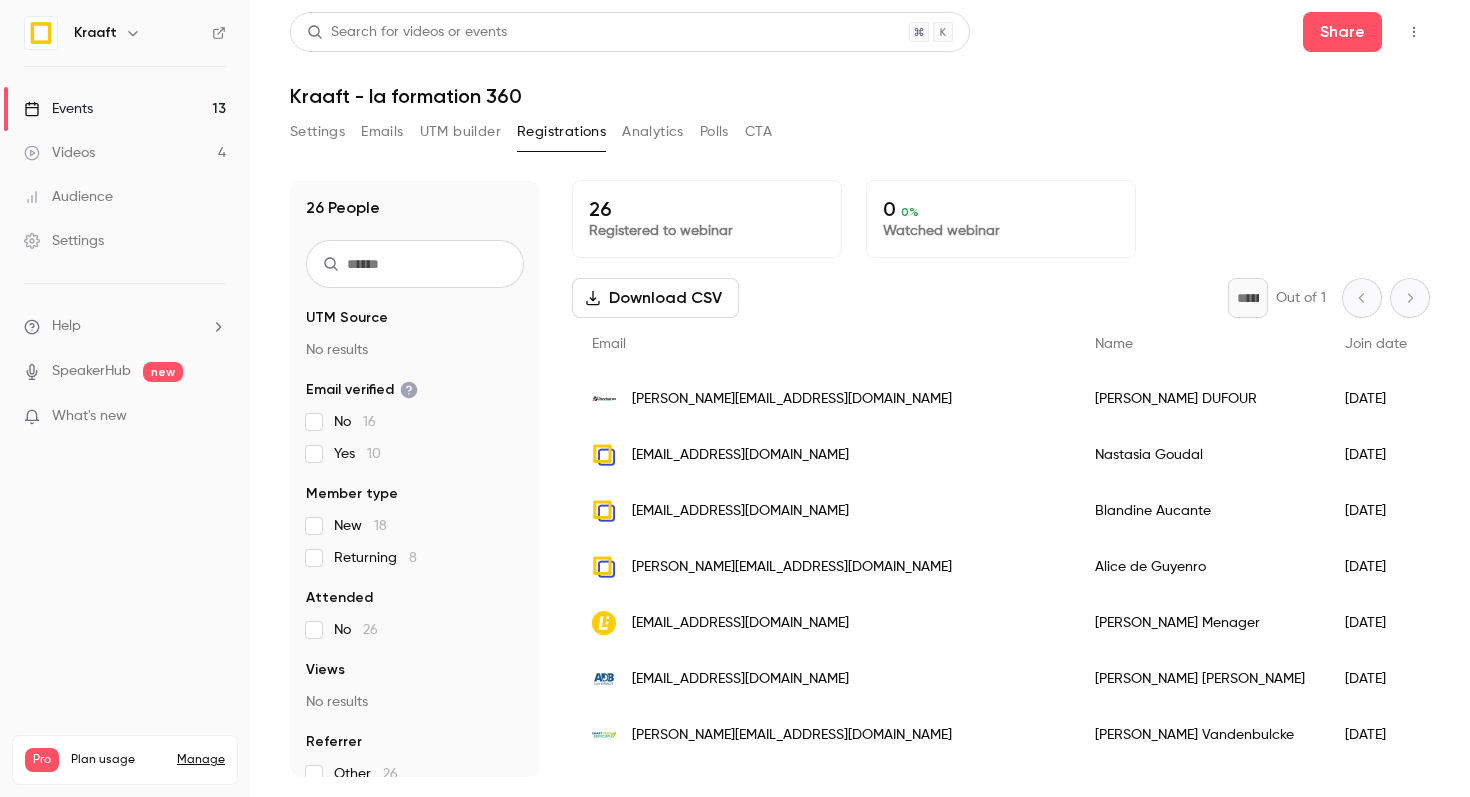 scroll, scrollTop: 0, scrollLeft: 0, axis: both 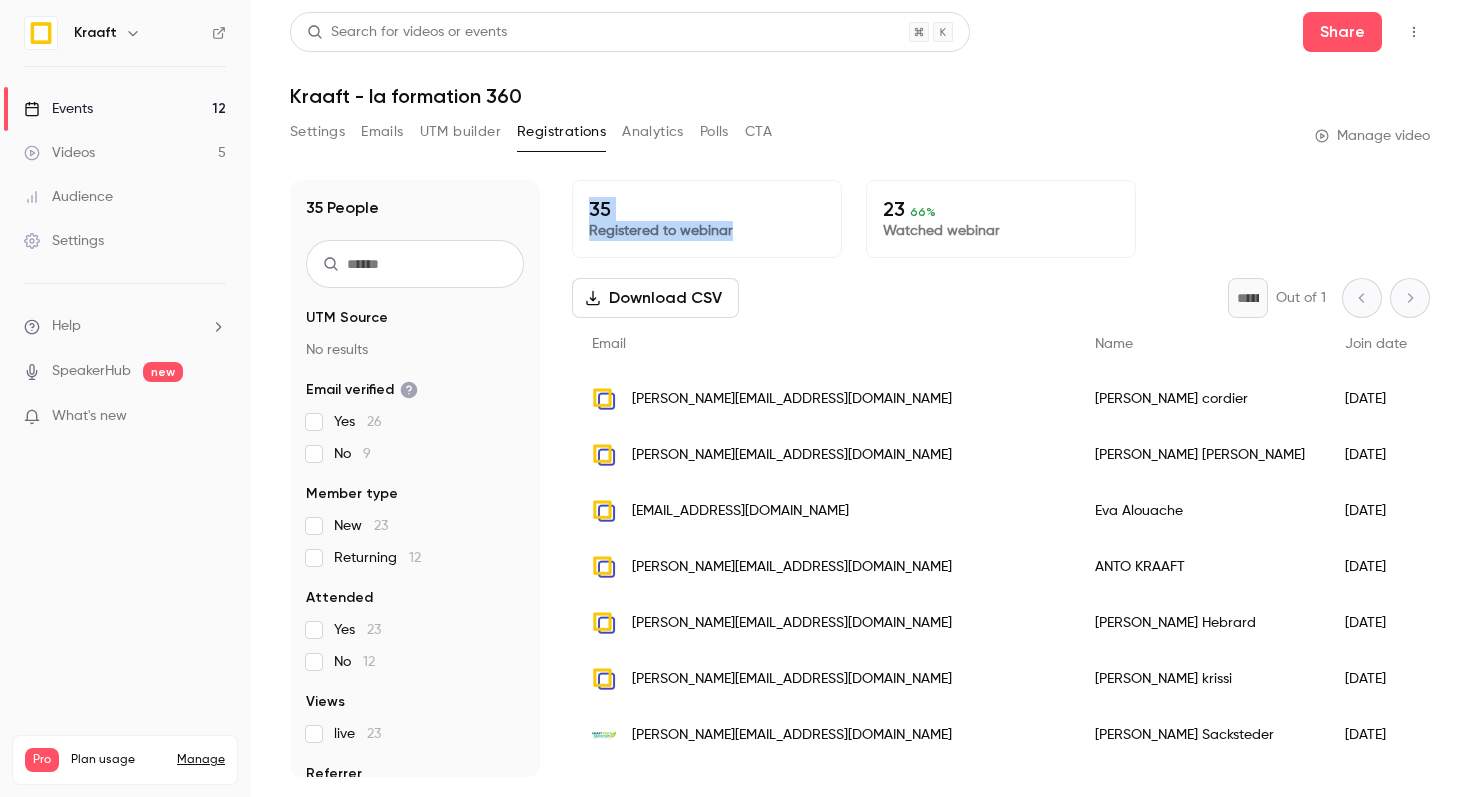 drag, startPoint x: 568, startPoint y: 198, endPoint x: 750, endPoint y: 229, distance: 184.62123 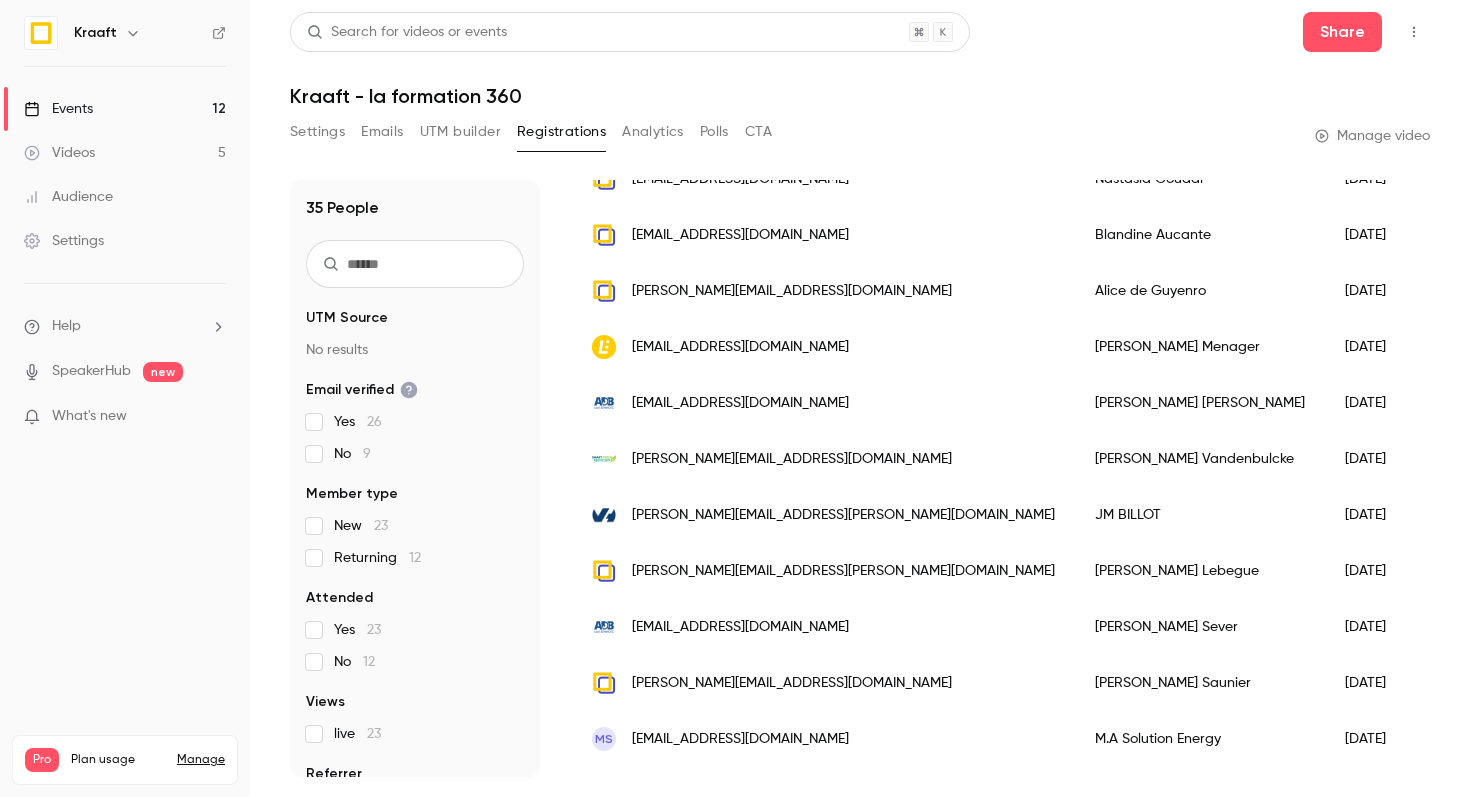 scroll, scrollTop: 0, scrollLeft: 0, axis: both 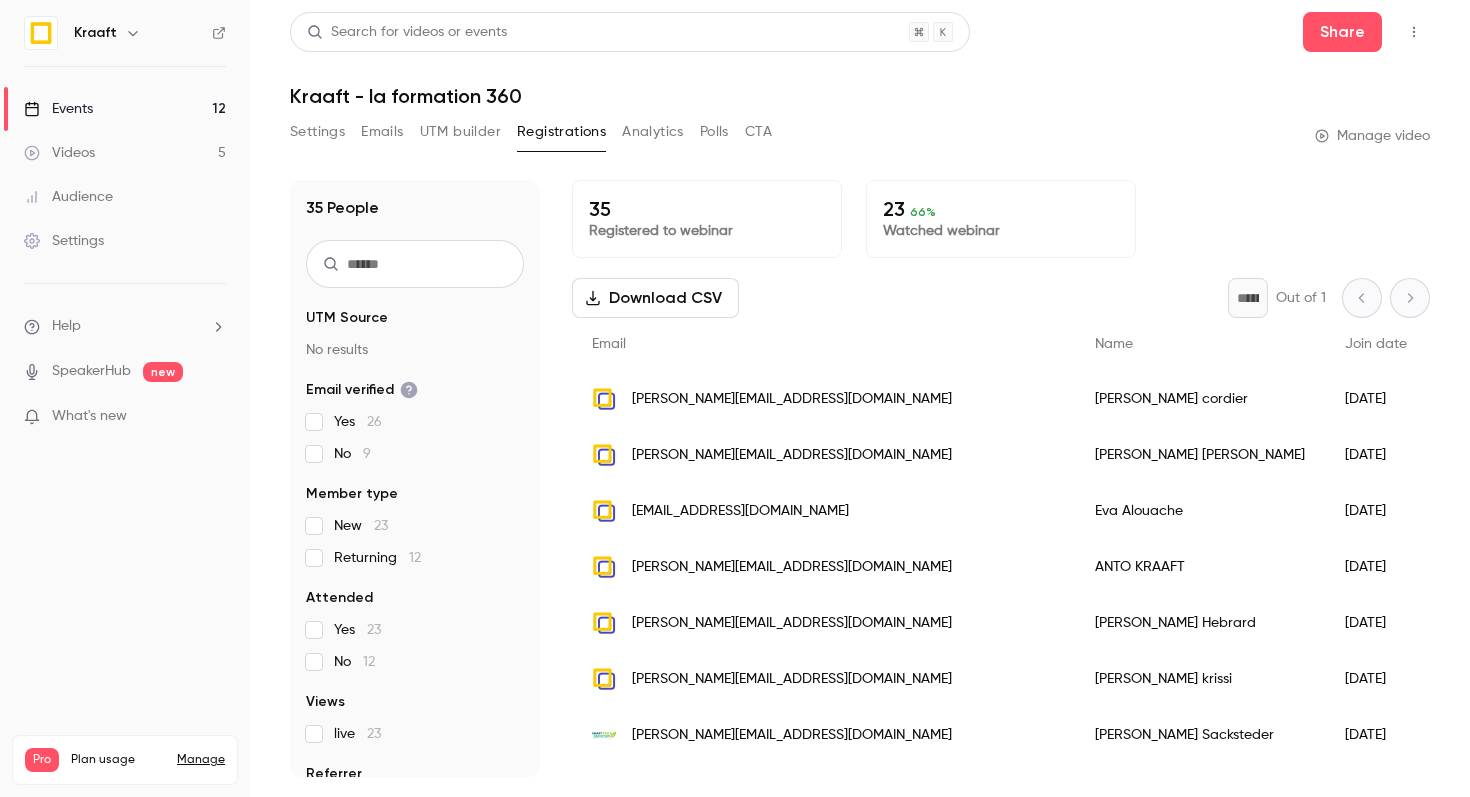 click on "Emails" at bounding box center (382, 132) 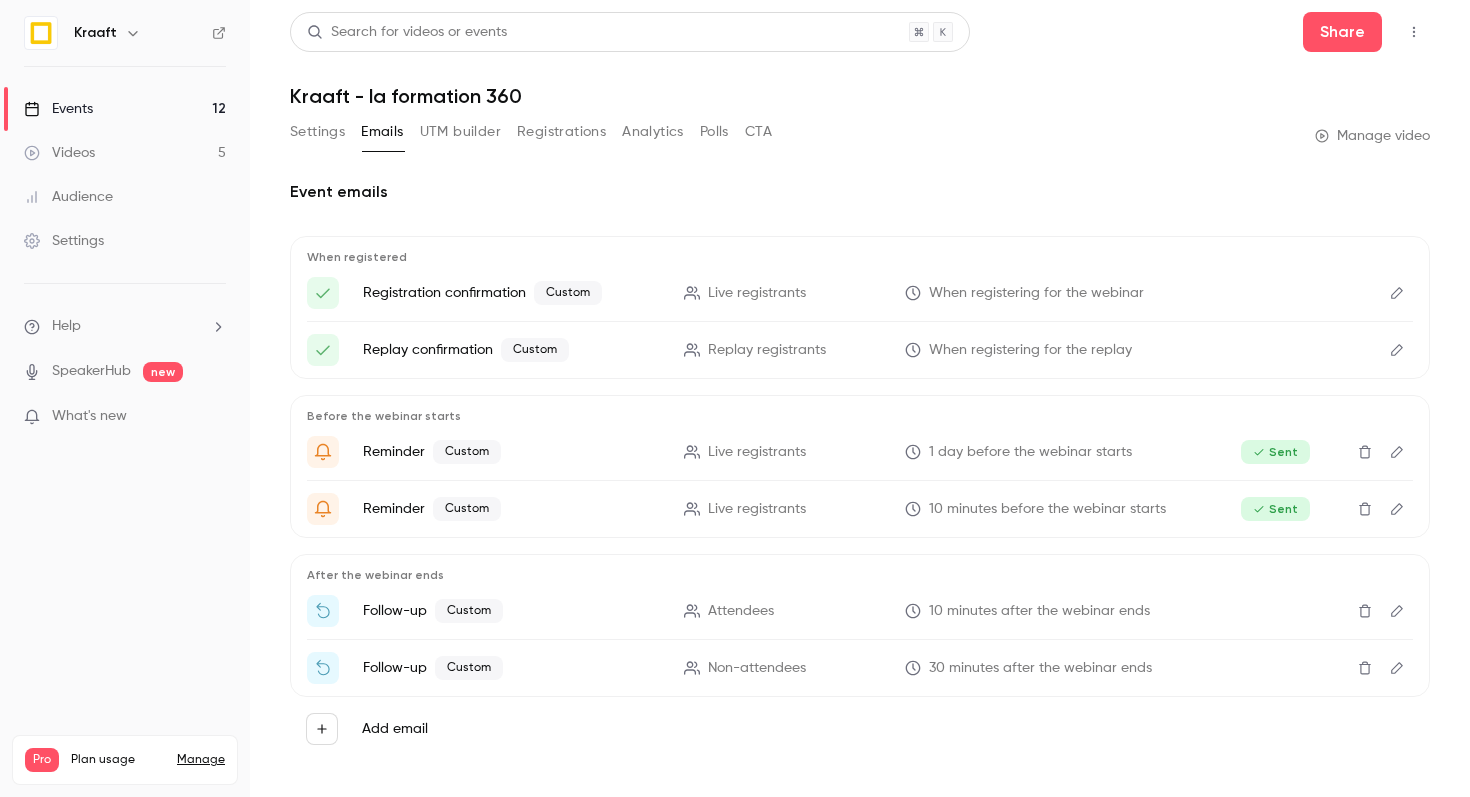 scroll, scrollTop: 16, scrollLeft: 0, axis: vertical 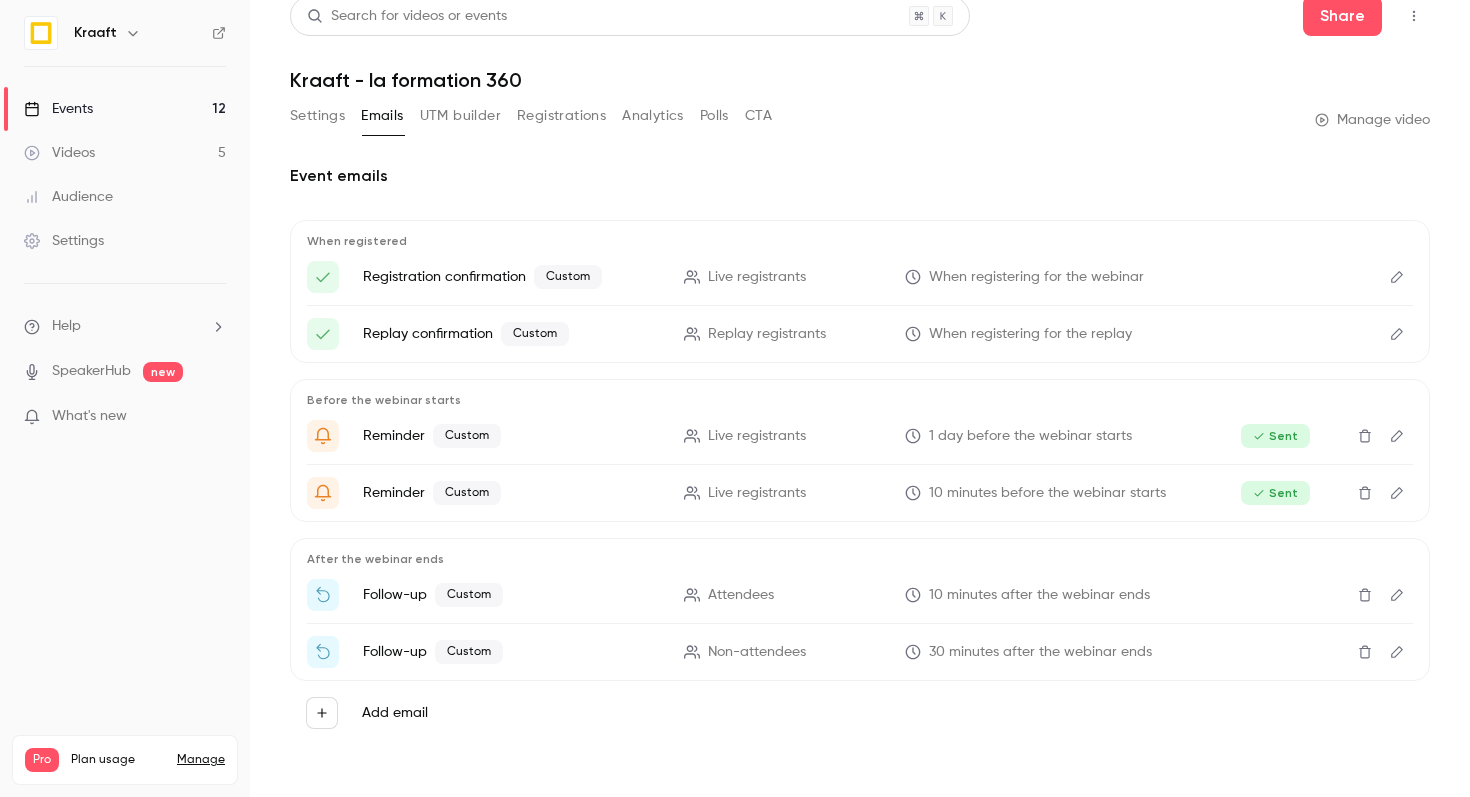 click on "UTM builder" at bounding box center [460, 116] 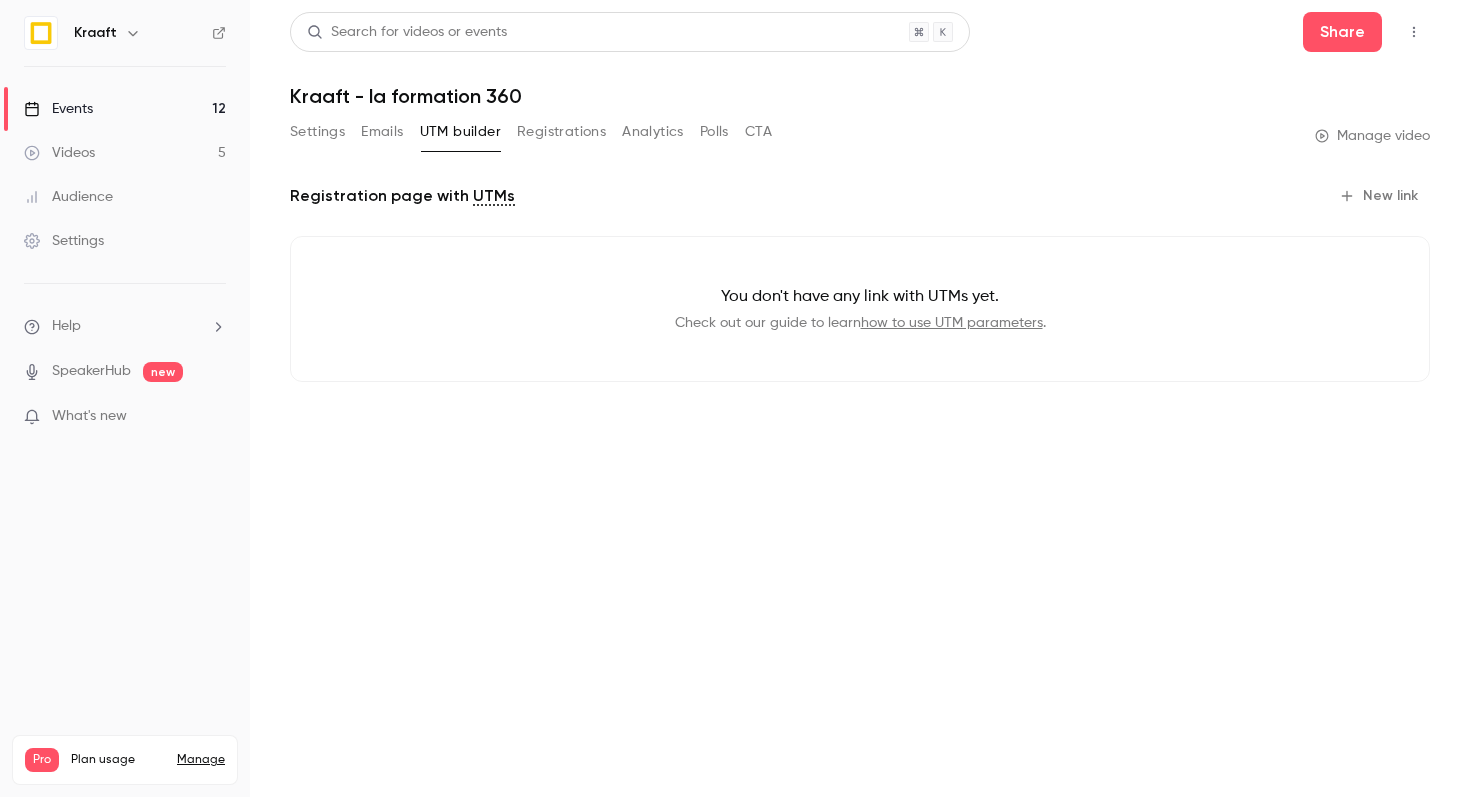 click on "Registrations" at bounding box center [561, 132] 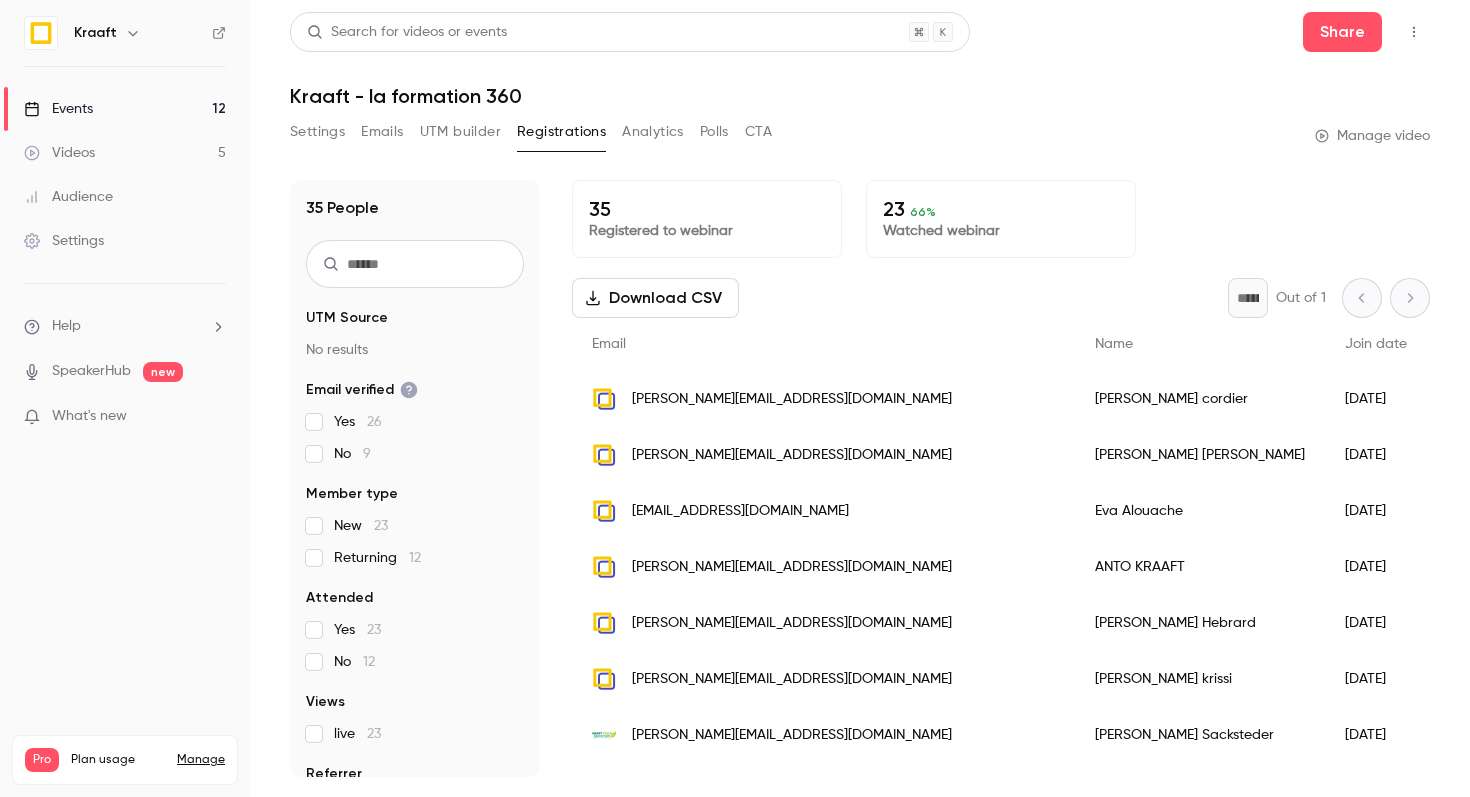 scroll, scrollTop: 55, scrollLeft: 0, axis: vertical 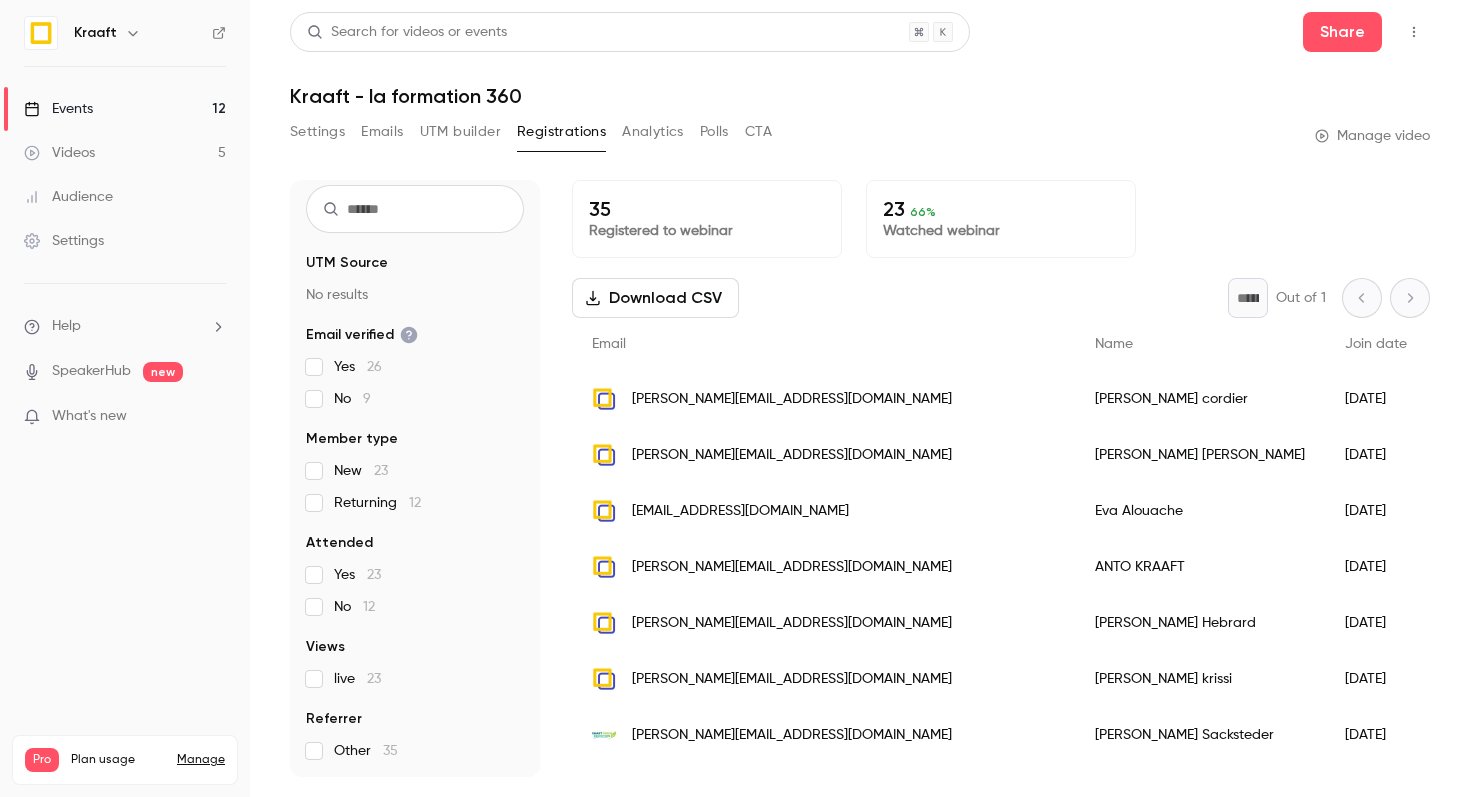 click on "Watched webinar" at bounding box center [1001, 231] 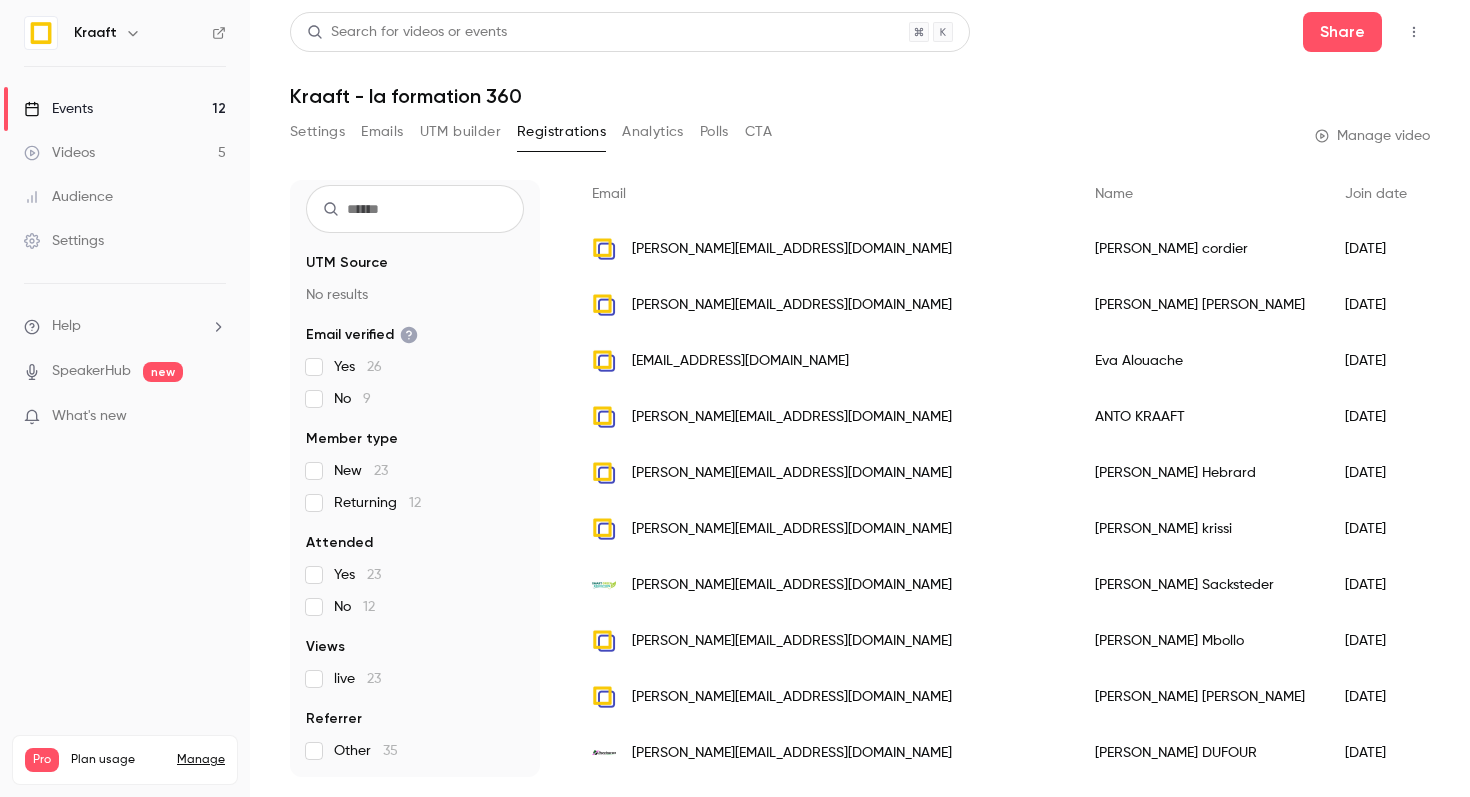 scroll, scrollTop: 331, scrollLeft: 0, axis: vertical 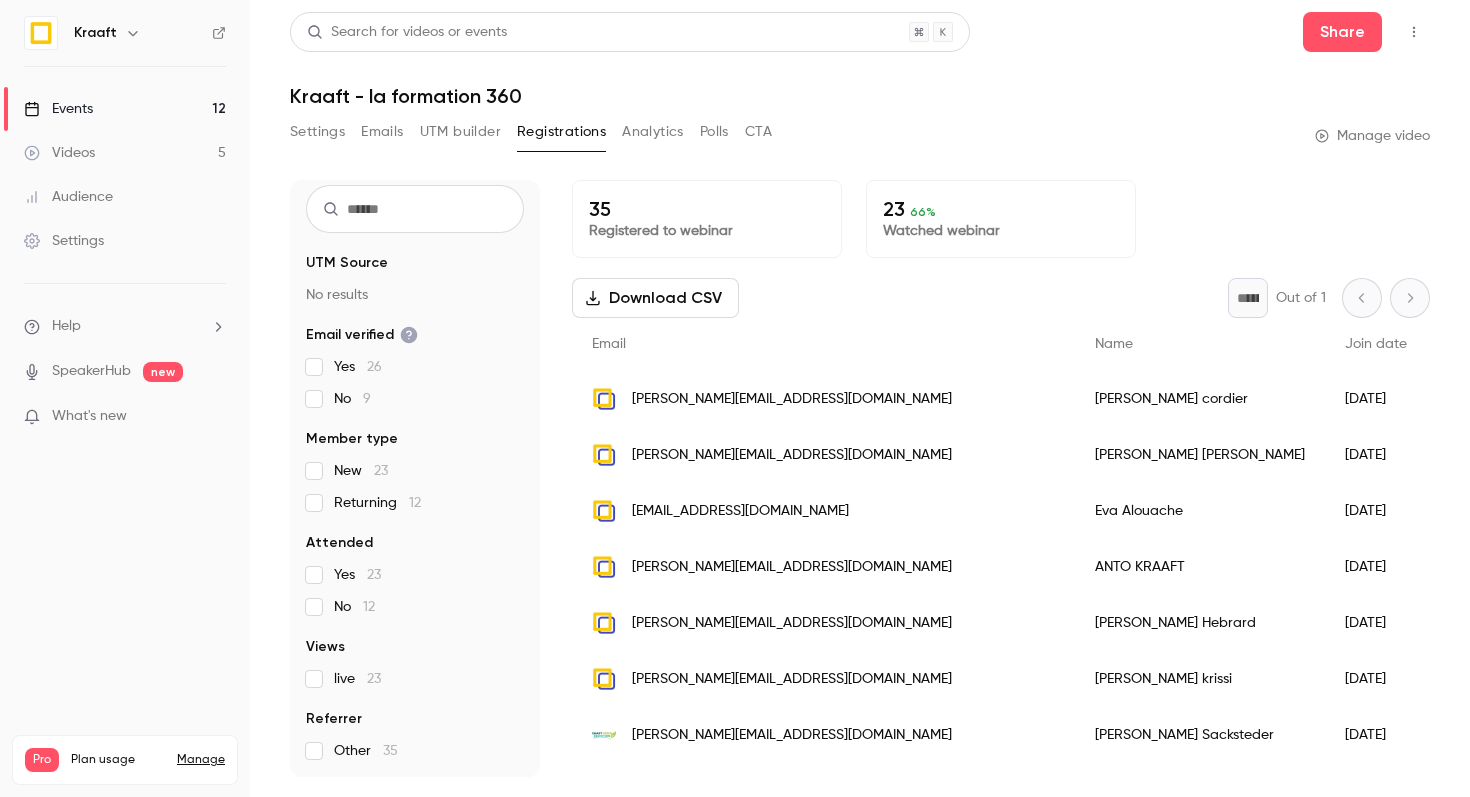 click on "Yes 23" at bounding box center (357, 575) 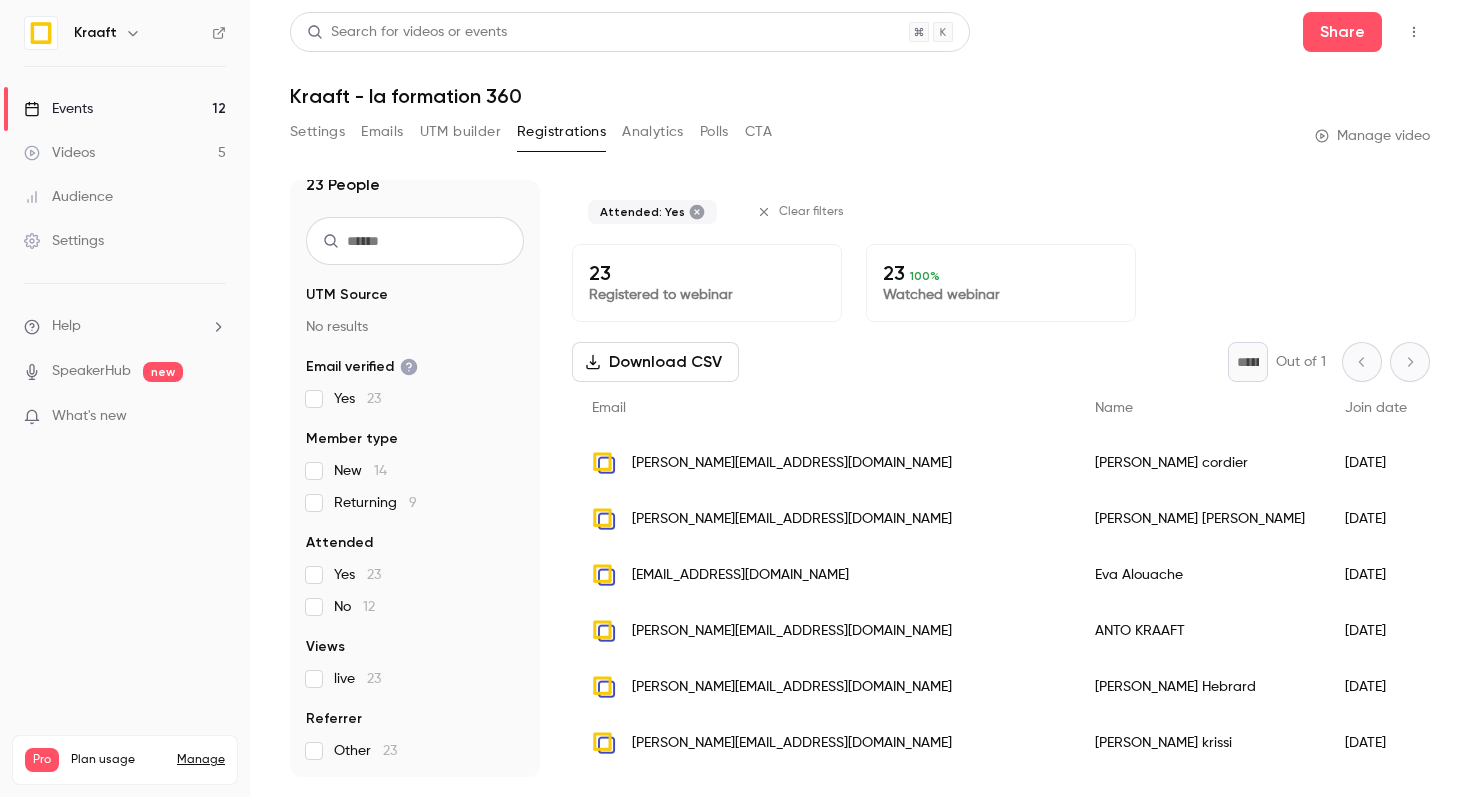 scroll, scrollTop: 23, scrollLeft: 0, axis: vertical 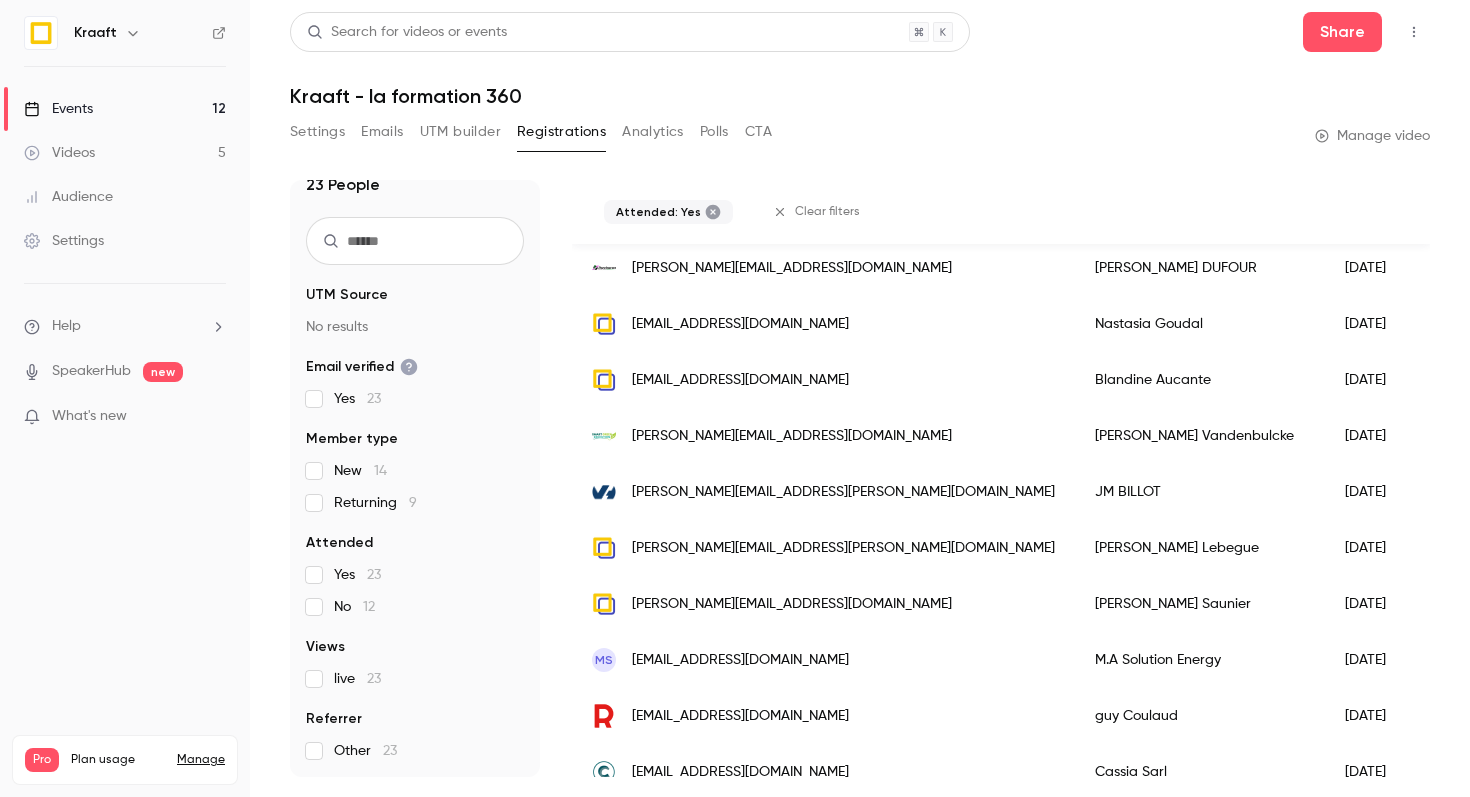click on "UTM builder" at bounding box center (460, 132) 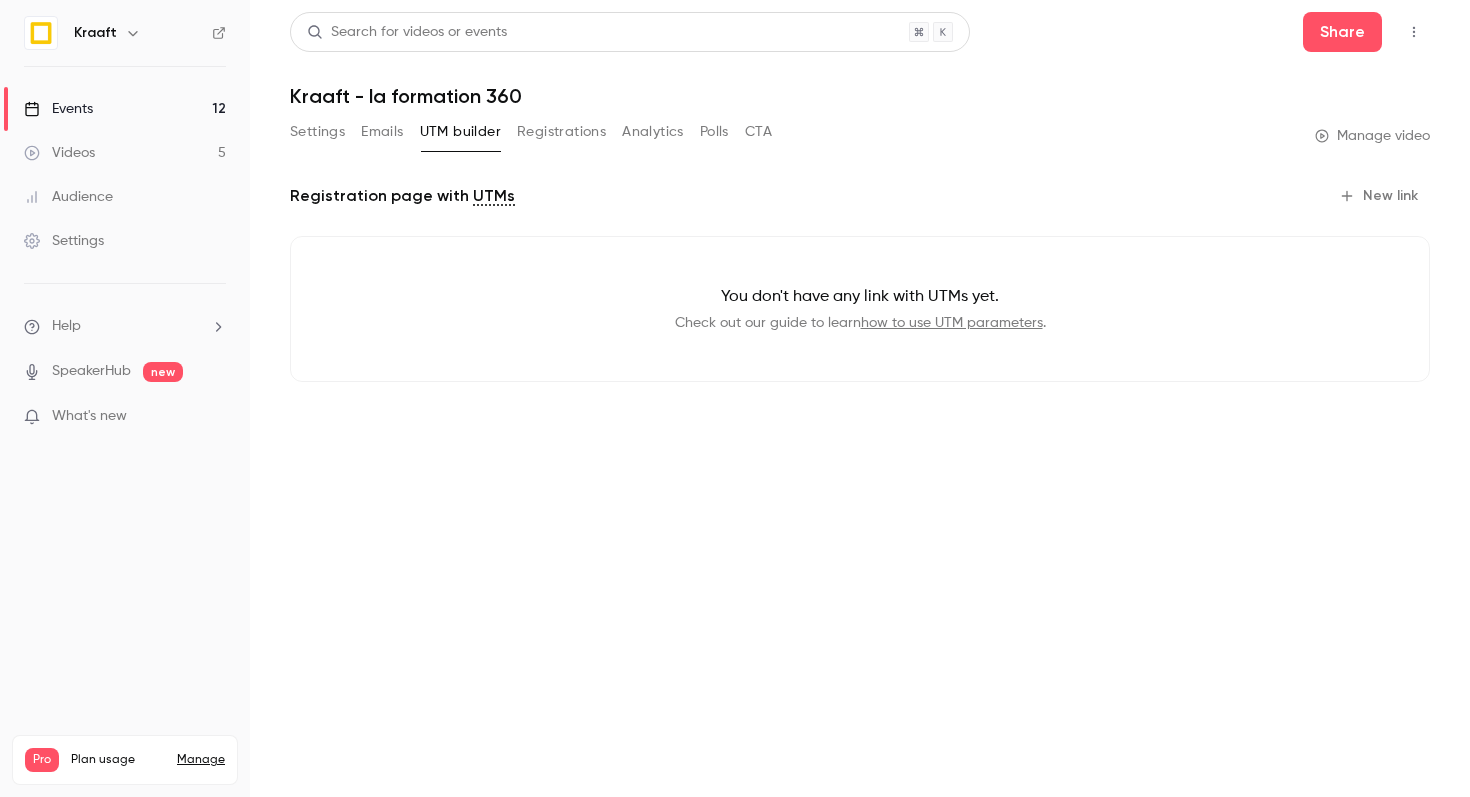click on "Emails" at bounding box center [382, 132] 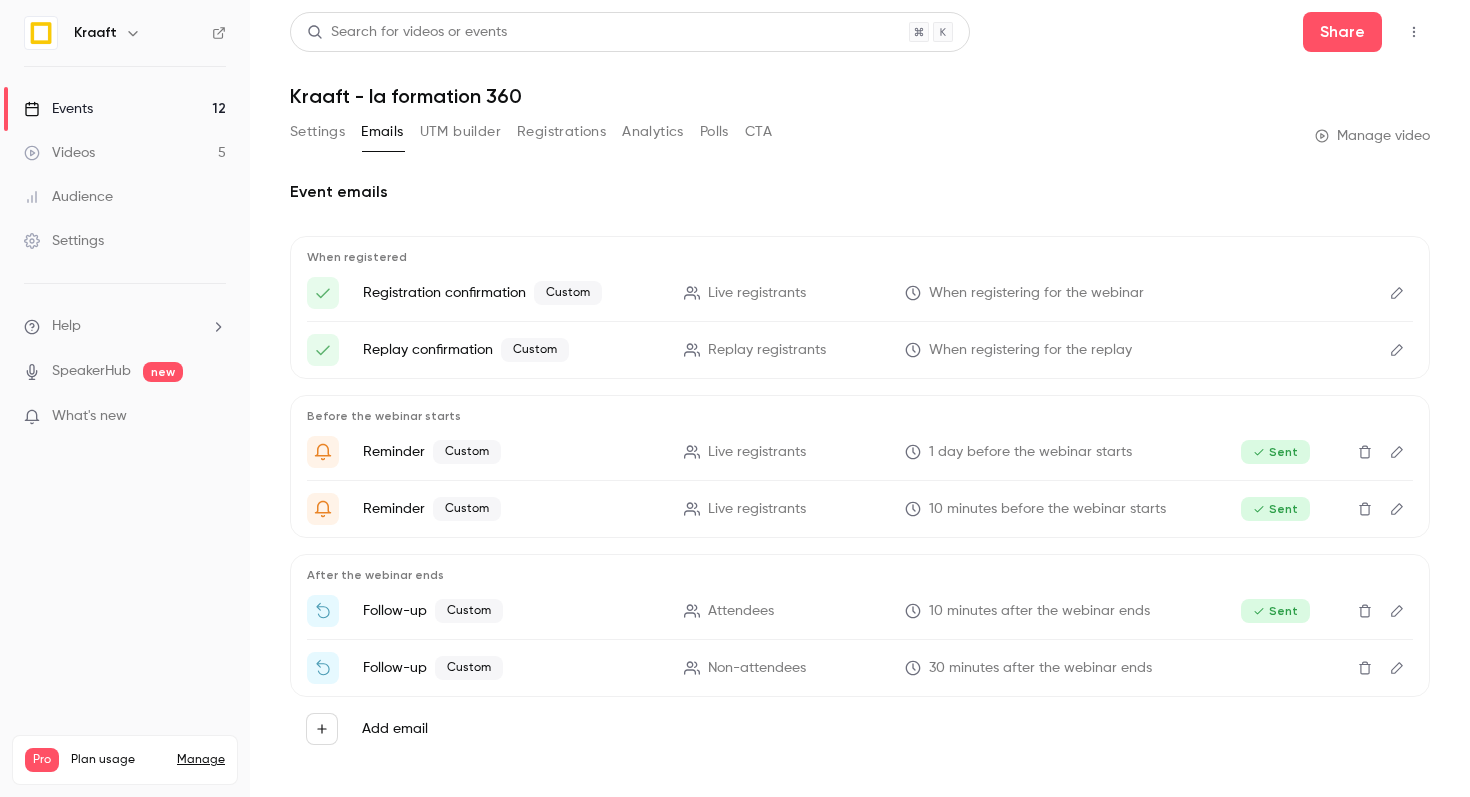 scroll, scrollTop: 16, scrollLeft: 0, axis: vertical 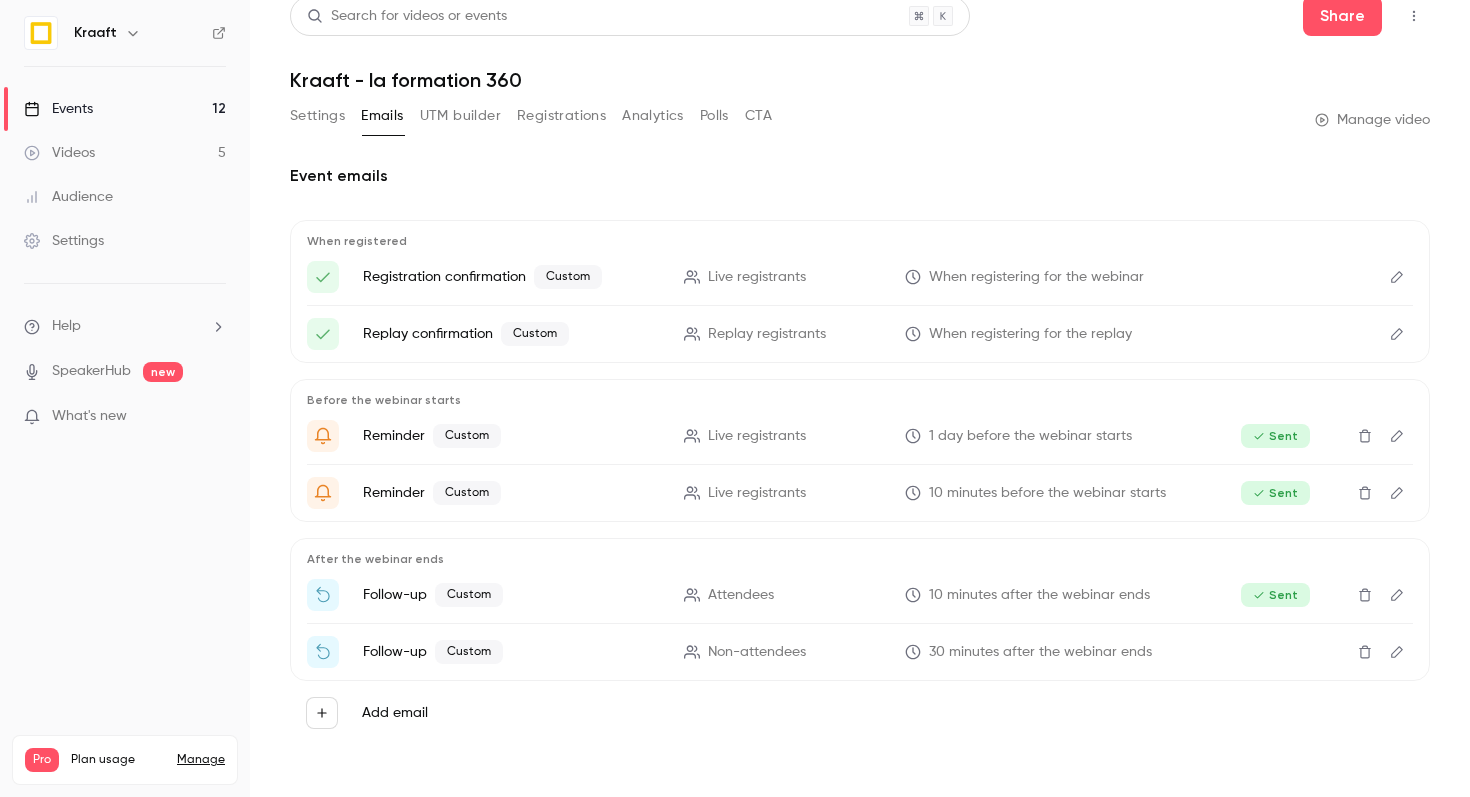 click 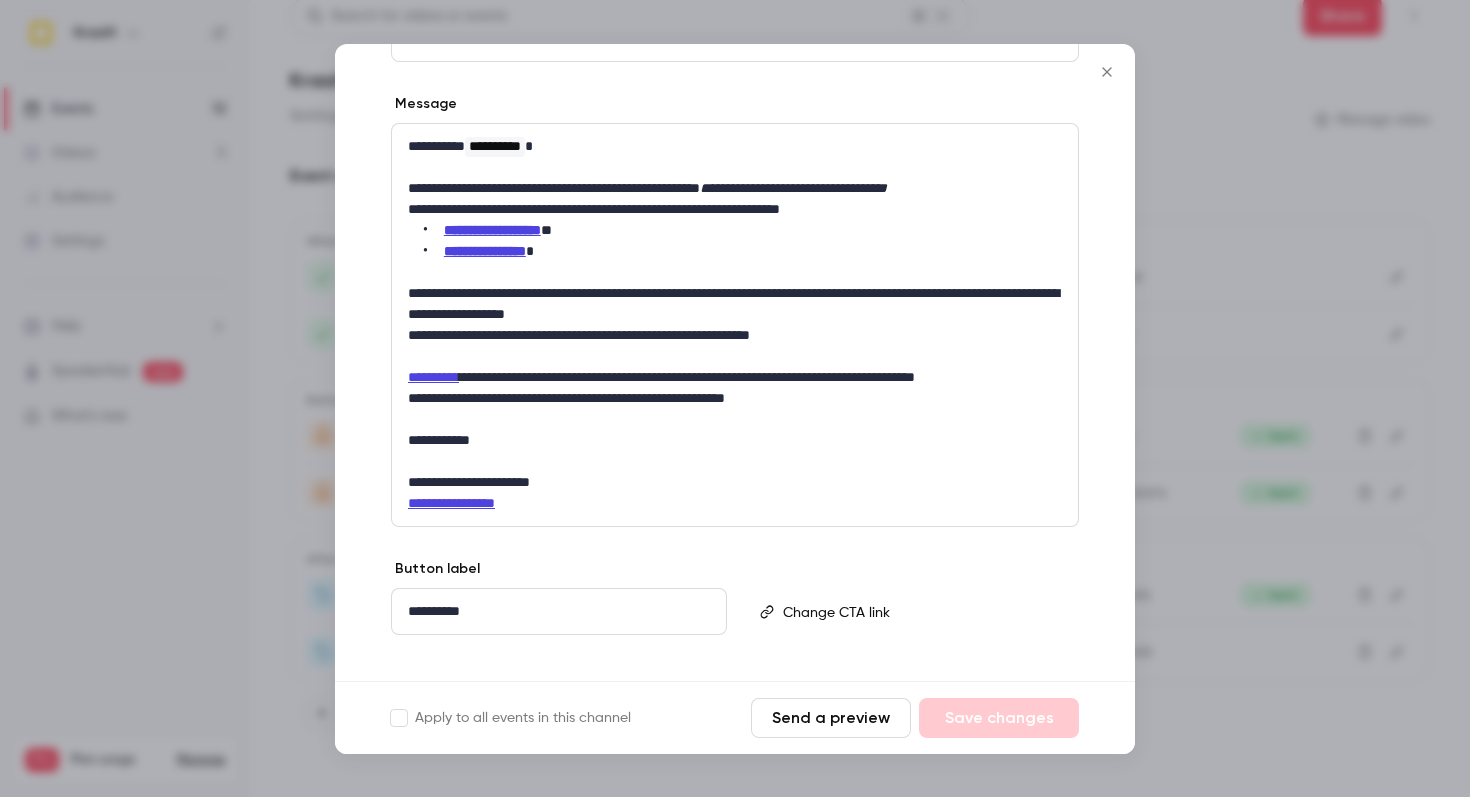 scroll, scrollTop: 285, scrollLeft: 0, axis: vertical 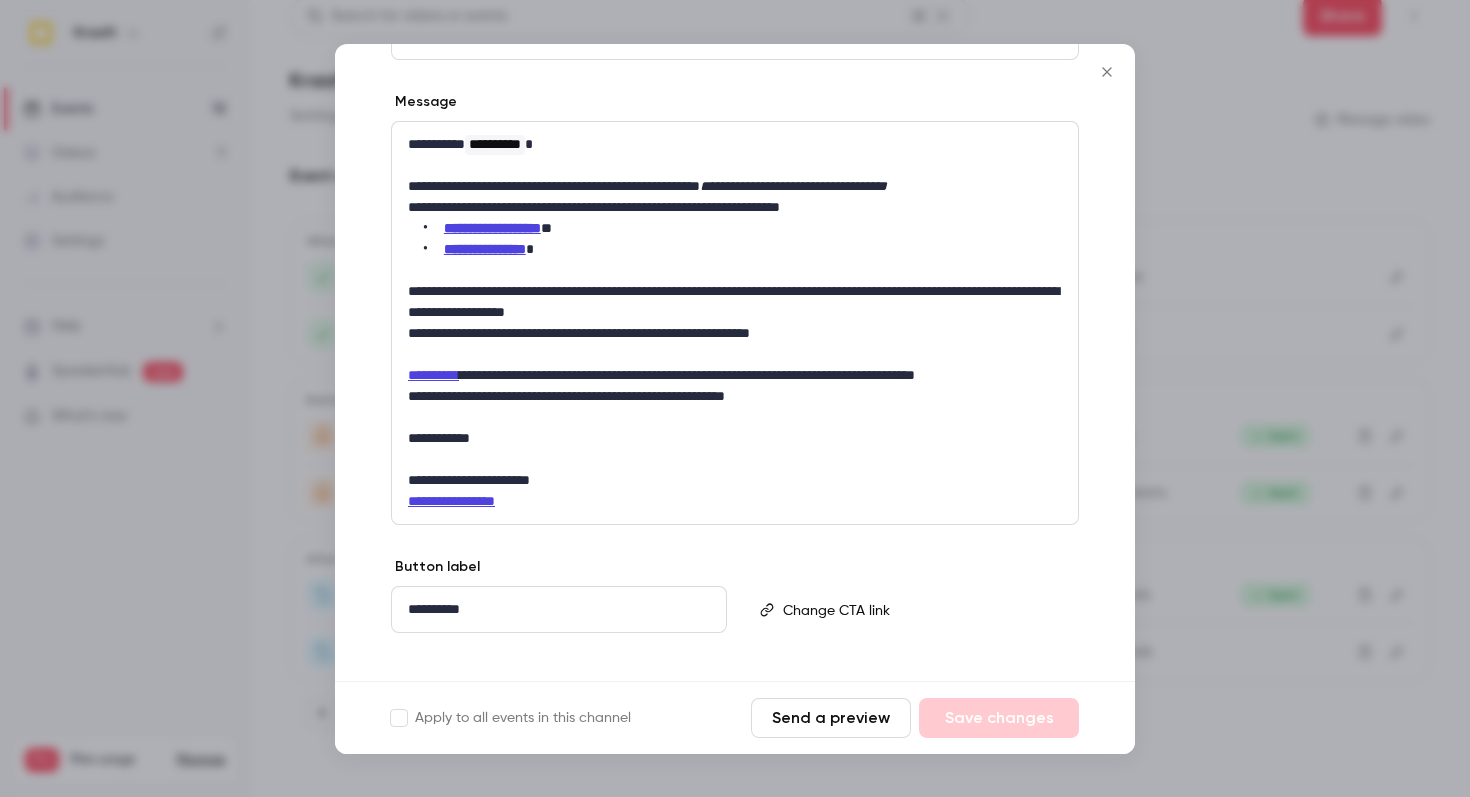 click 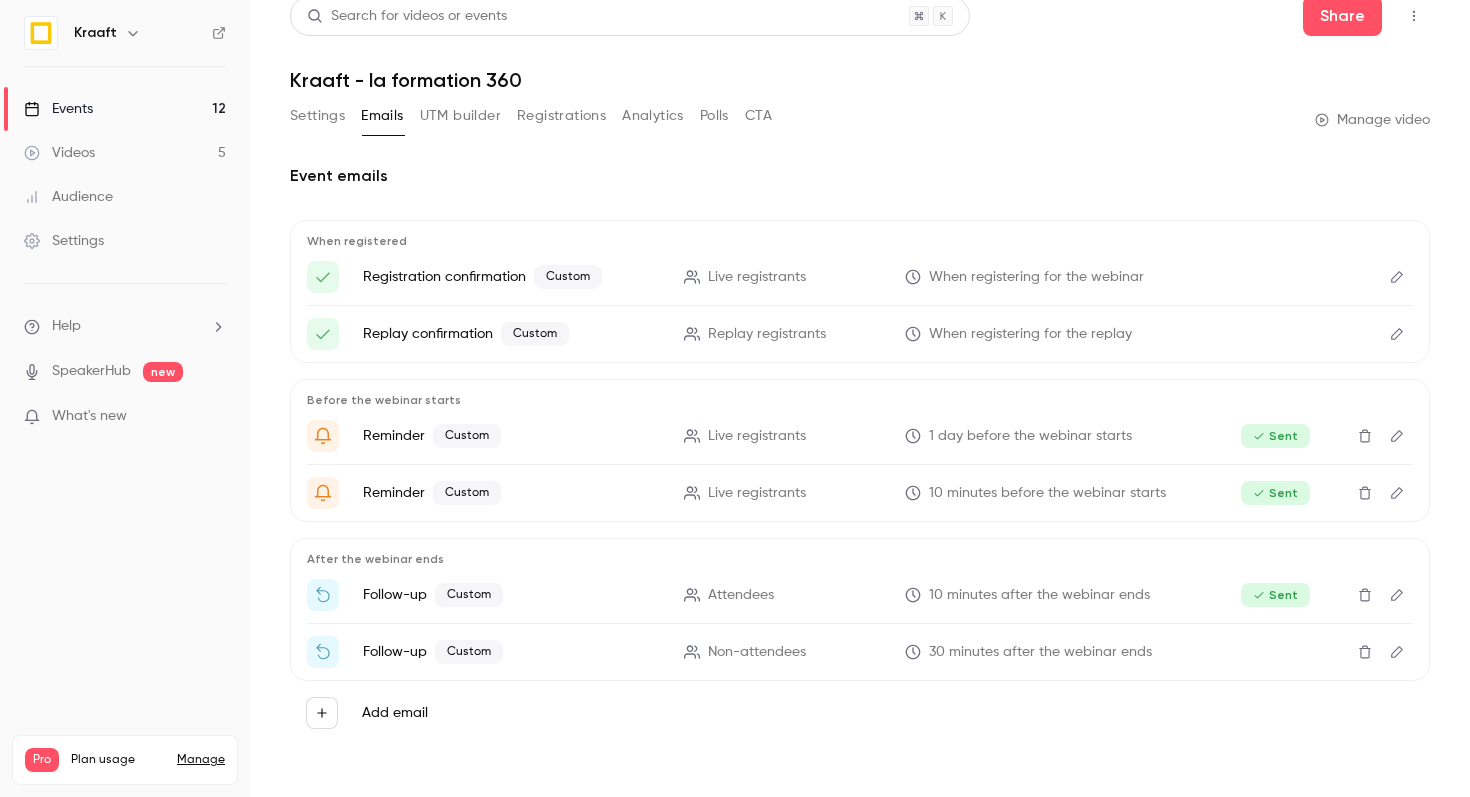 scroll, scrollTop: 0, scrollLeft: 0, axis: both 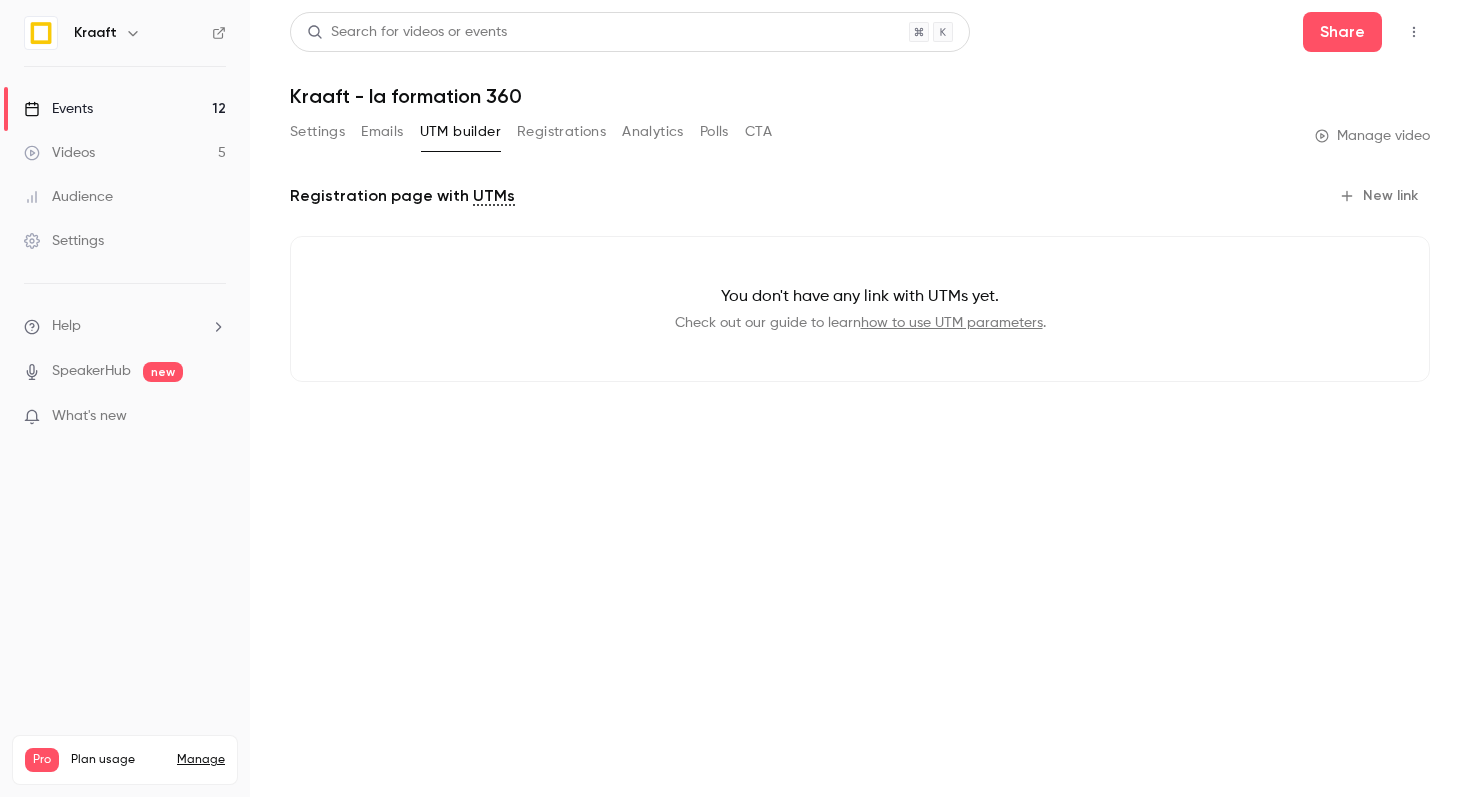 click on "Emails" at bounding box center (382, 132) 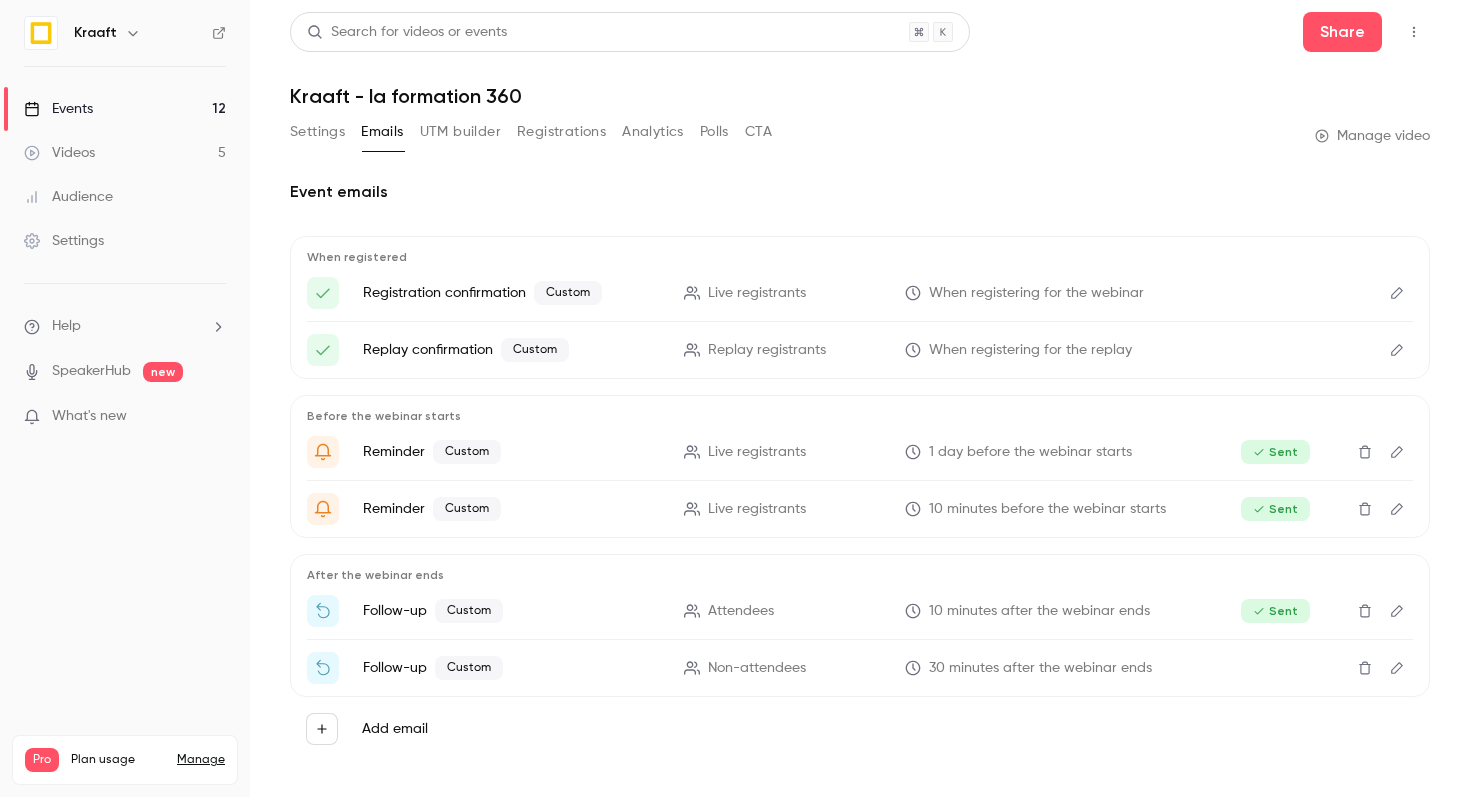 click on "Polls" at bounding box center (714, 132) 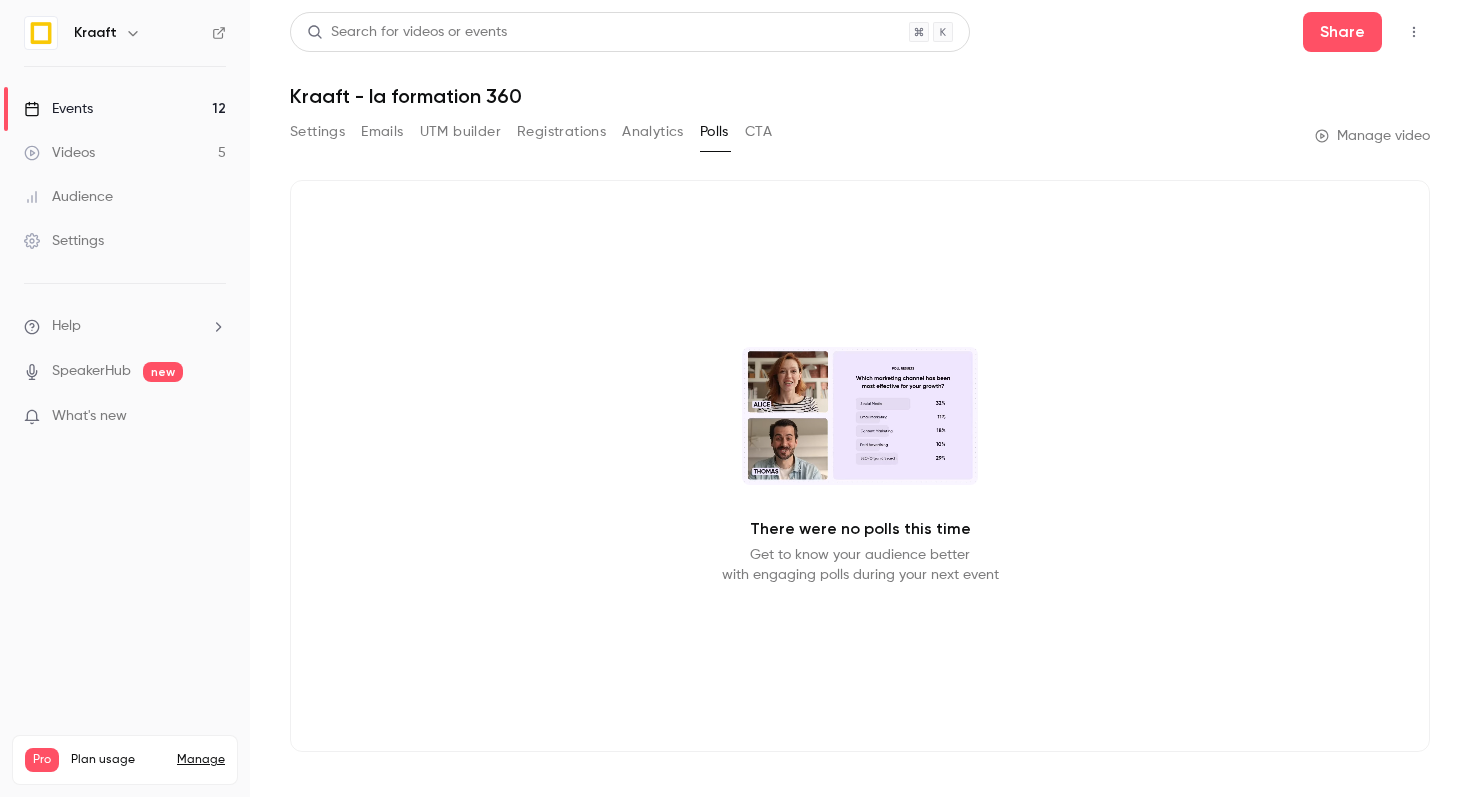 click on "Analytics" at bounding box center (653, 132) 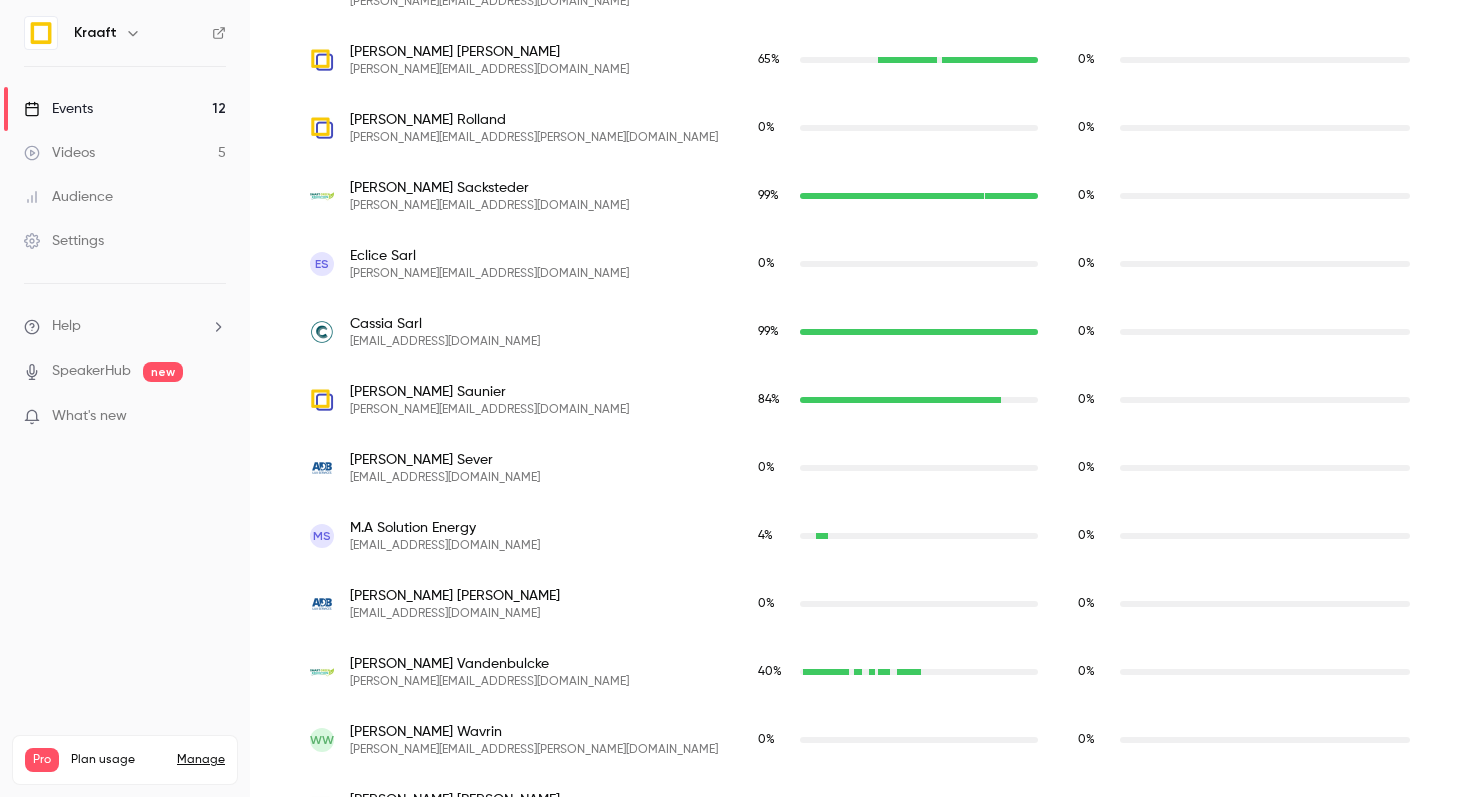 scroll, scrollTop: 2366, scrollLeft: 0, axis: vertical 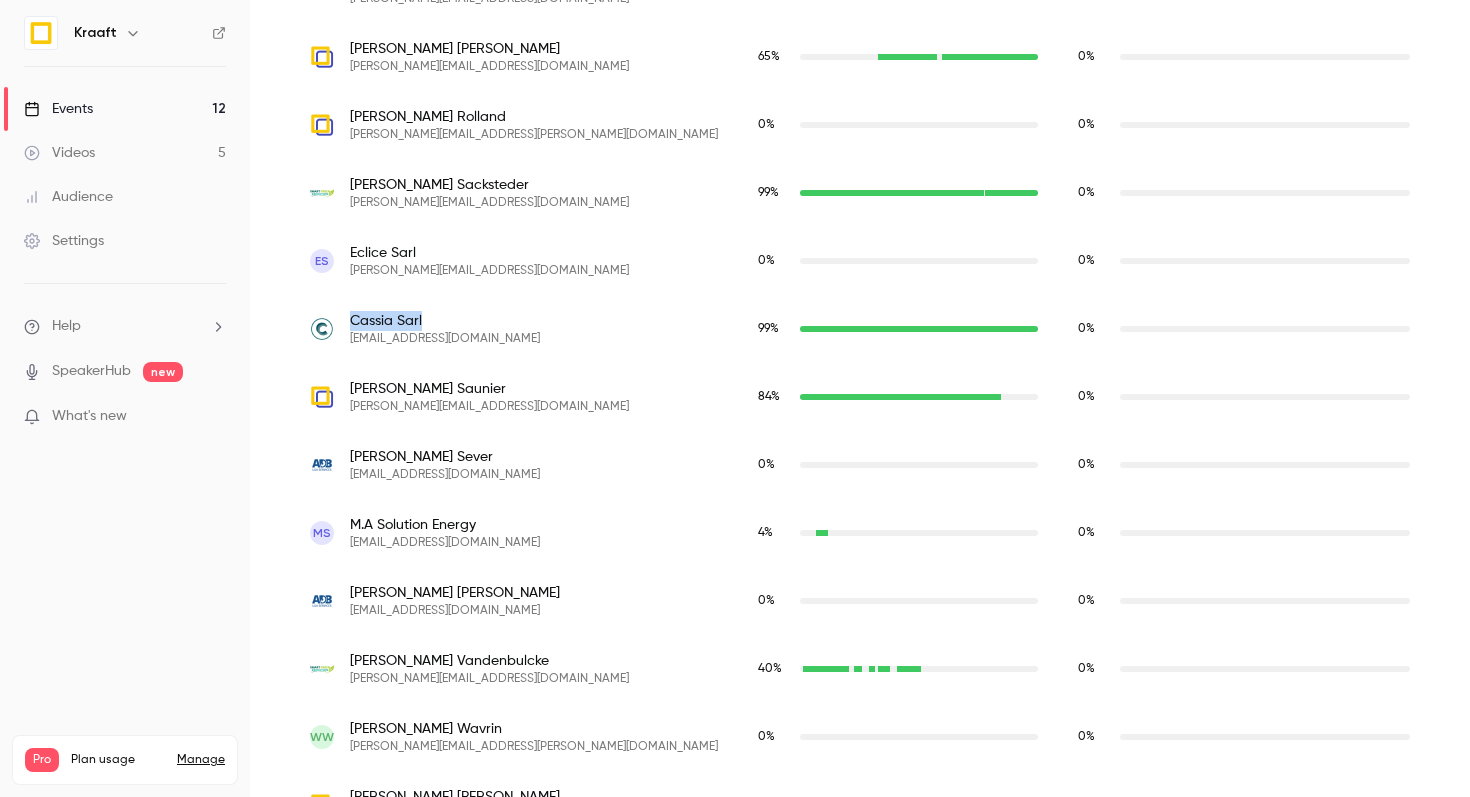 drag, startPoint x: 349, startPoint y: 320, endPoint x: 441, endPoint y: 320, distance: 92 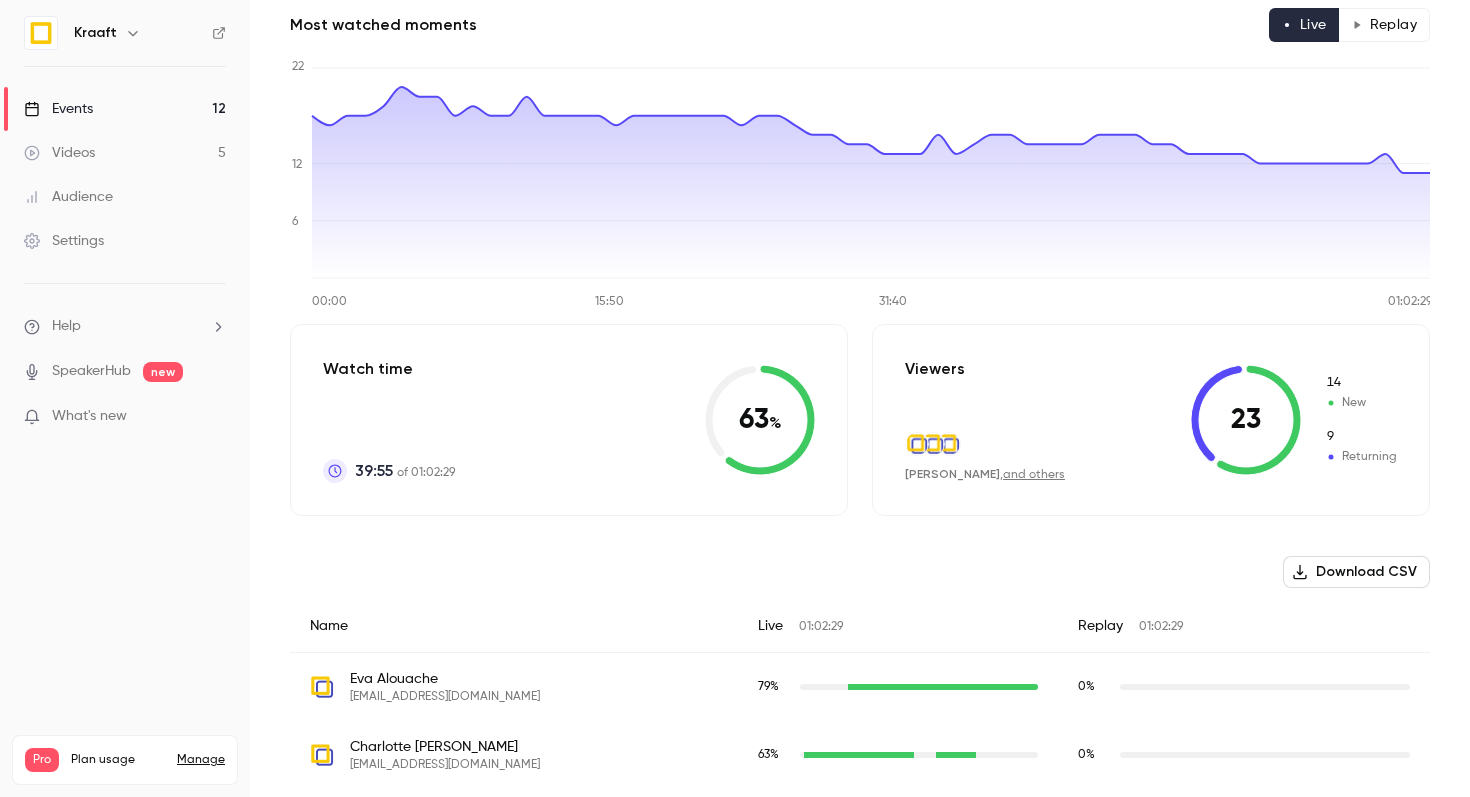scroll, scrollTop: 0, scrollLeft: 0, axis: both 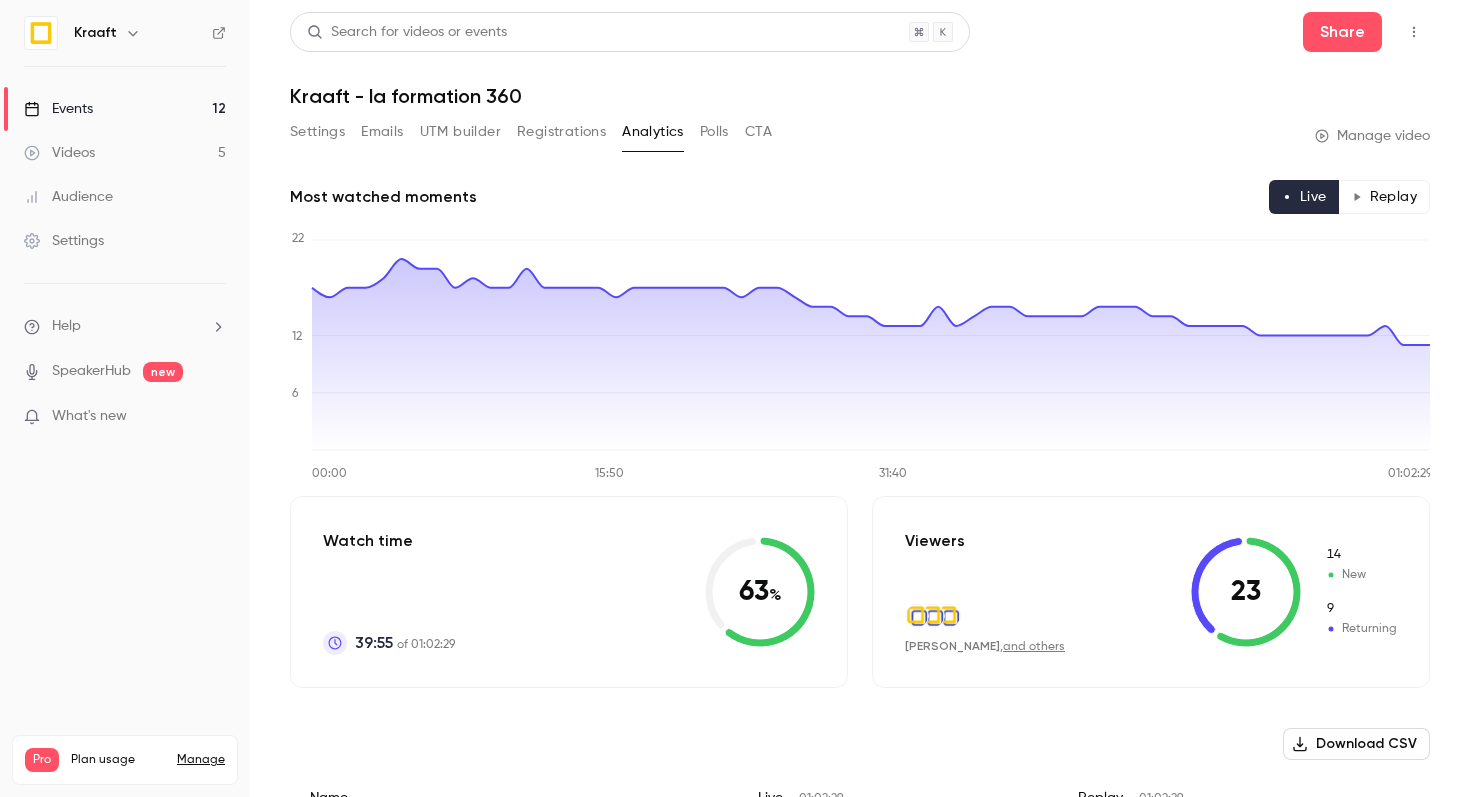click on "Events" at bounding box center [58, 109] 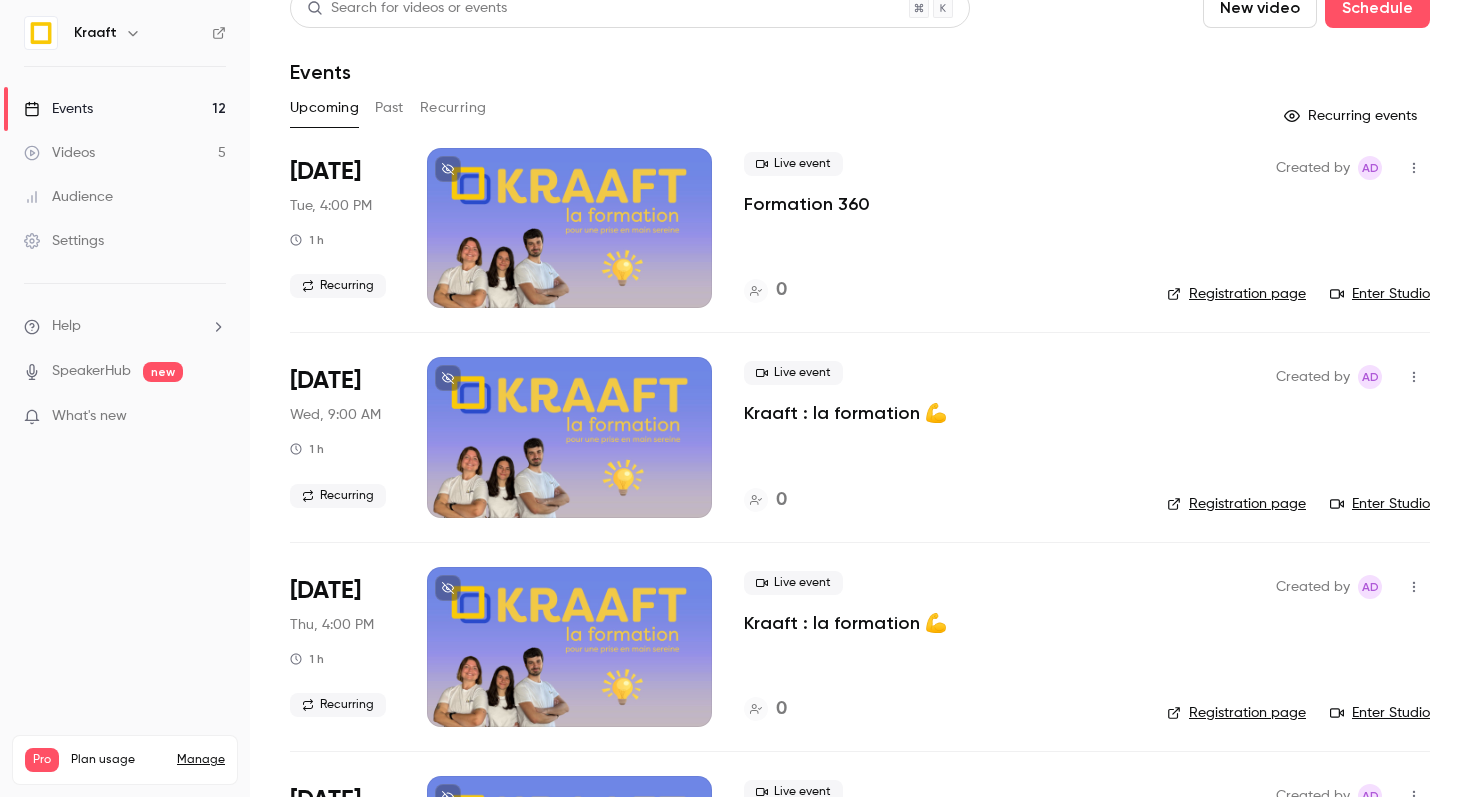 scroll, scrollTop: 26, scrollLeft: 0, axis: vertical 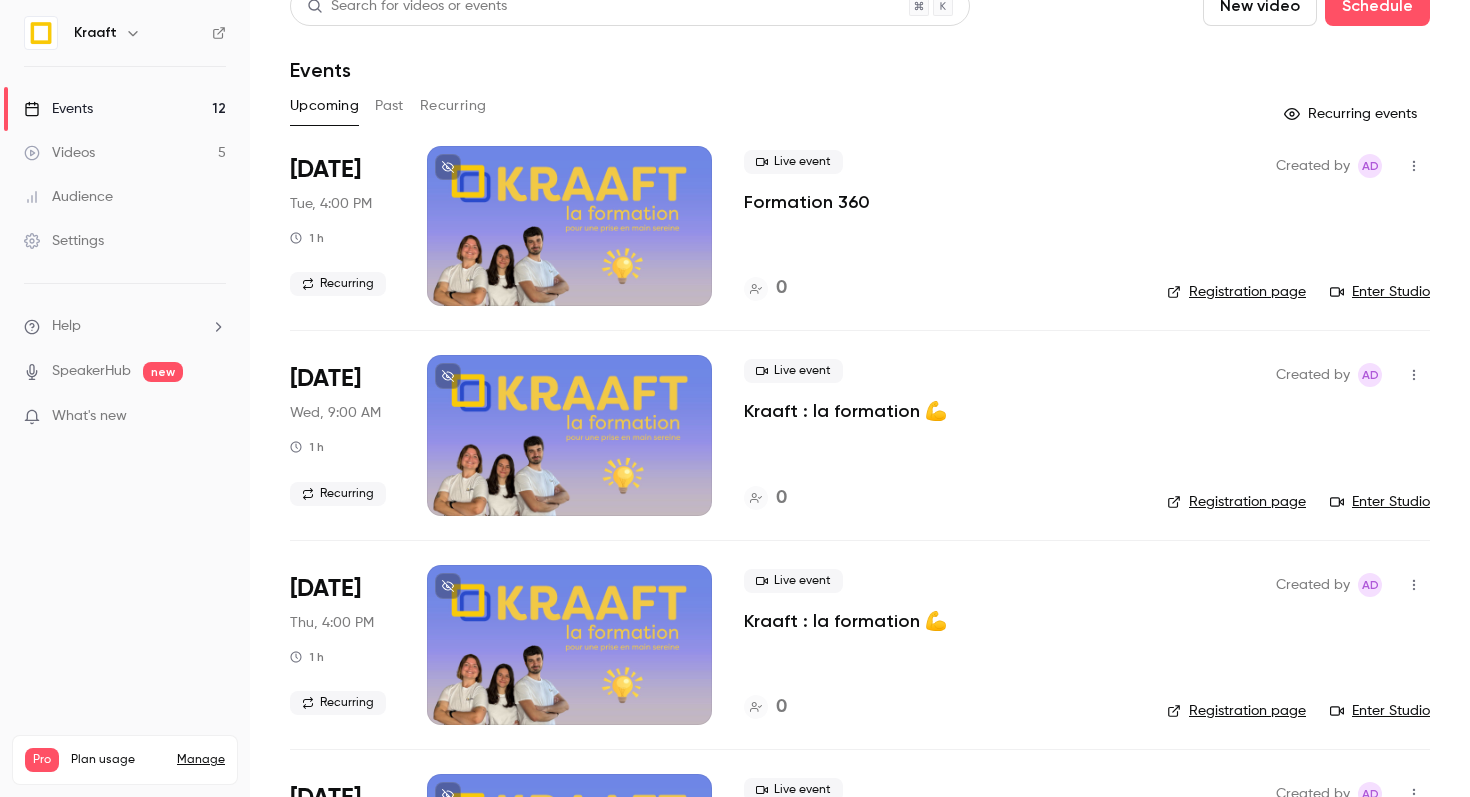 click on "Formation 360" at bounding box center [807, 202] 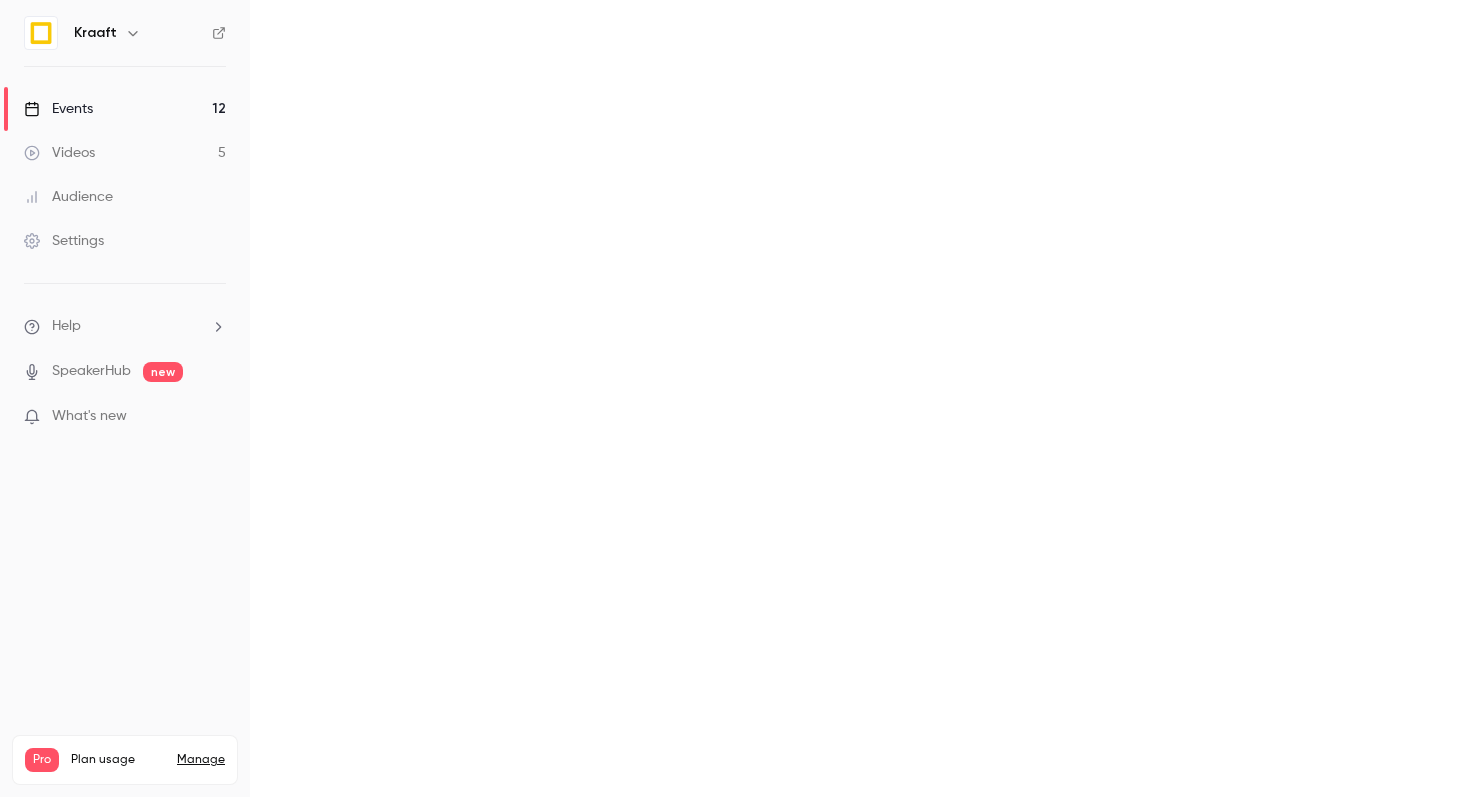 scroll, scrollTop: 0, scrollLeft: 0, axis: both 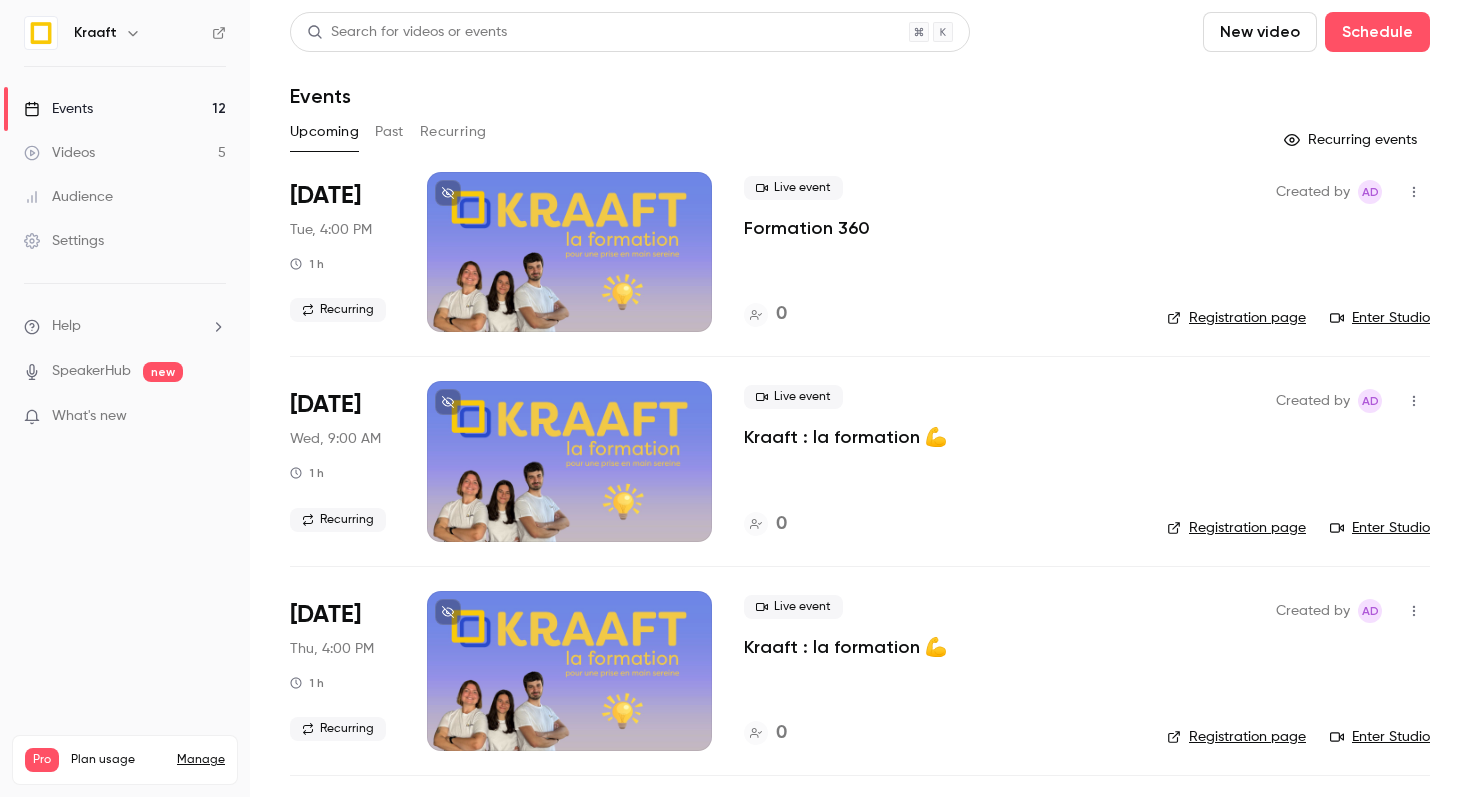 click on "Kraaft : la formation 💪" at bounding box center [845, 437] 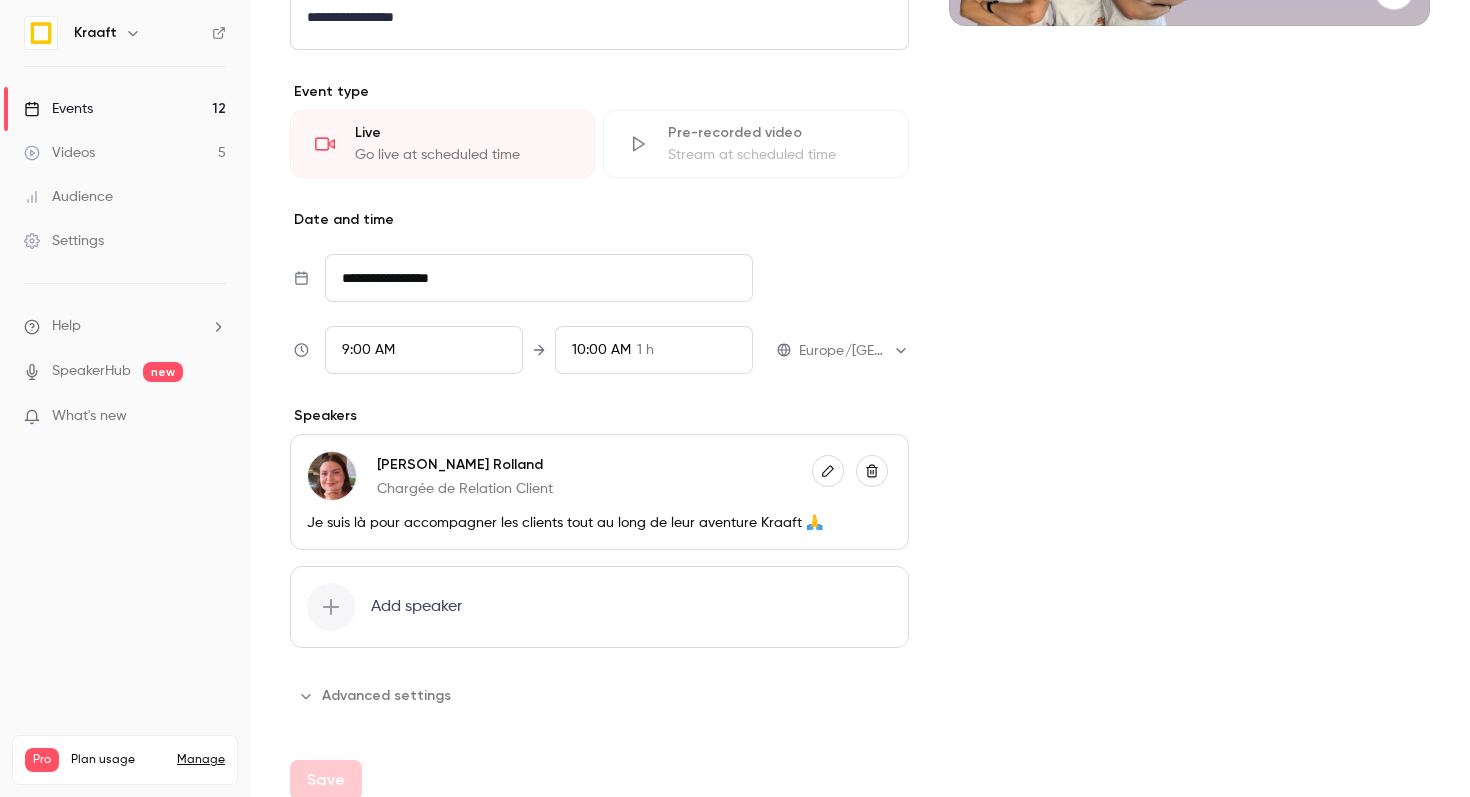 scroll, scrollTop: 469, scrollLeft: 0, axis: vertical 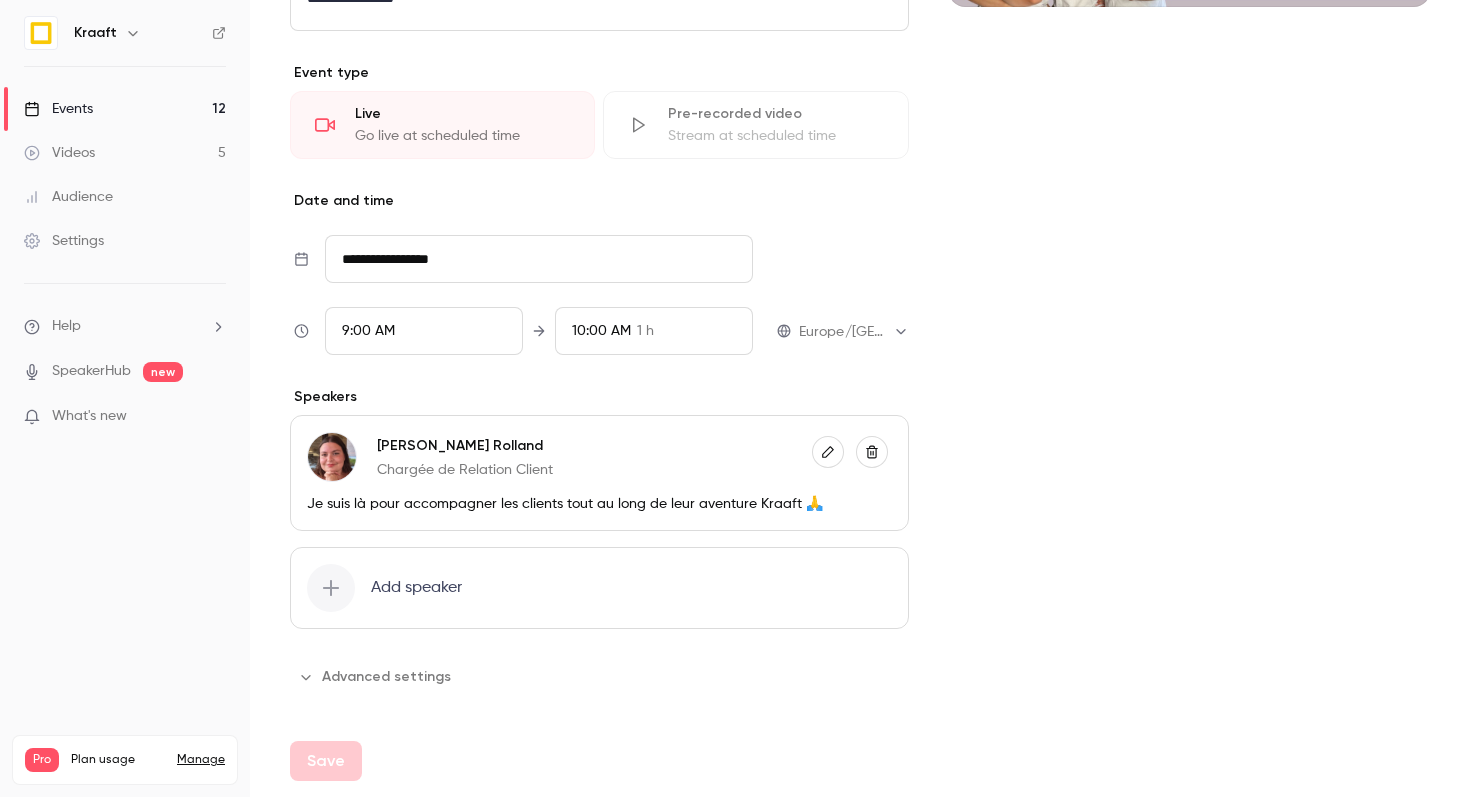 click on "**********" at bounding box center [539, 259] 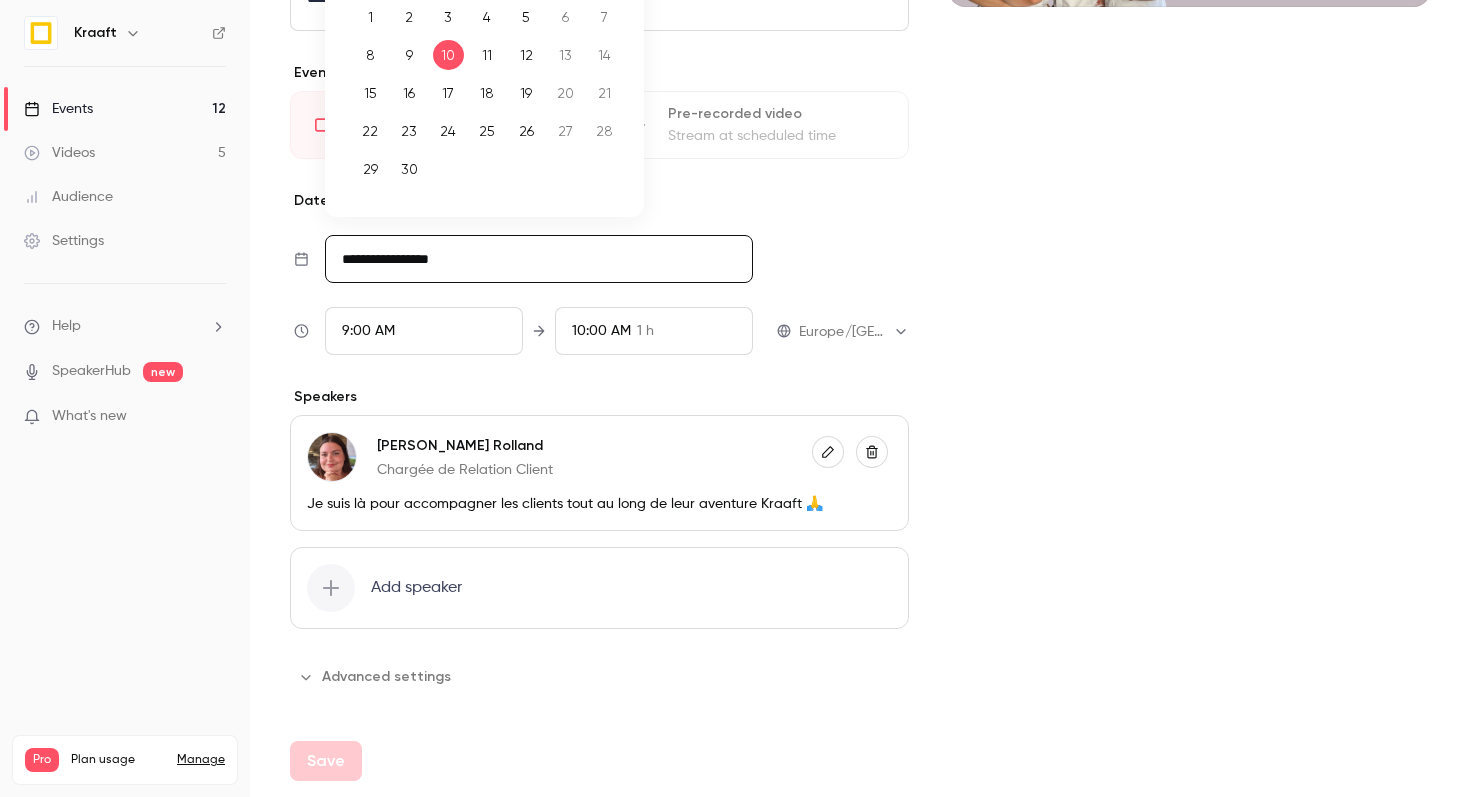 click on "Date and time" at bounding box center (599, 201) 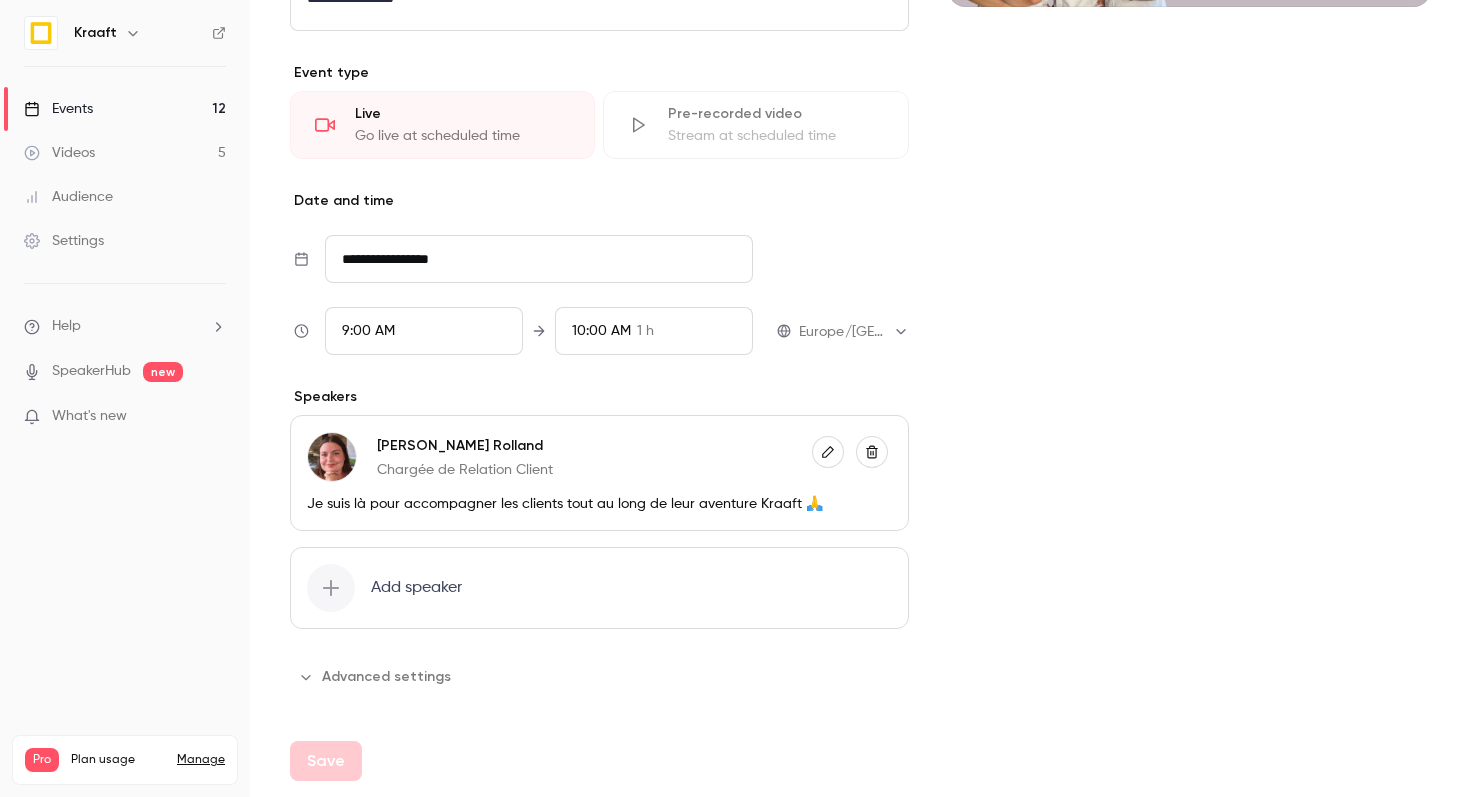 scroll, scrollTop: 0, scrollLeft: 0, axis: both 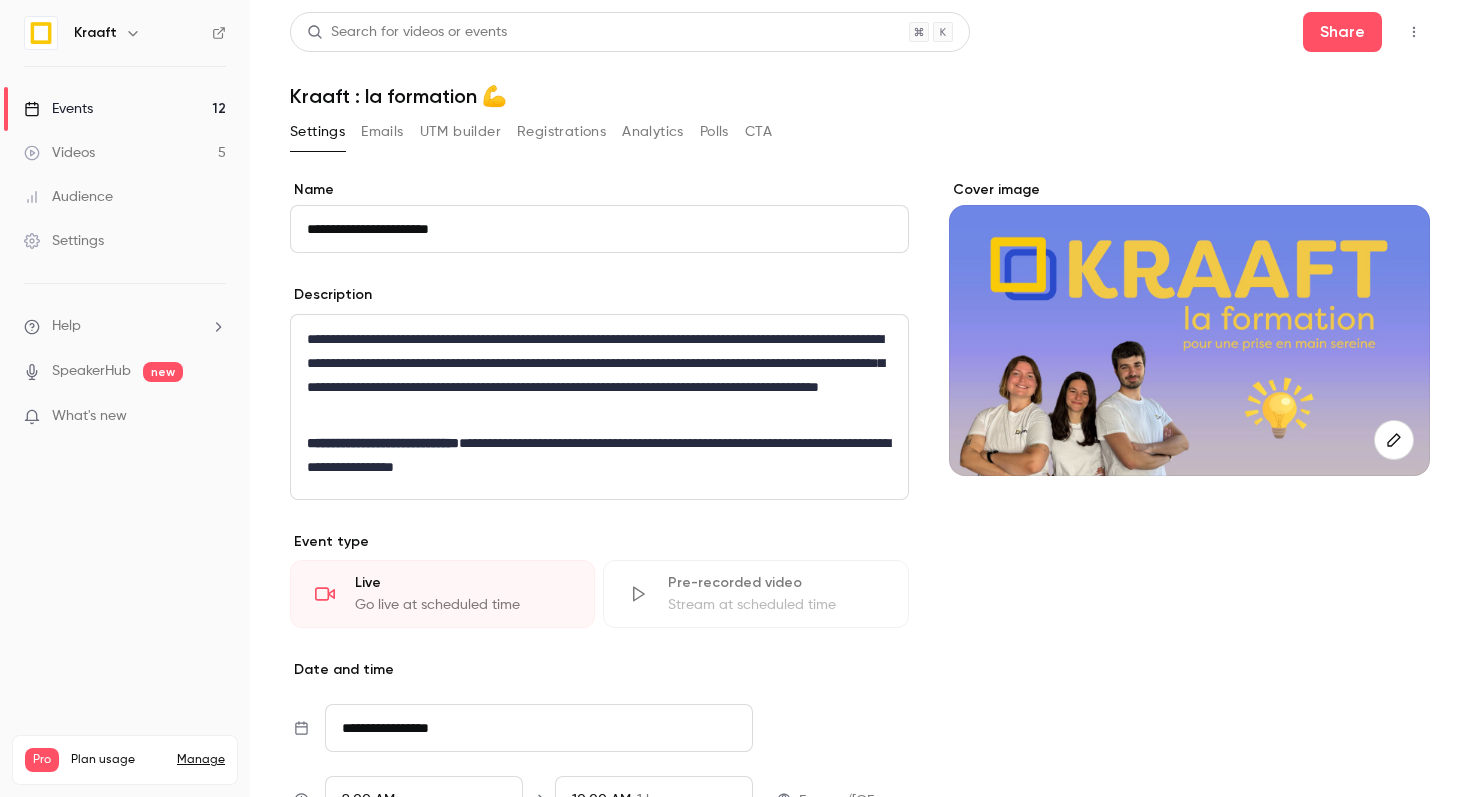 click on "Events 12" at bounding box center (125, 109) 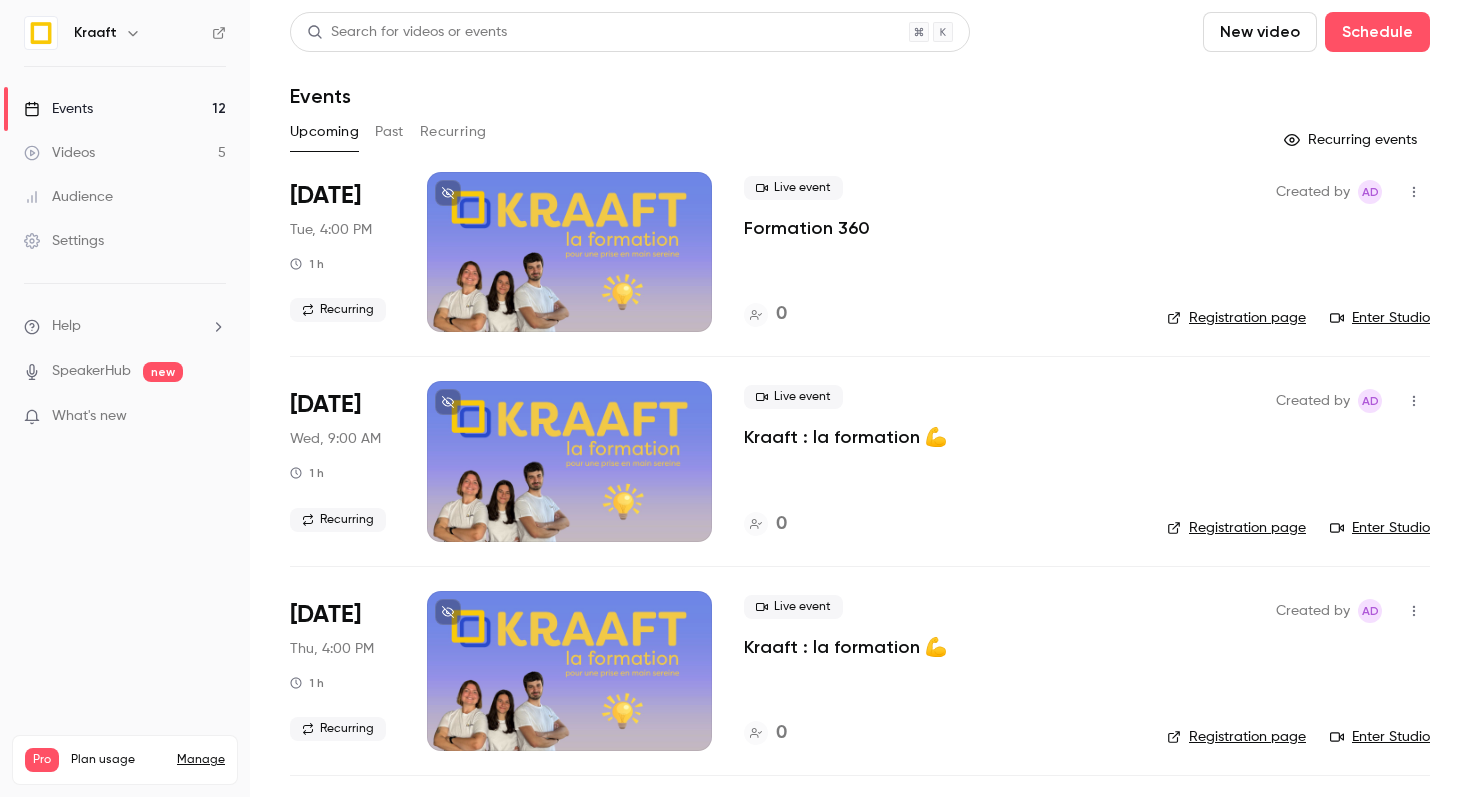 click on "Past" at bounding box center [389, 132] 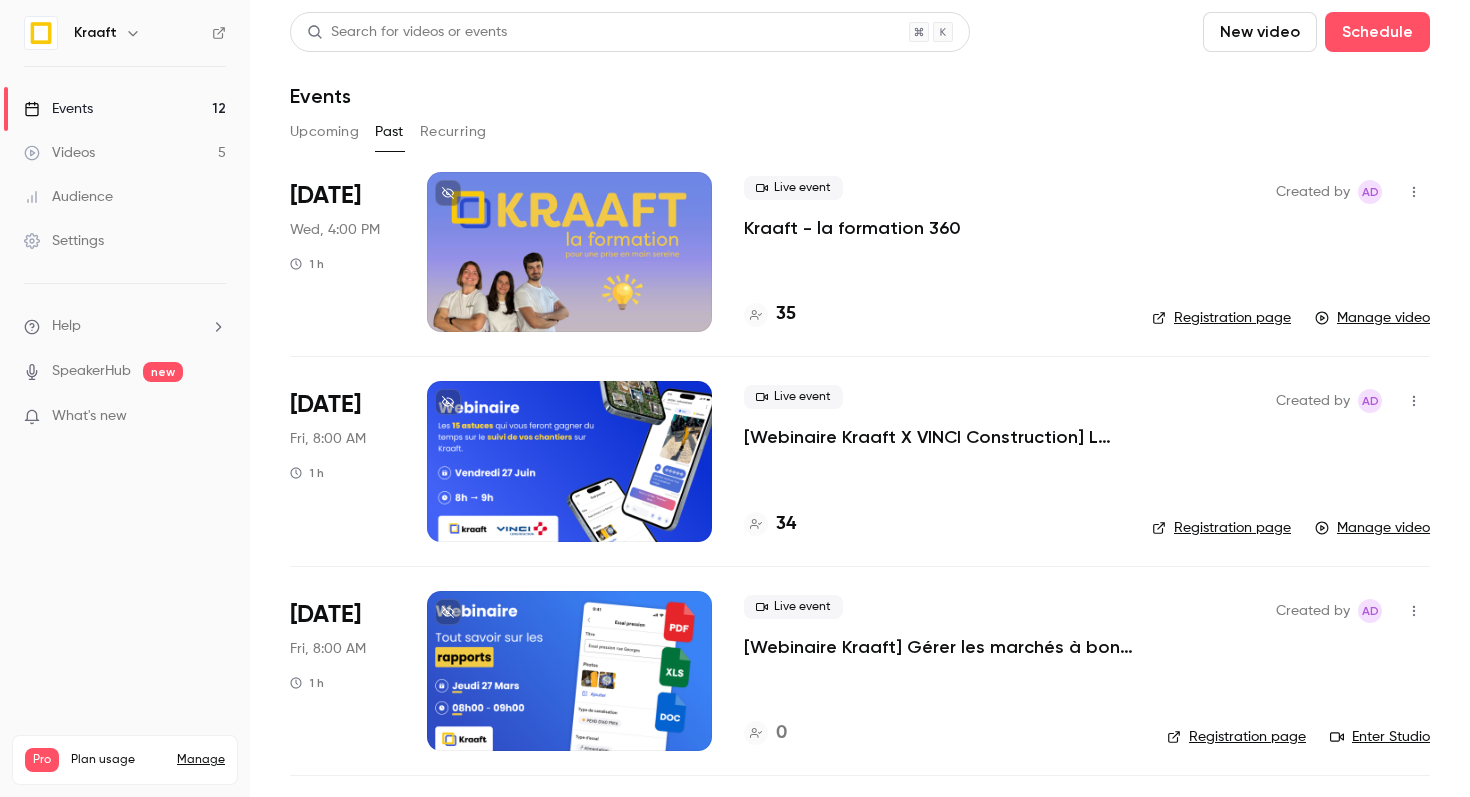click on "Recurring" at bounding box center (453, 132) 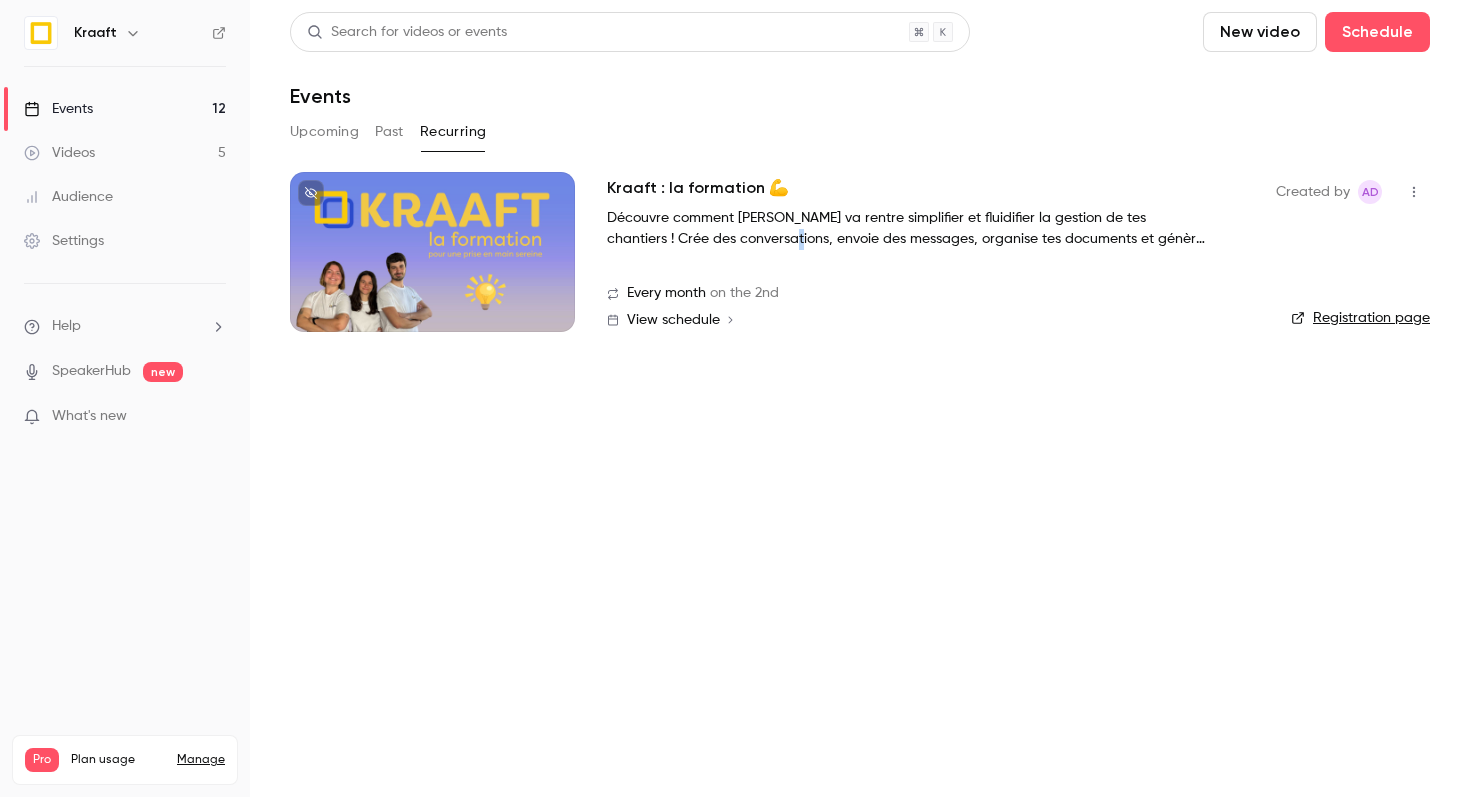 click on "Découvre comment [PERSON_NAME] va rentre simplifier et fluidifier la gestion de tes chantiers ! Crée des conversations, envoie des messages, organise tes documents et génère des rapports facilement. On te guide à [PERSON_NAME] fonctionnalités essentielles pour que ton suivi chantier soit toujours fluide, connectant le terrain et le bureau." at bounding box center [907, 229] 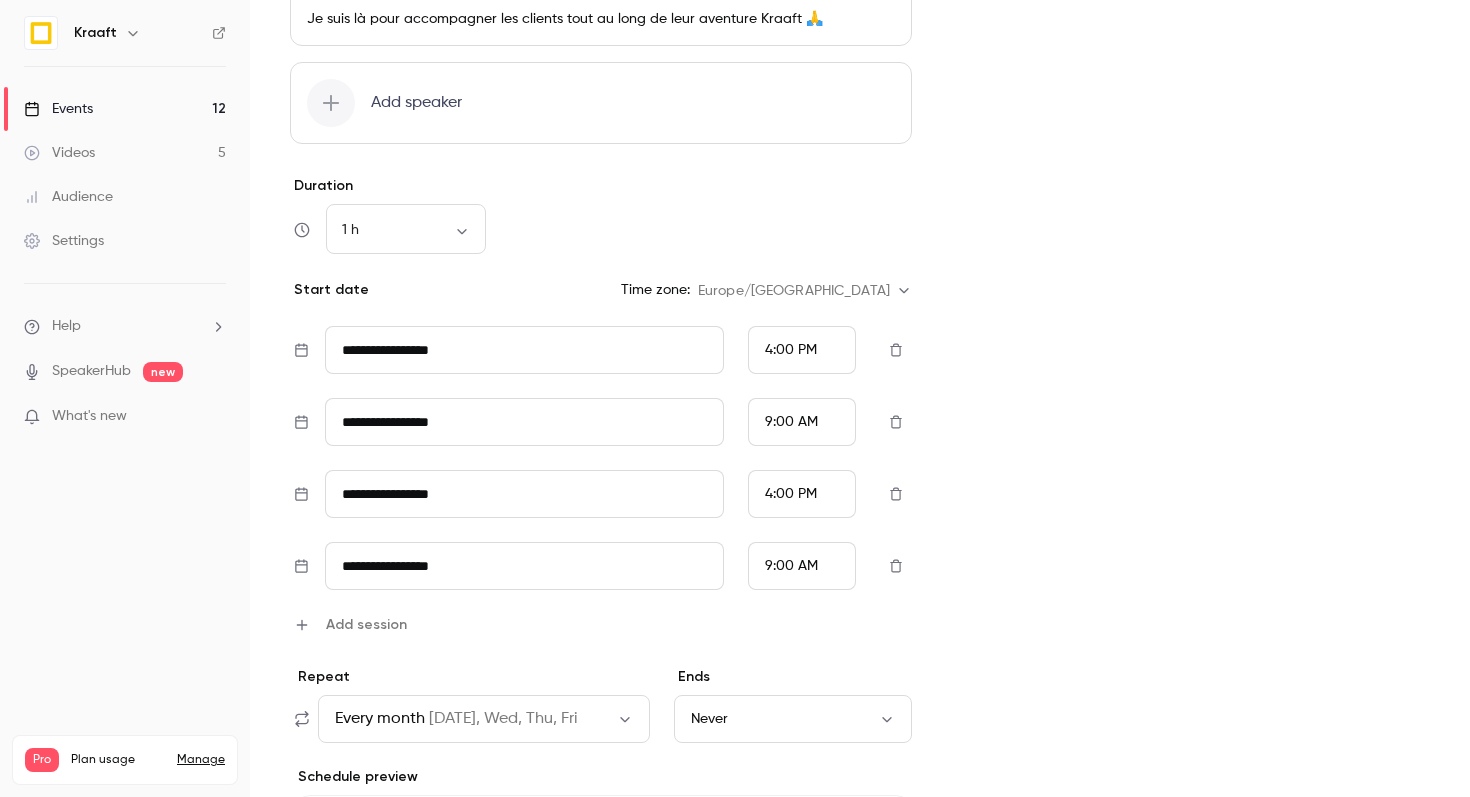 scroll, scrollTop: 767, scrollLeft: 0, axis: vertical 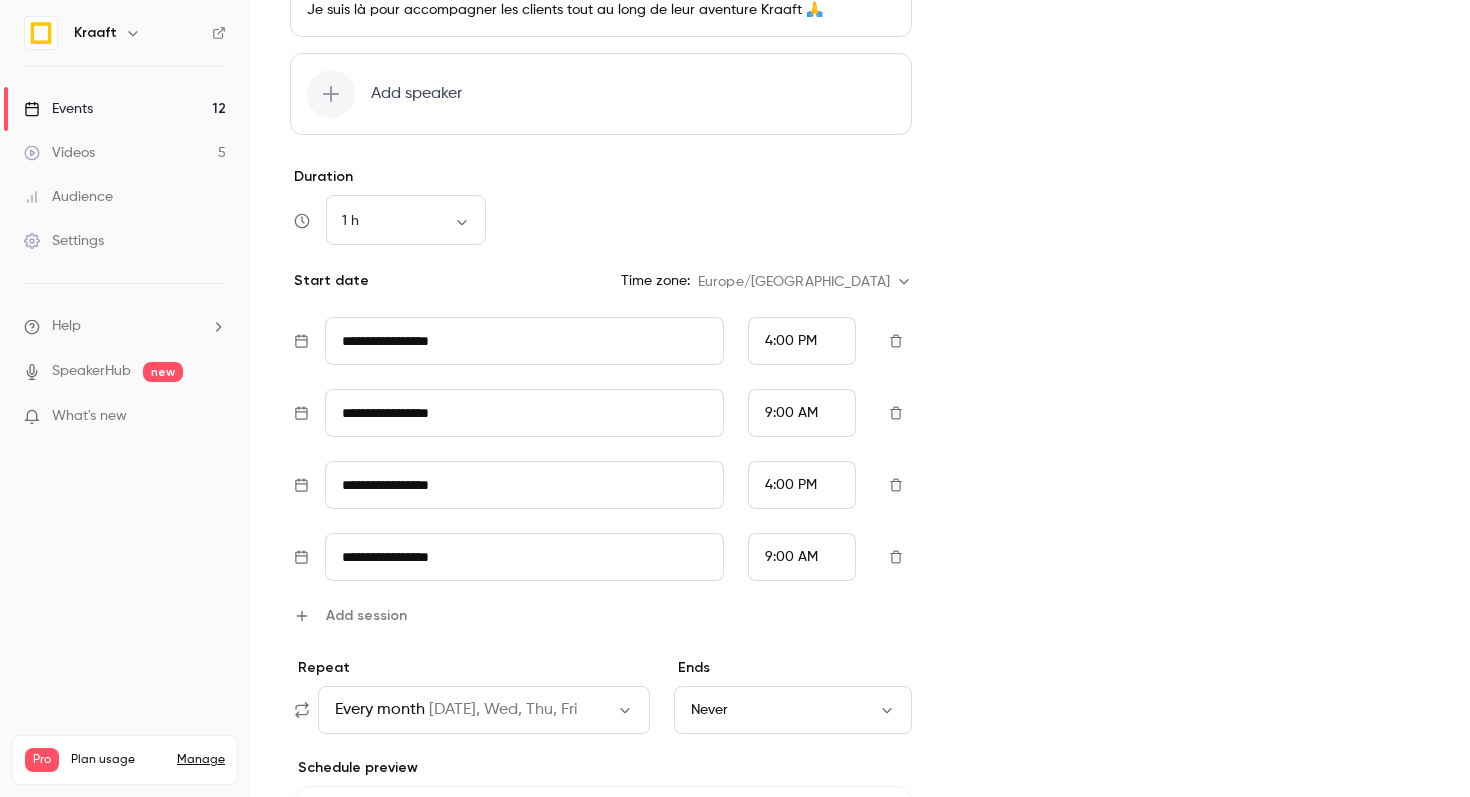 click on "**********" at bounding box center (601, 471) 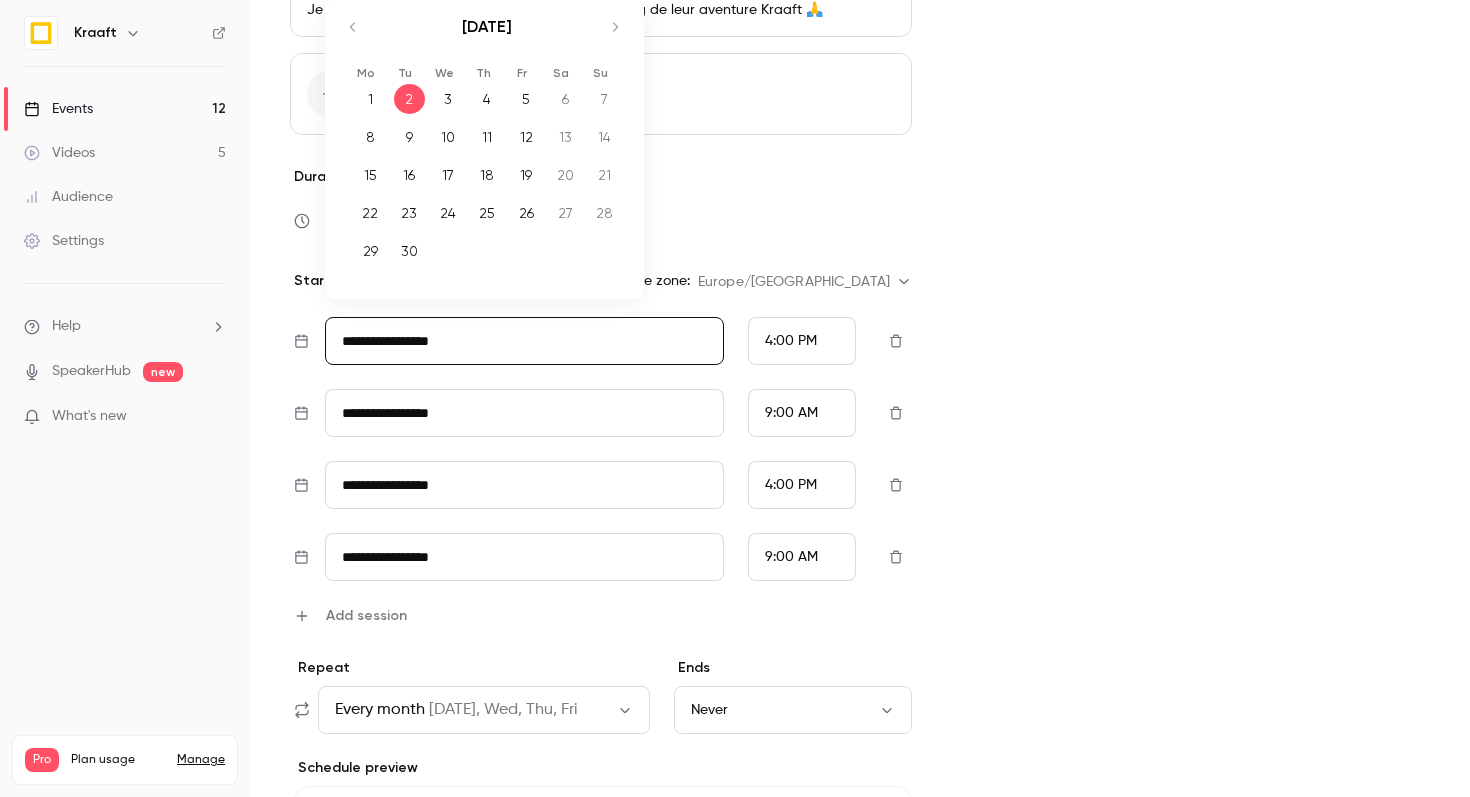 click on "1 h ** ​" at bounding box center [601, 221] 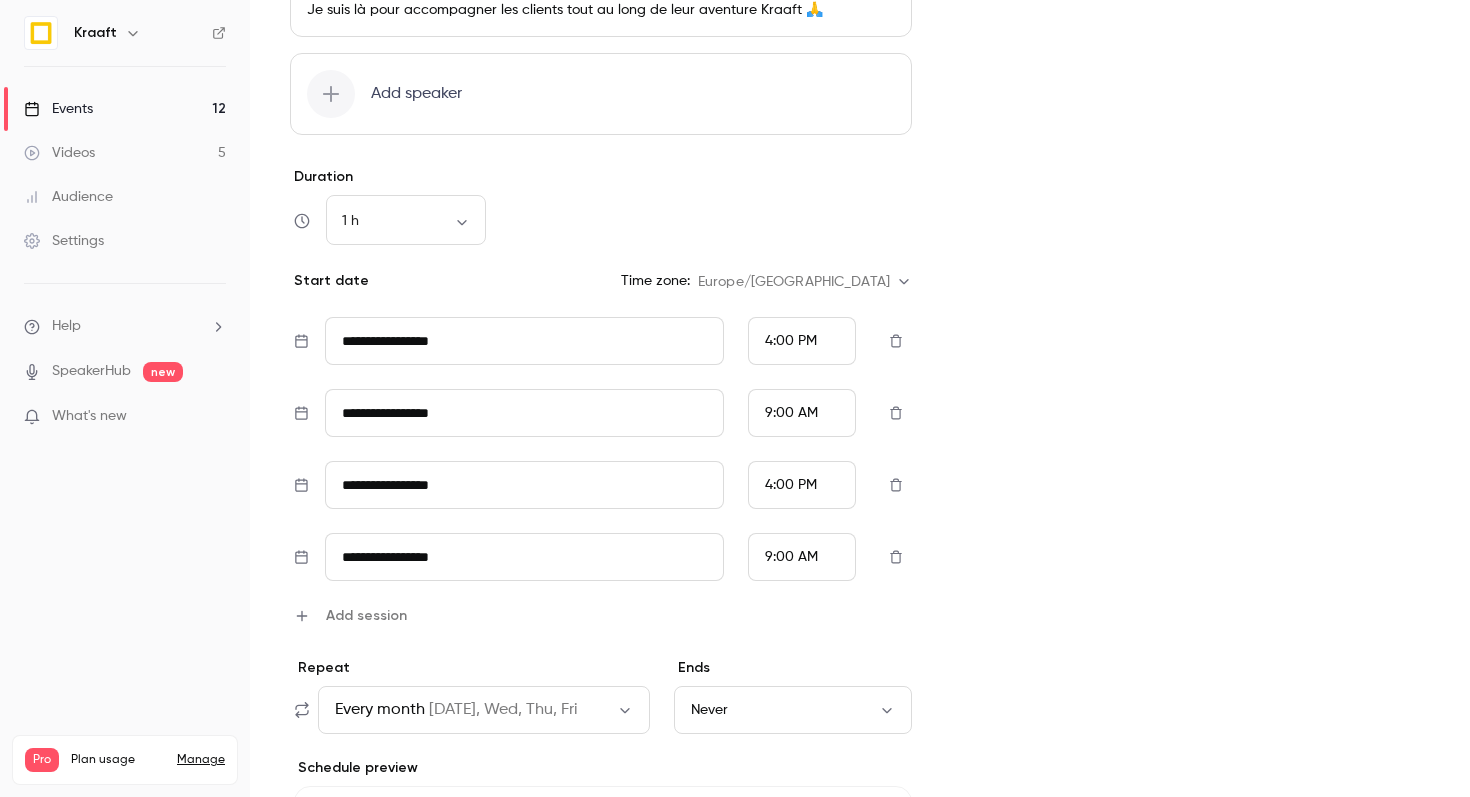 click on "**********" at bounding box center [525, 341] 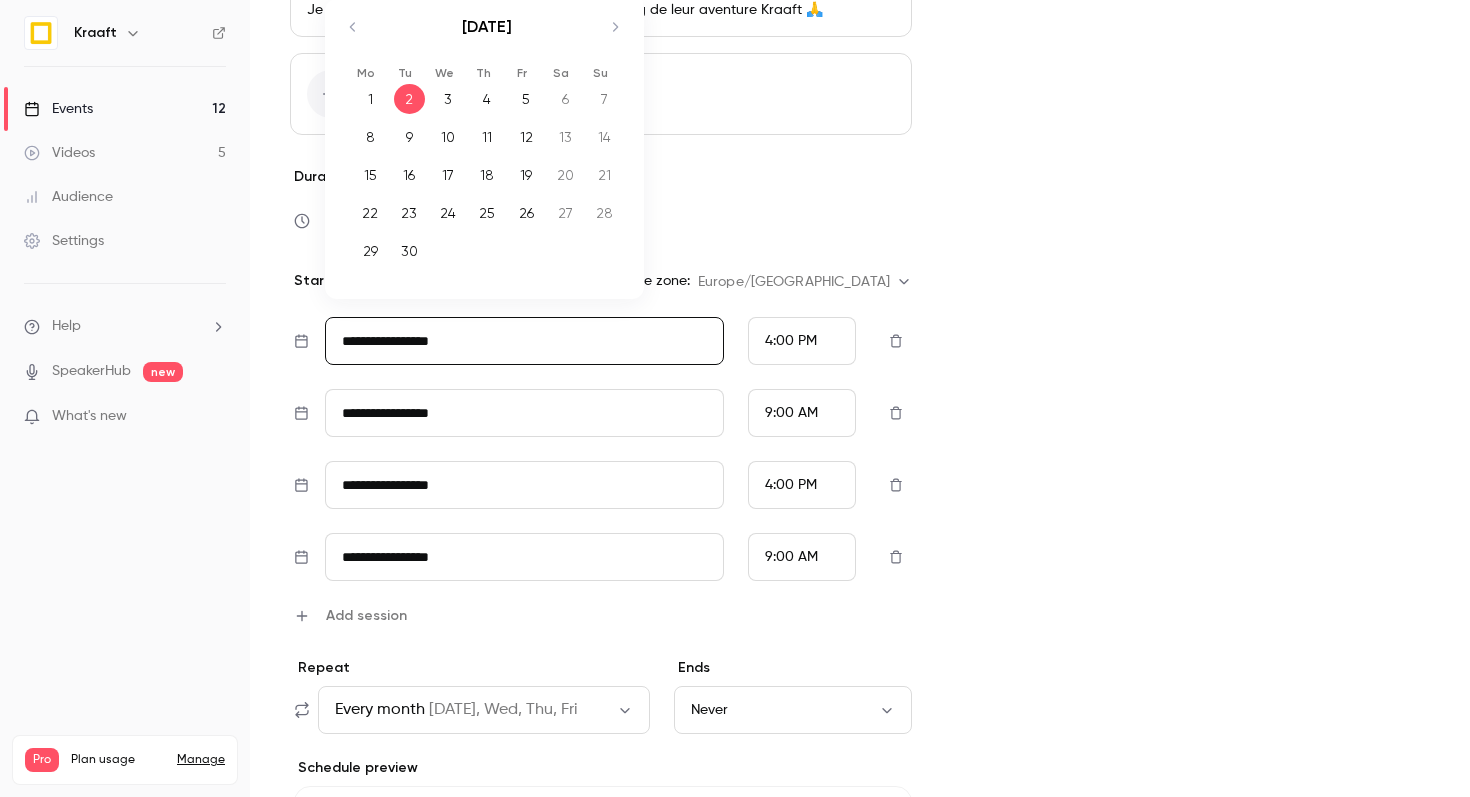 click on "1 h ** ​" at bounding box center [601, 221] 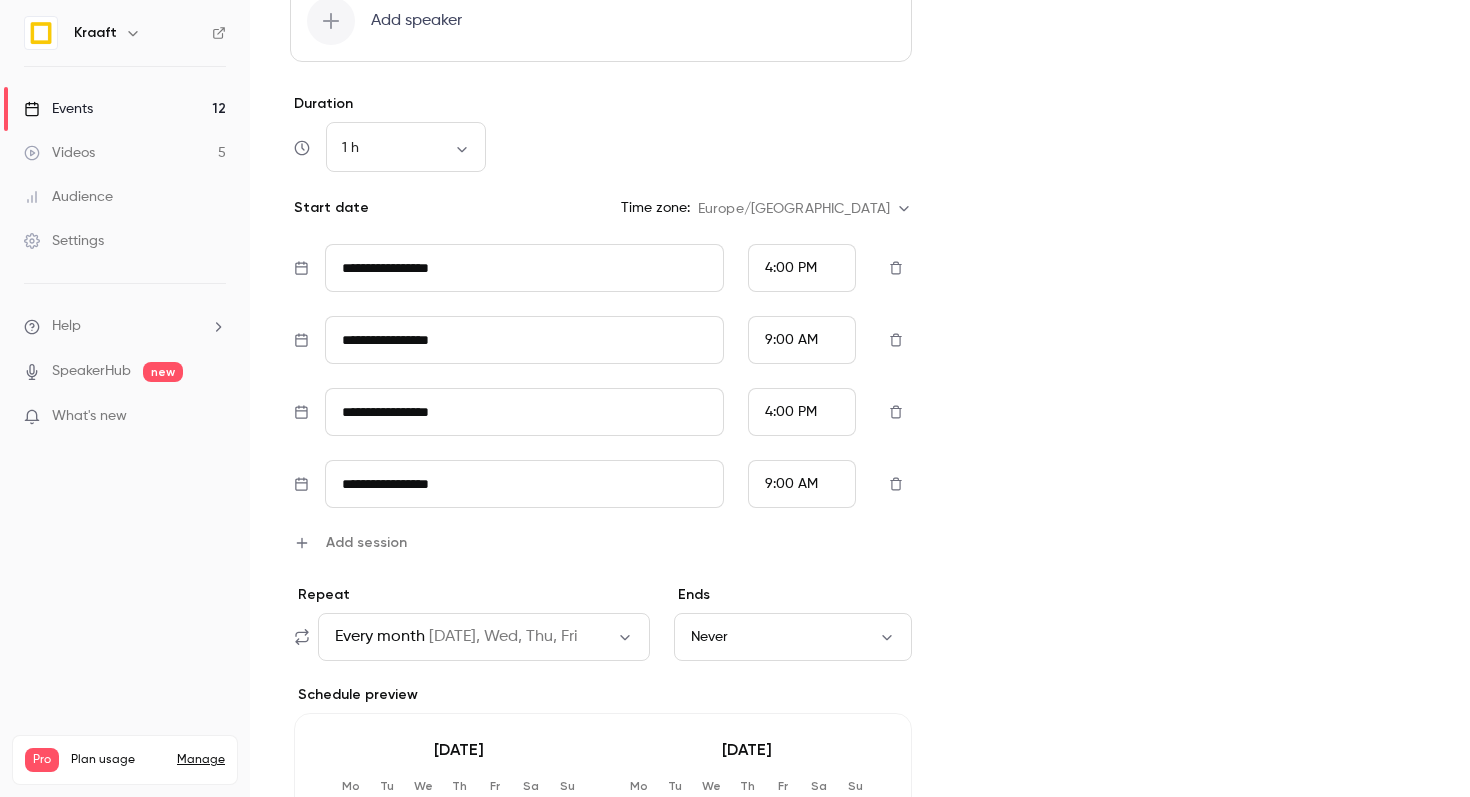 scroll, scrollTop: 0, scrollLeft: 0, axis: both 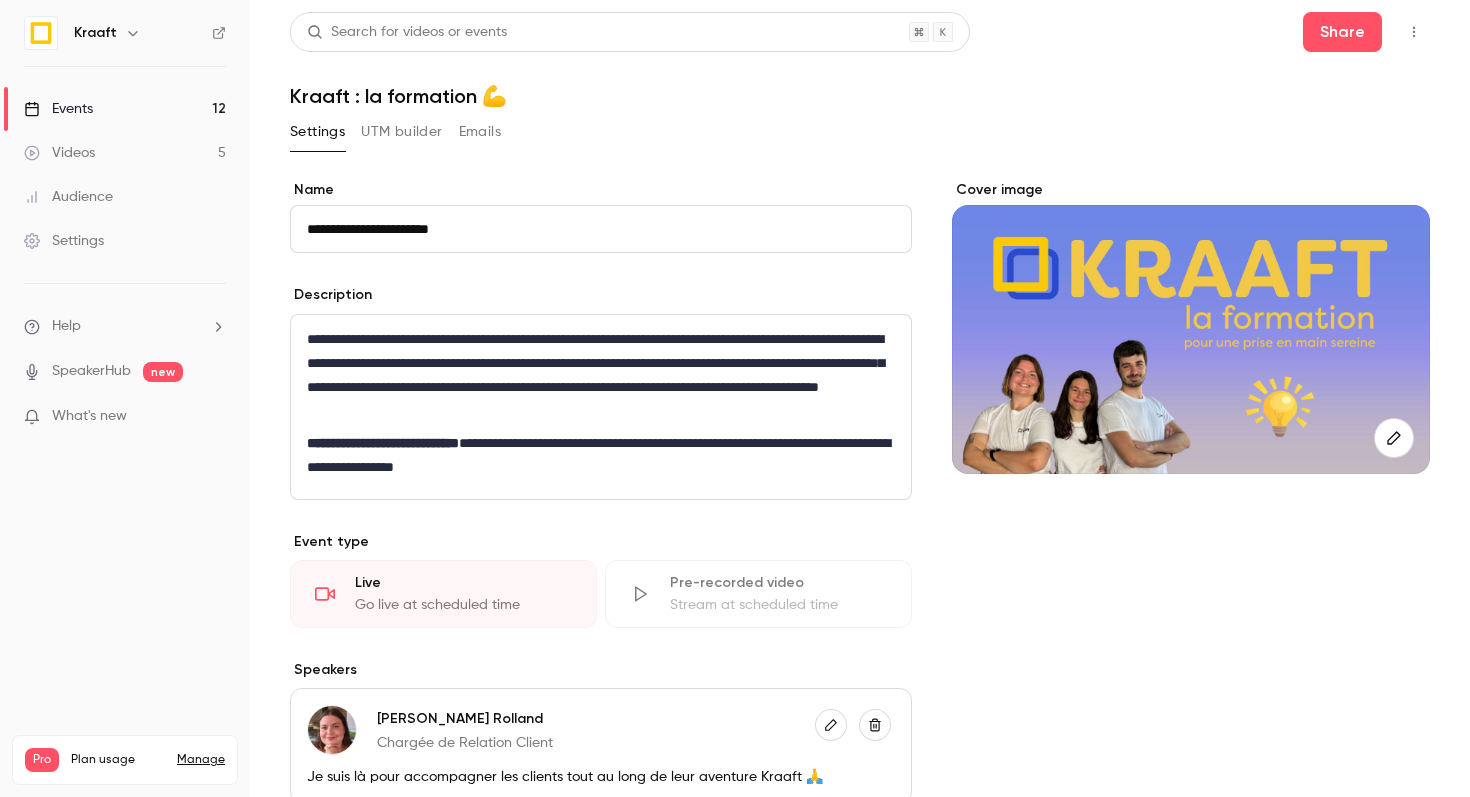 click 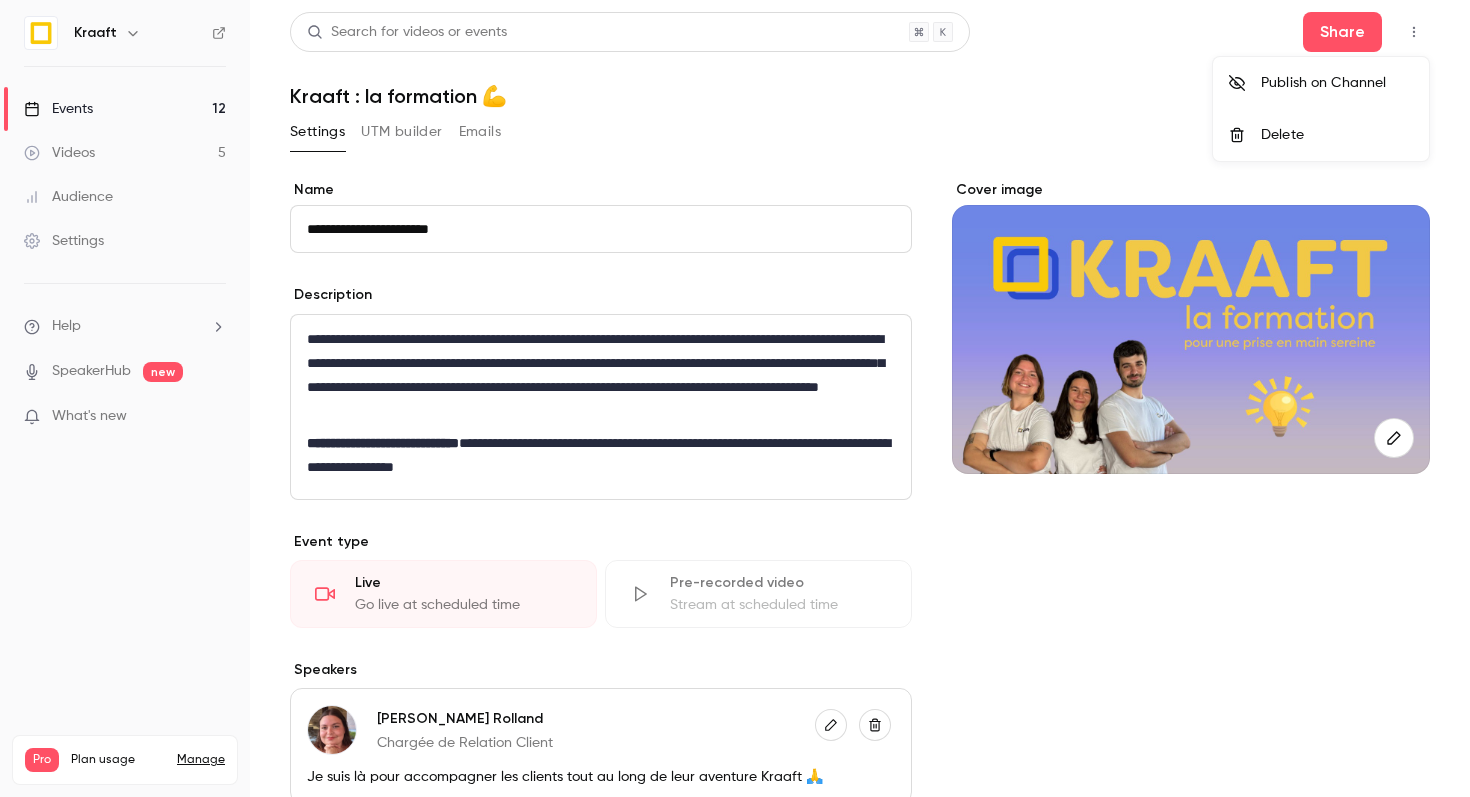 click at bounding box center (735, 398) 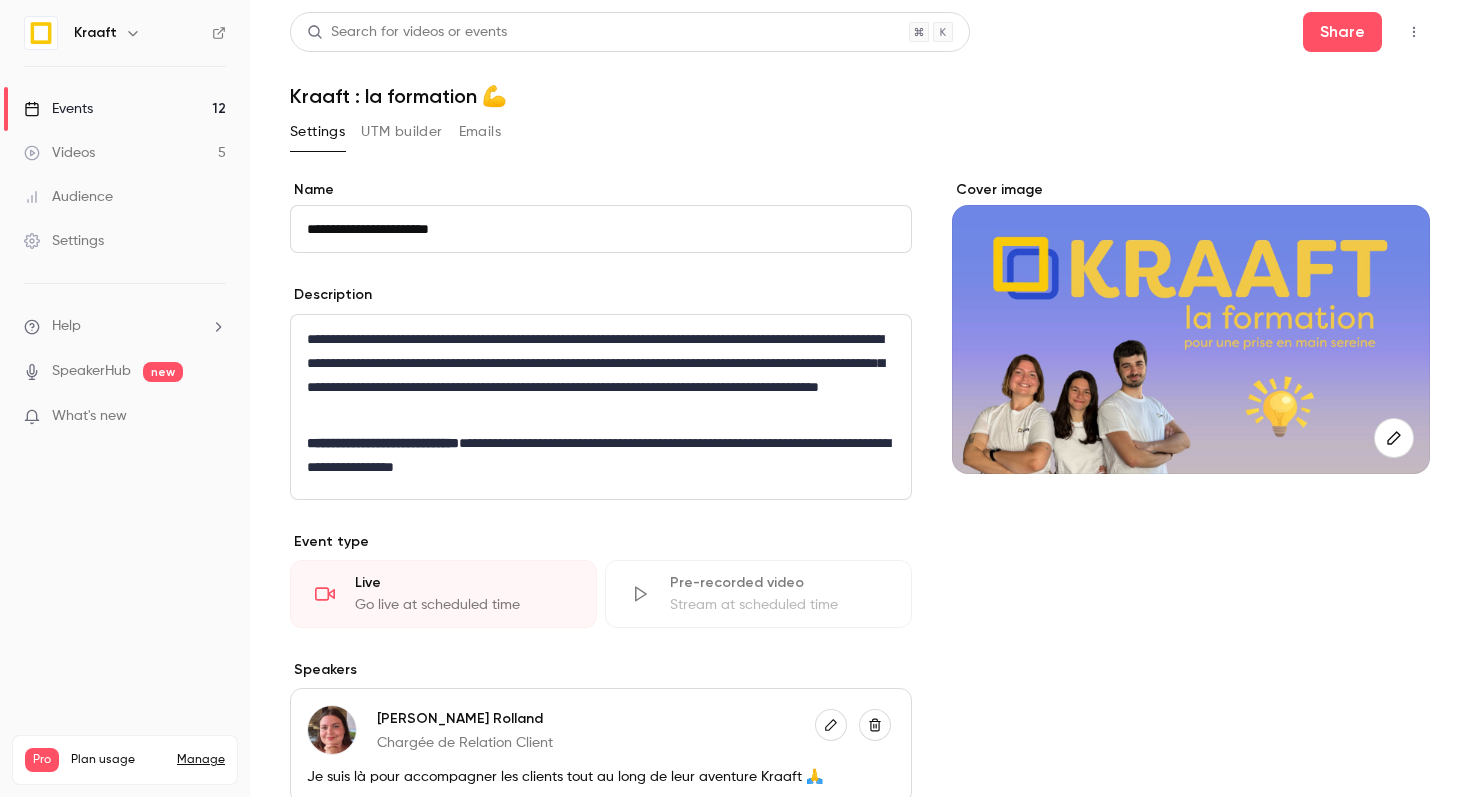click on "Share" at bounding box center [1342, 32] 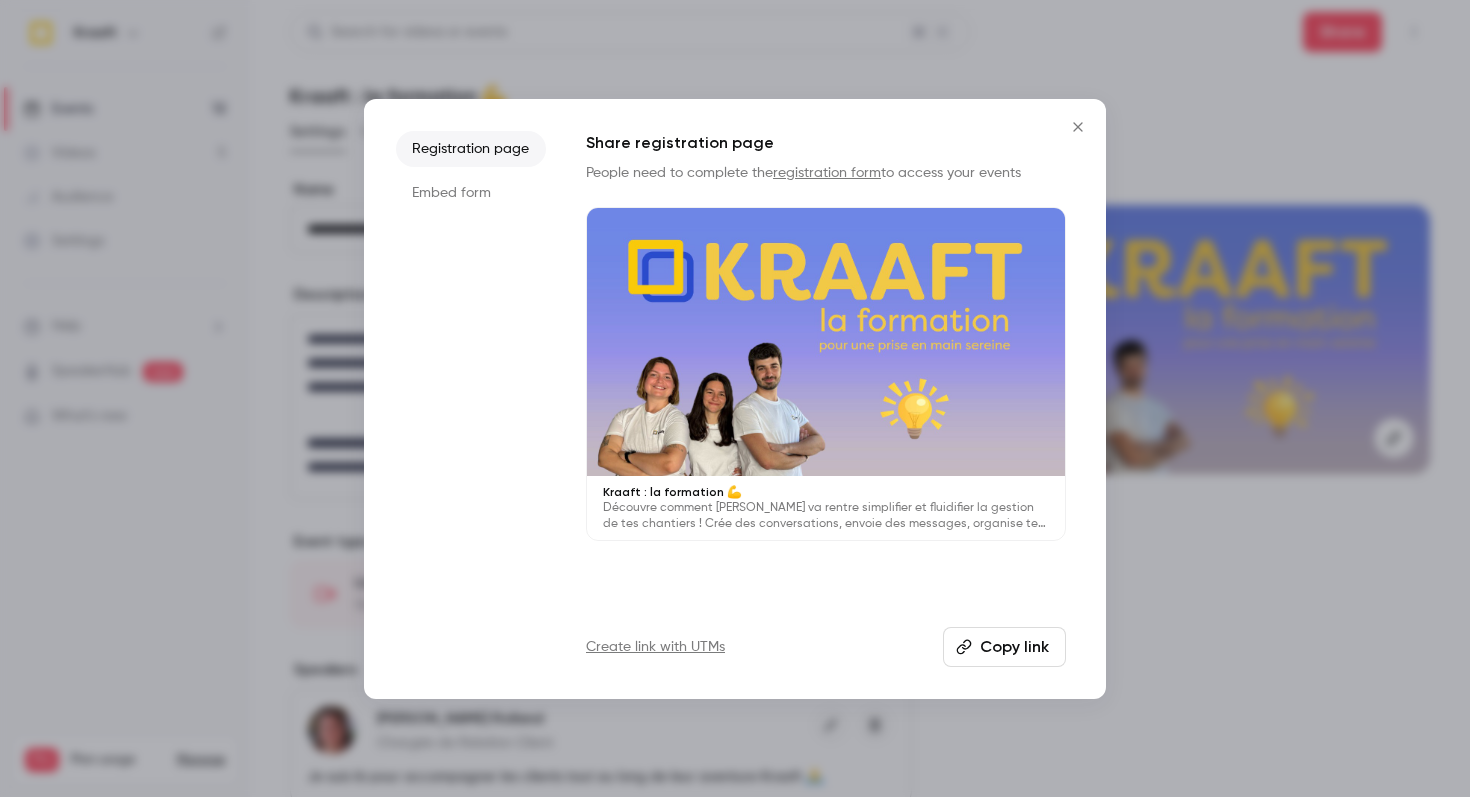 click on "Copy link" at bounding box center [1004, 647] 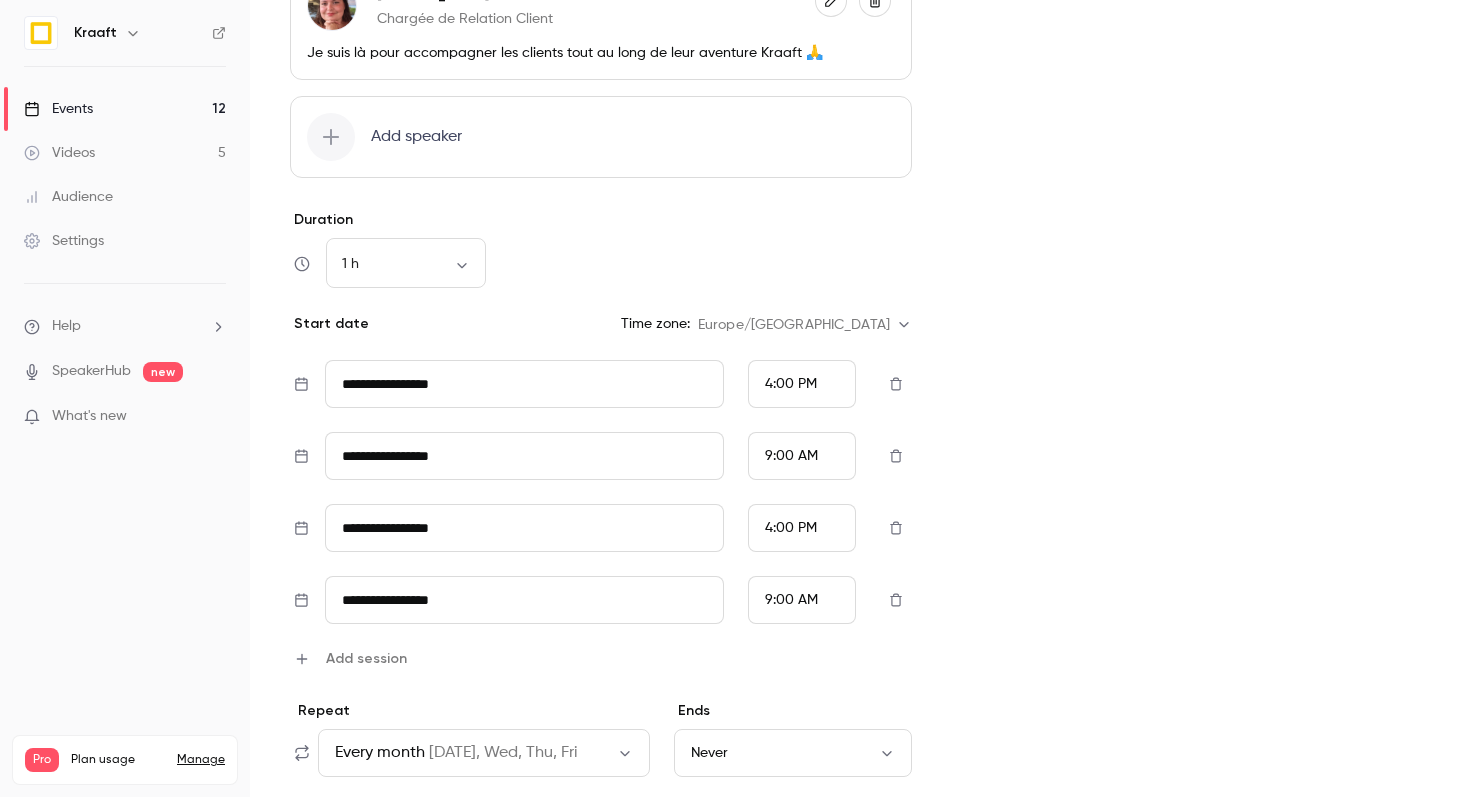 scroll, scrollTop: 694, scrollLeft: 0, axis: vertical 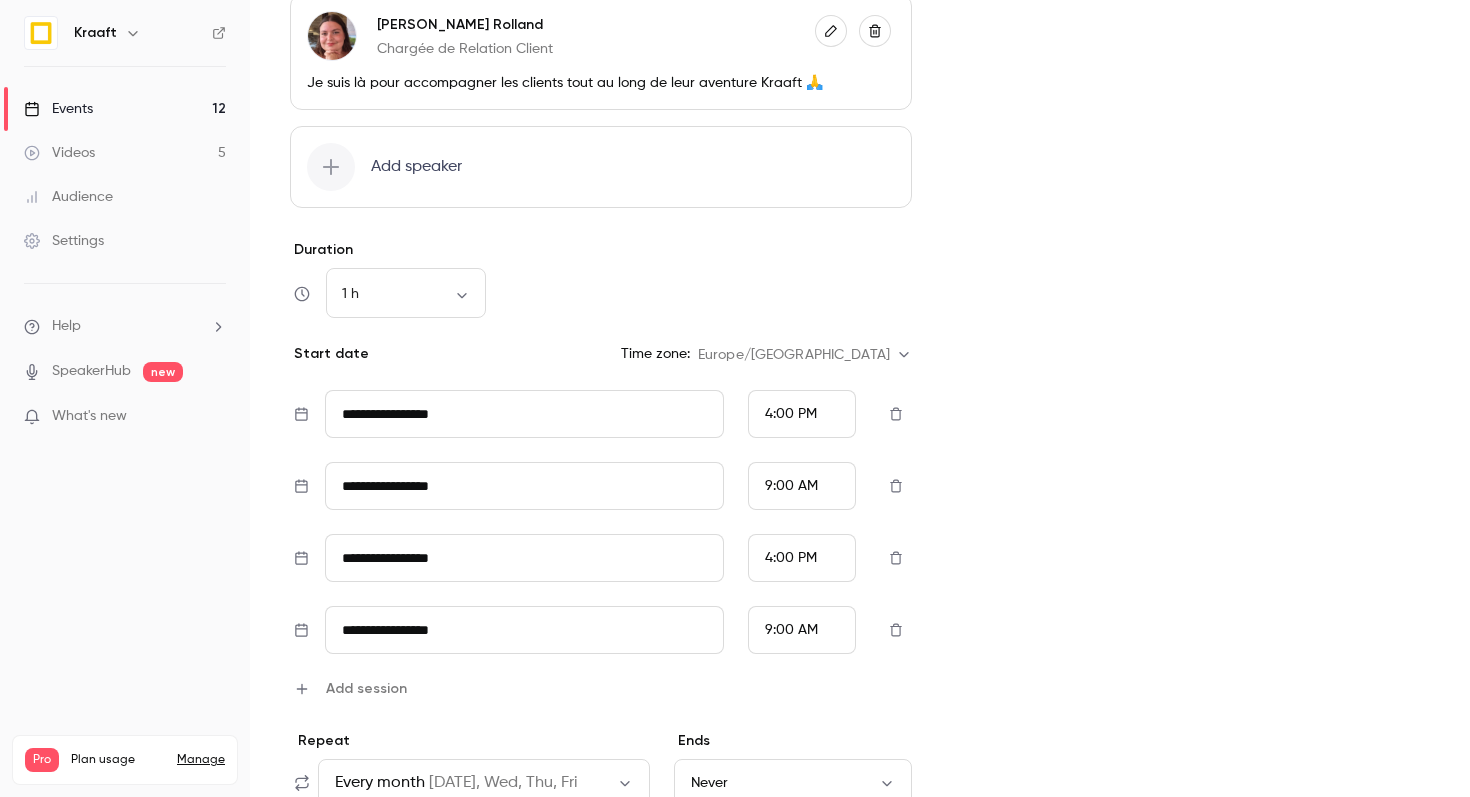 click on "**********" at bounding box center [525, 414] 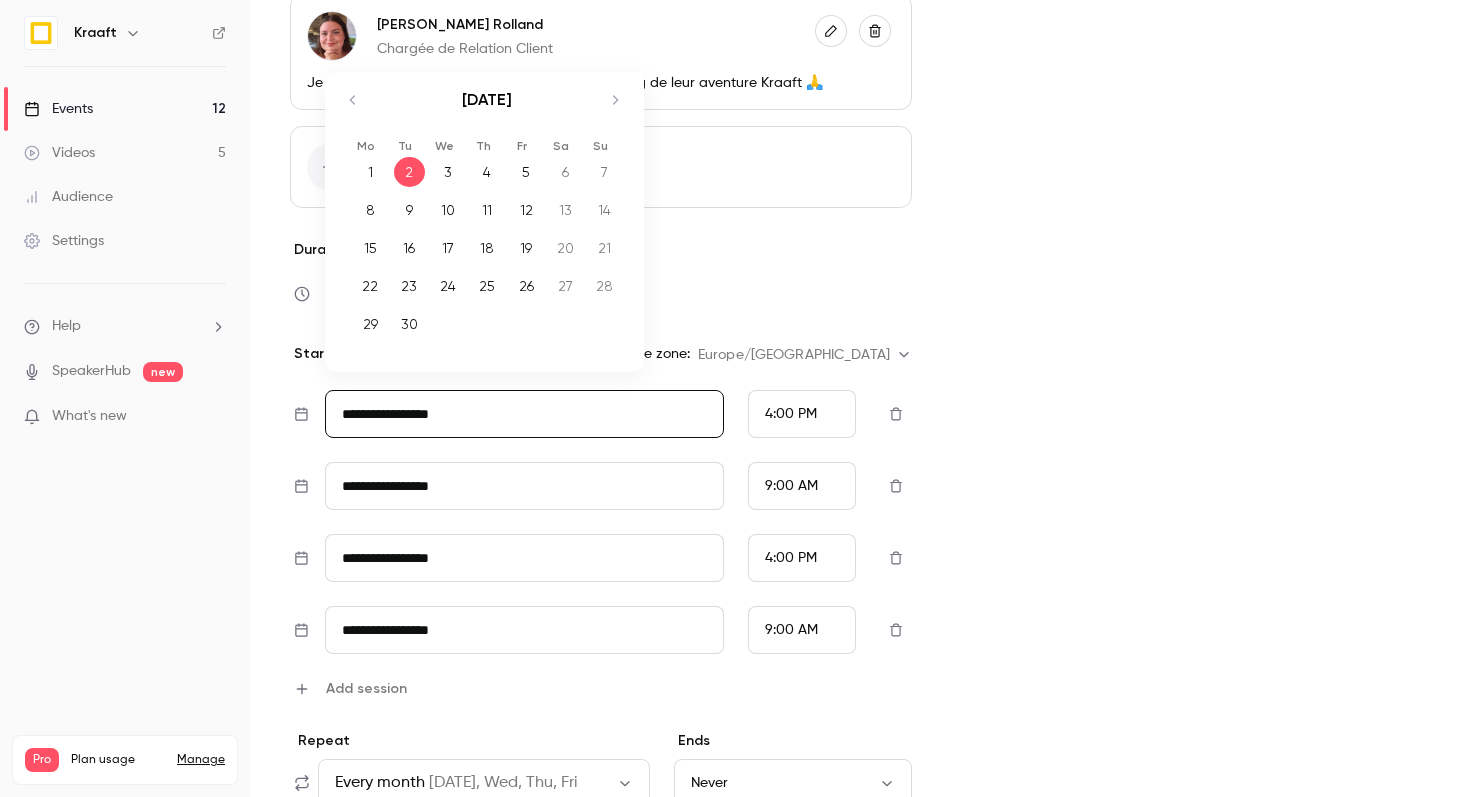 click on "Duration" at bounding box center [601, 250] 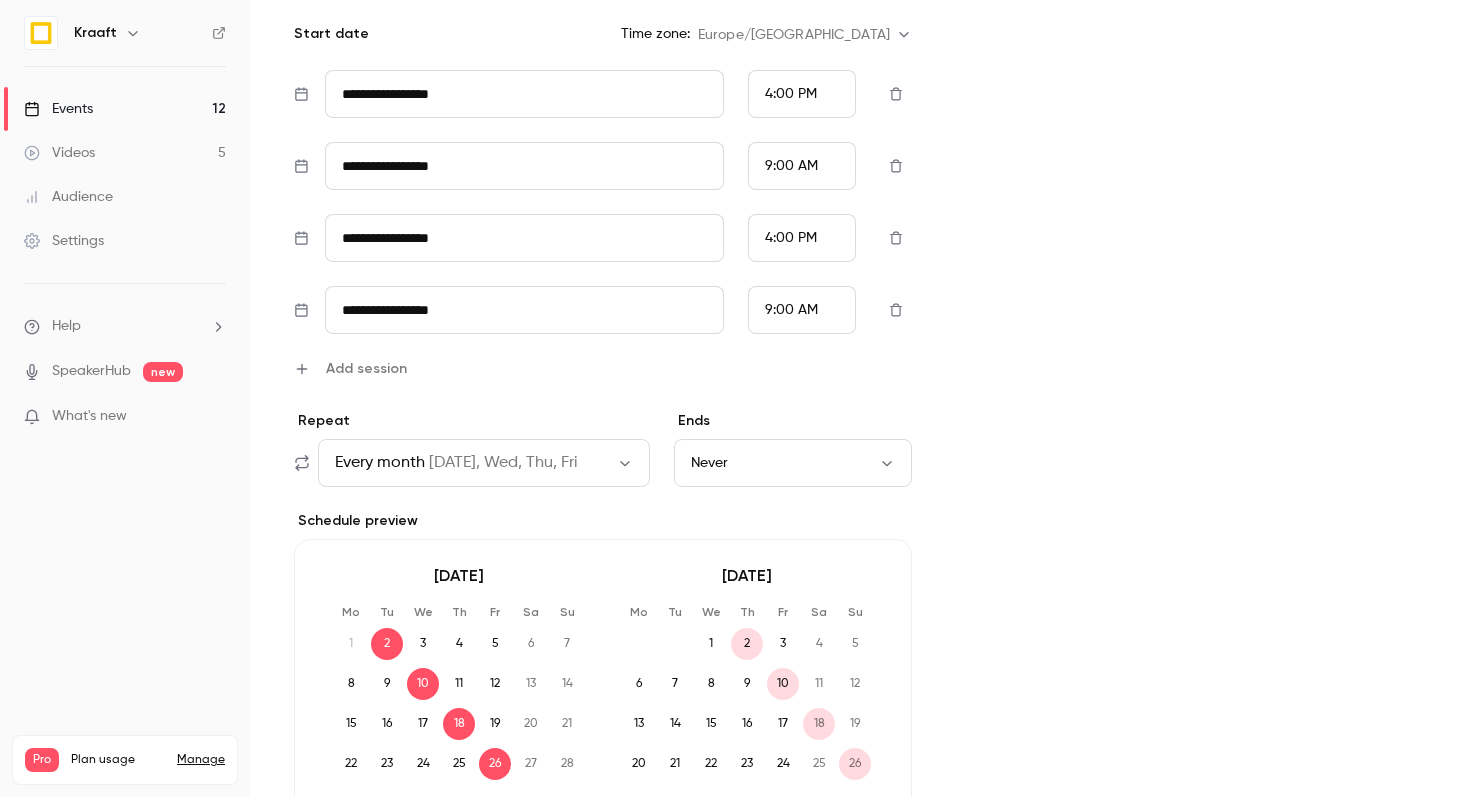 scroll, scrollTop: 1001, scrollLeft: 0, axis: vertical 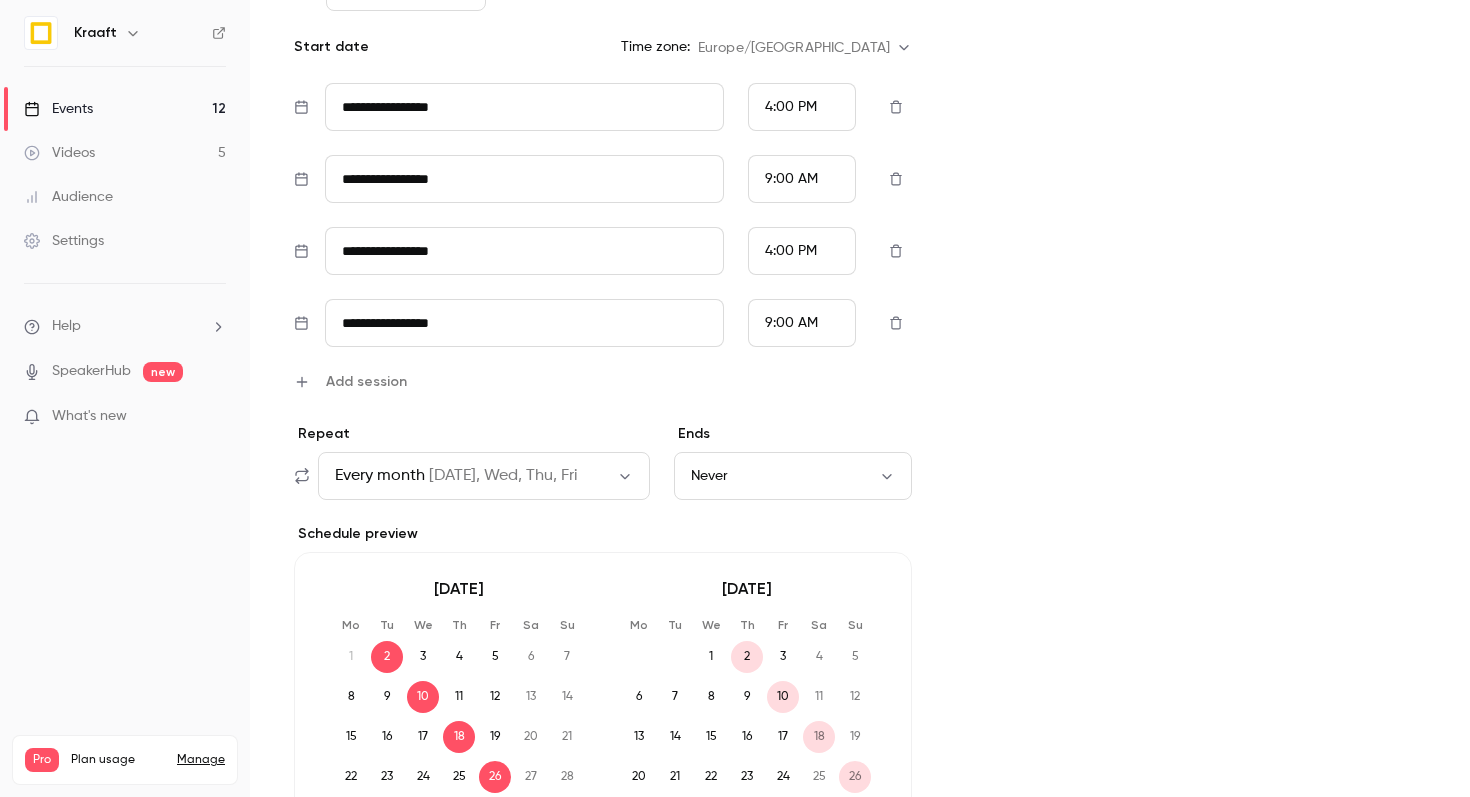 click on "**********" at bounding box center (525, 107) 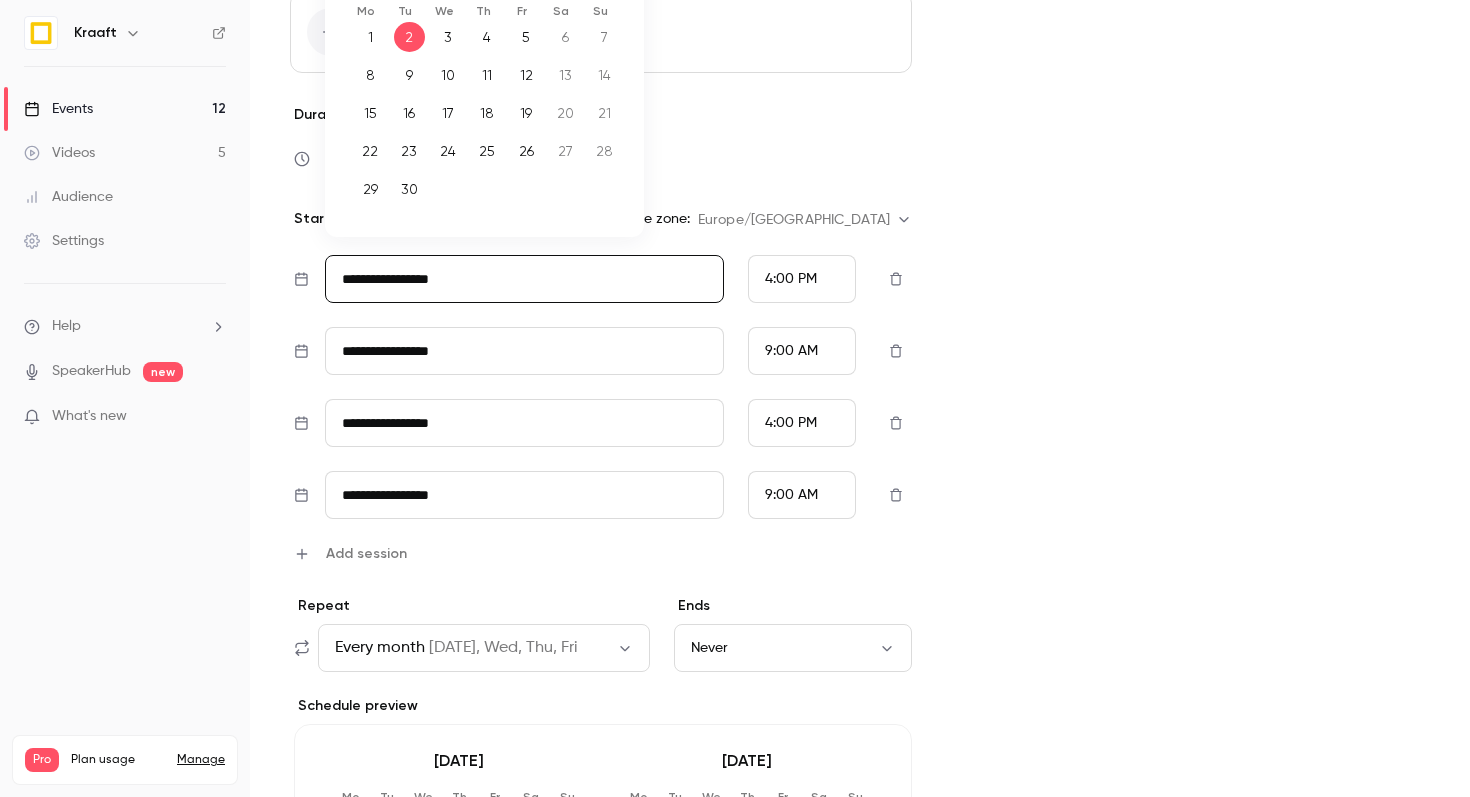 scroll, scrollTop: 816, scrollLeft: 0, axis: vertical 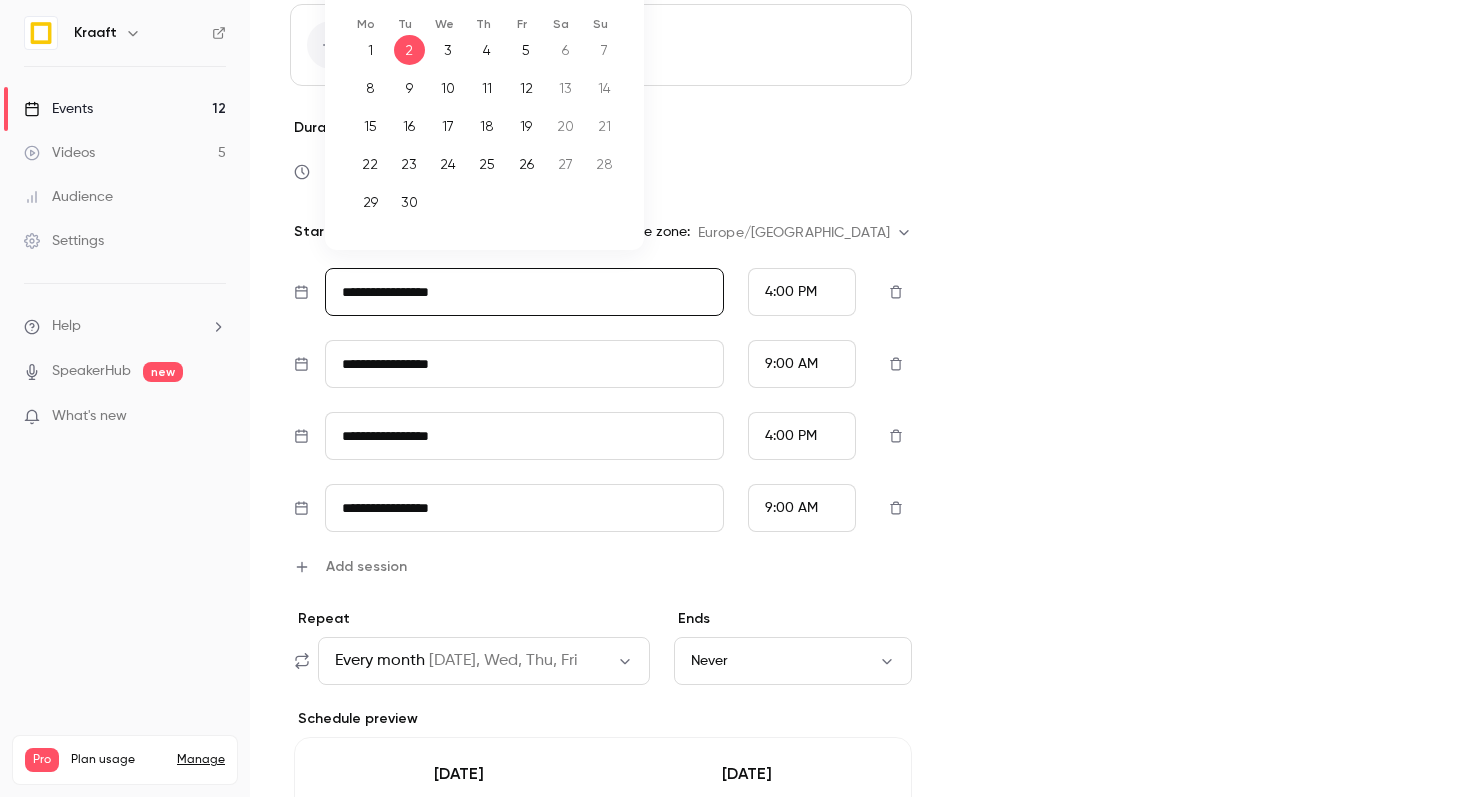 click on "**********" at bounding box center (525, 292) 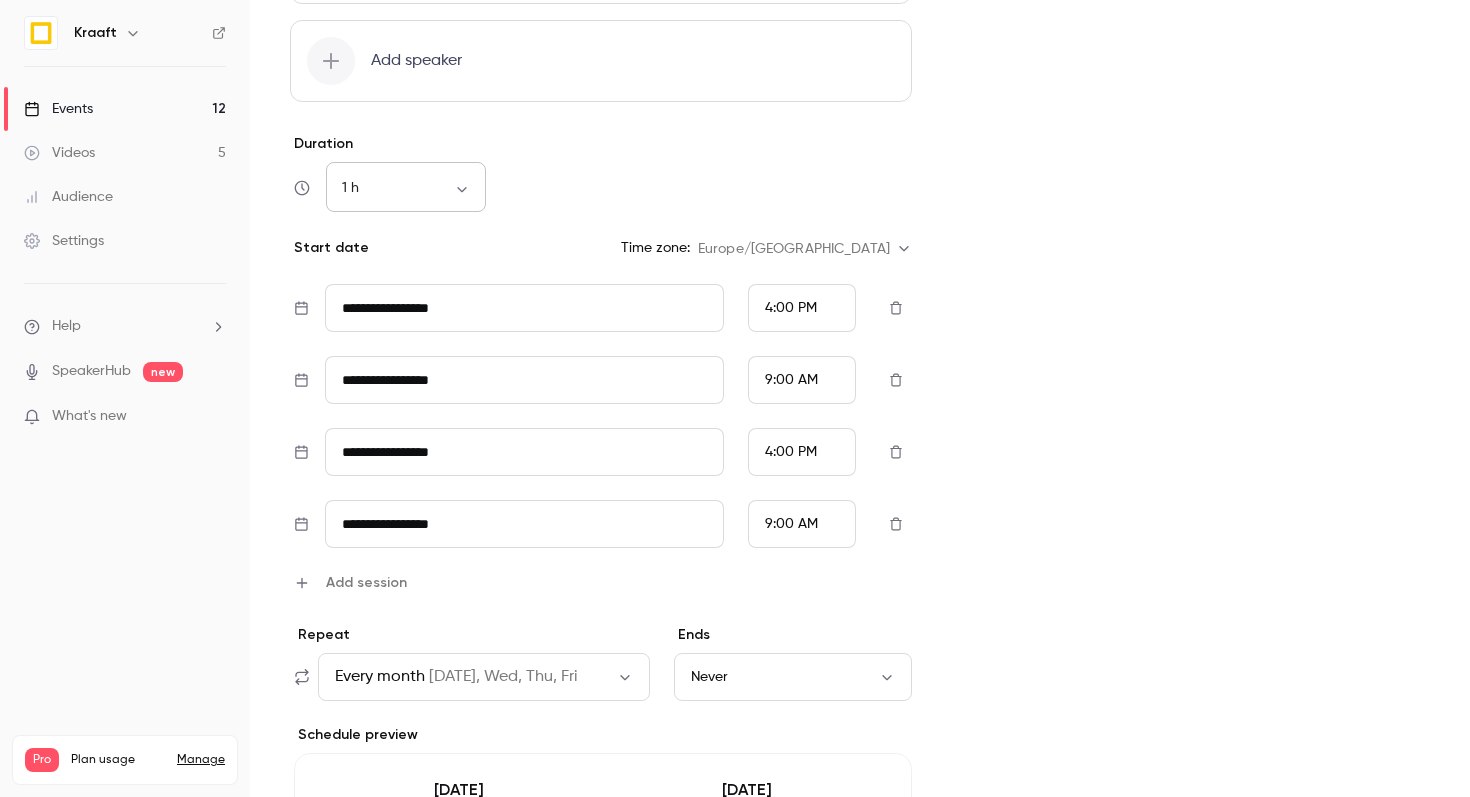 scroll, scrollTop: 831, scrollLeft: 0, axis: vertical 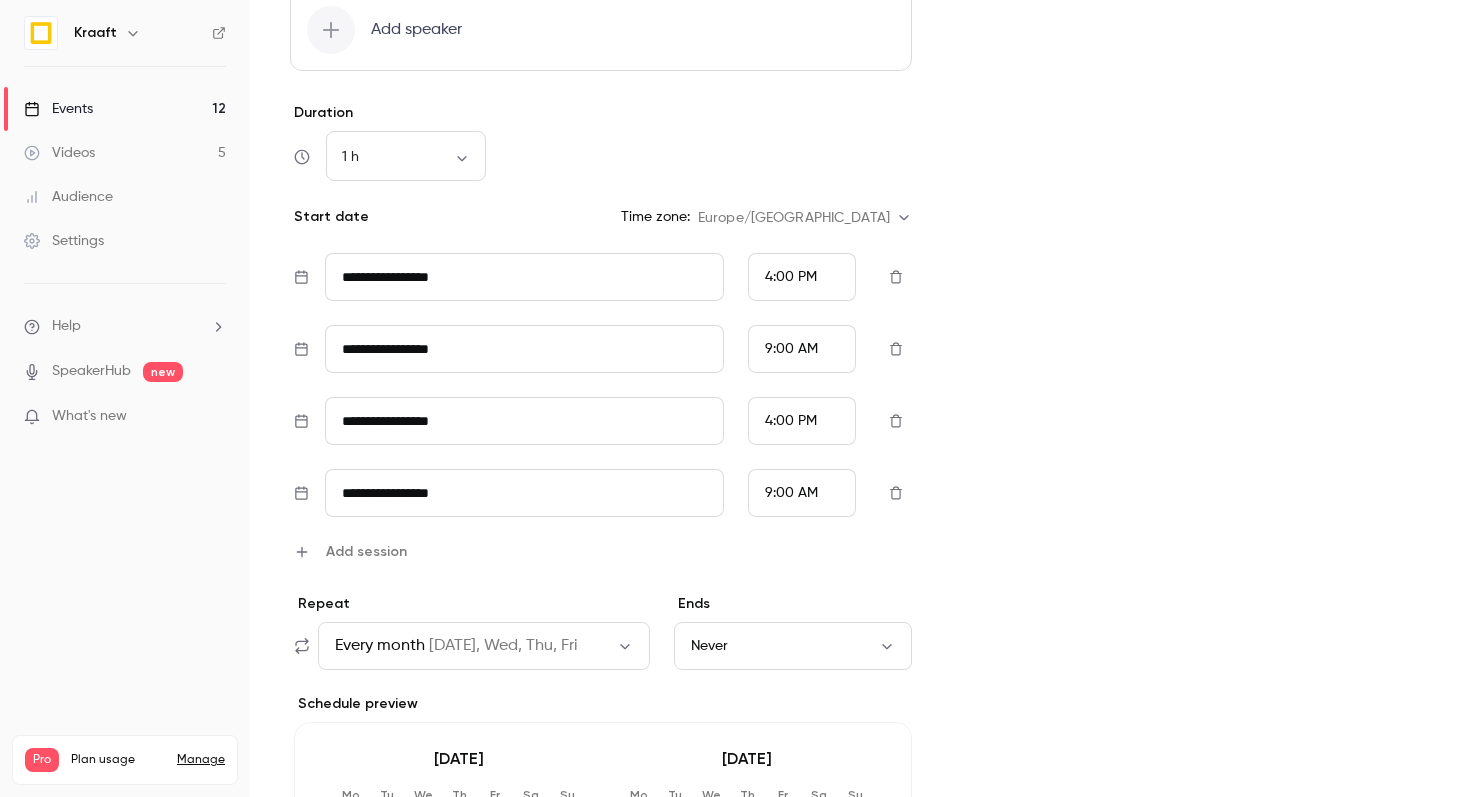 click on "[DATE], Wed, Thu, Fri" at bounding box center [503, 646] 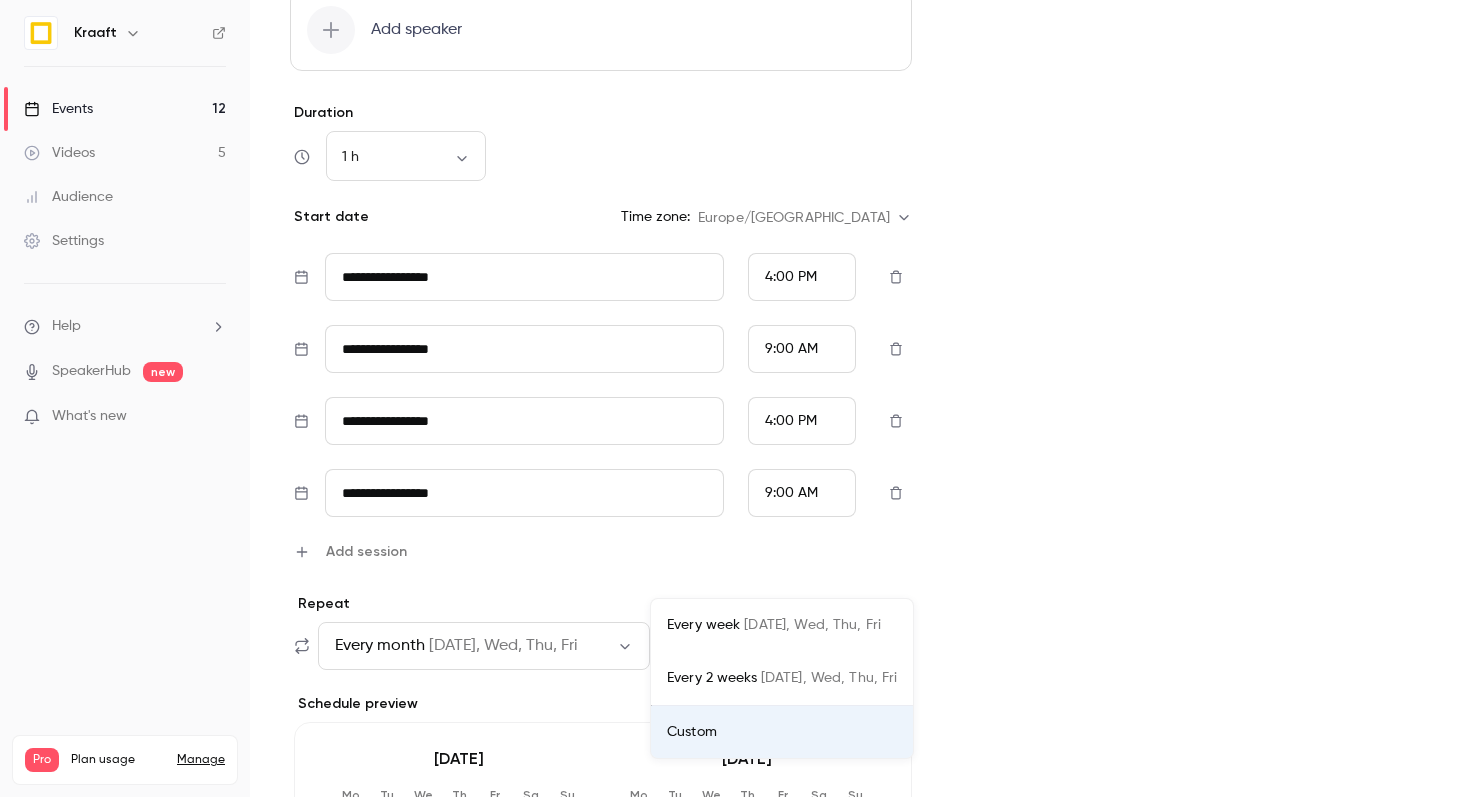 click at bounding box center (735, 398) 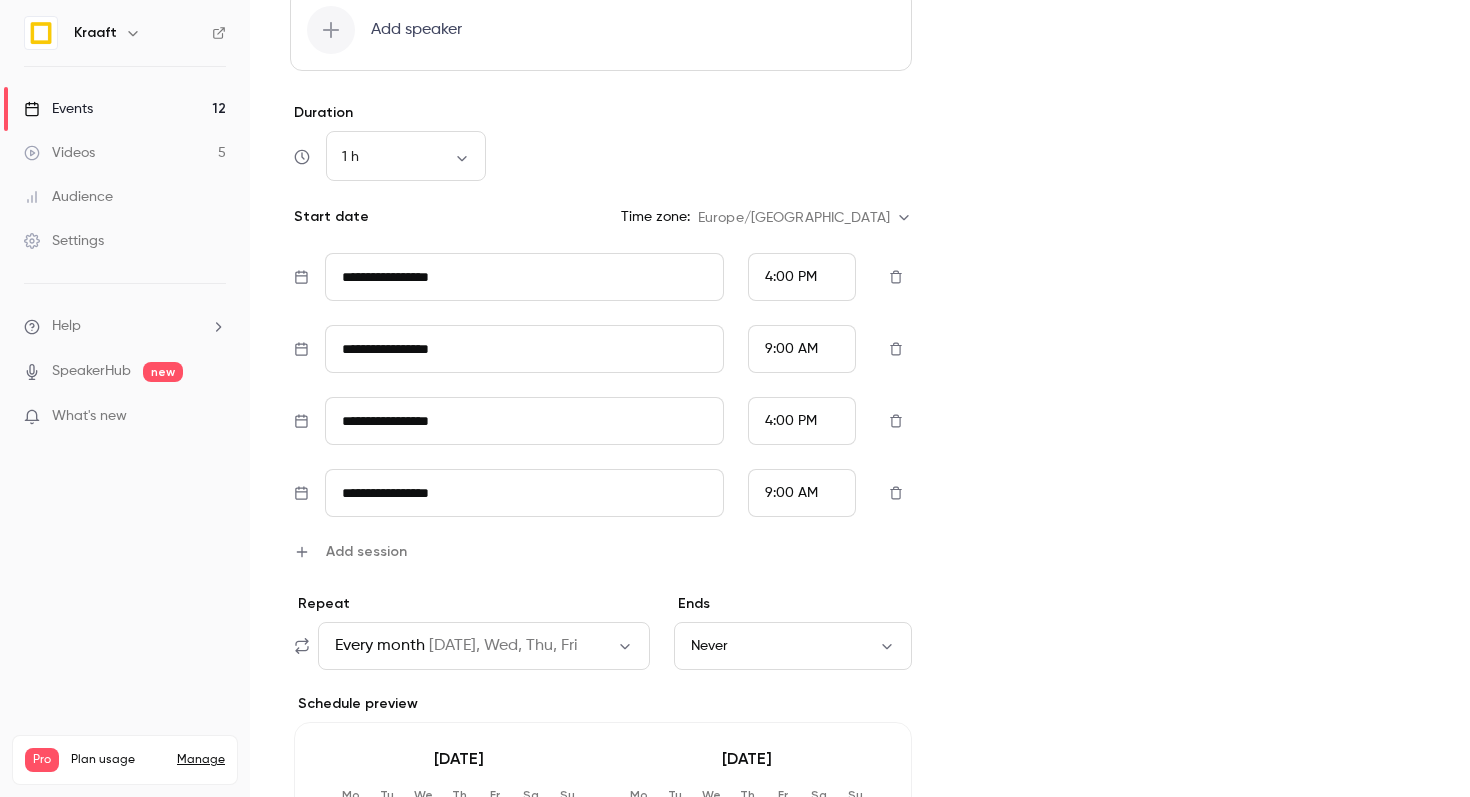 click 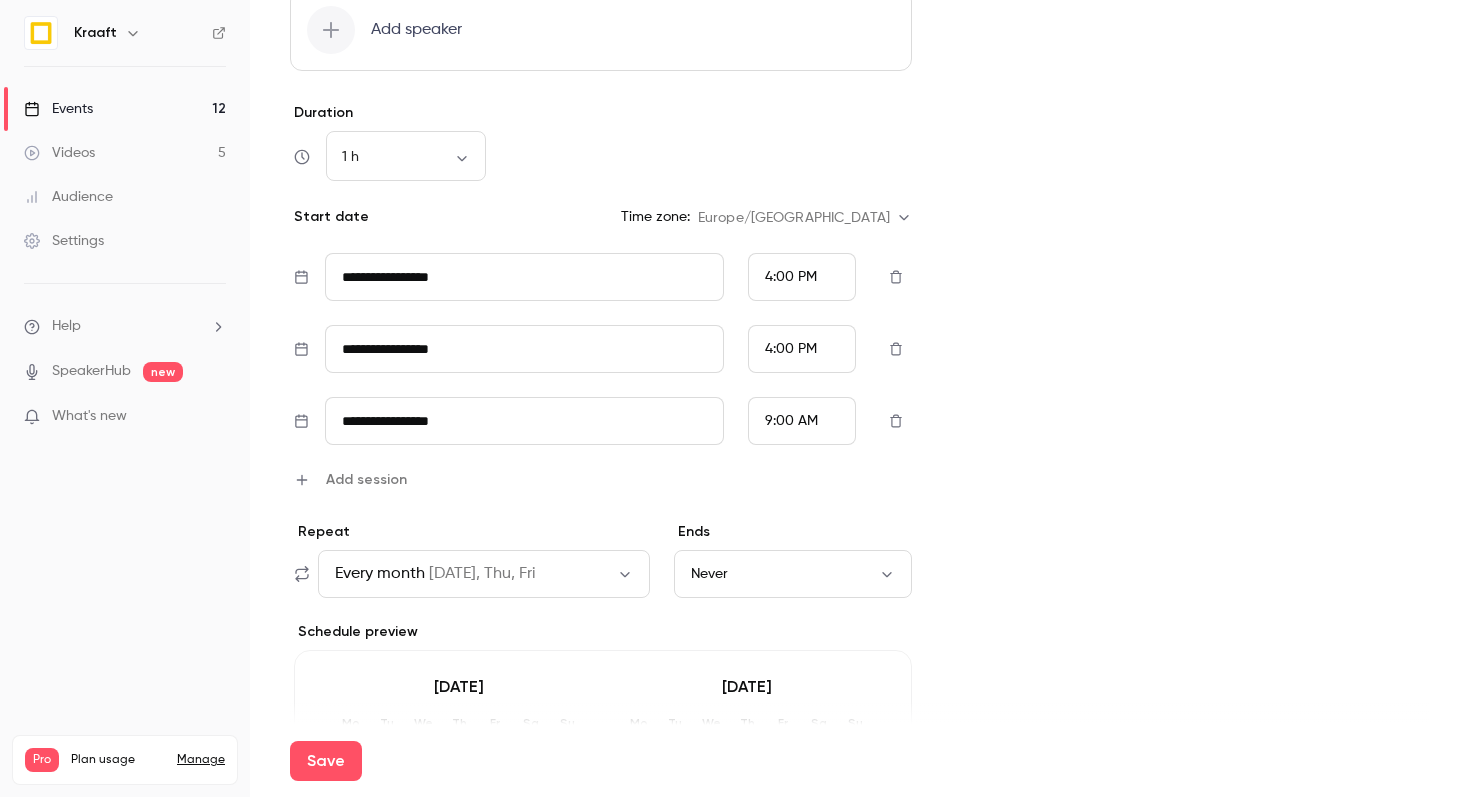 click 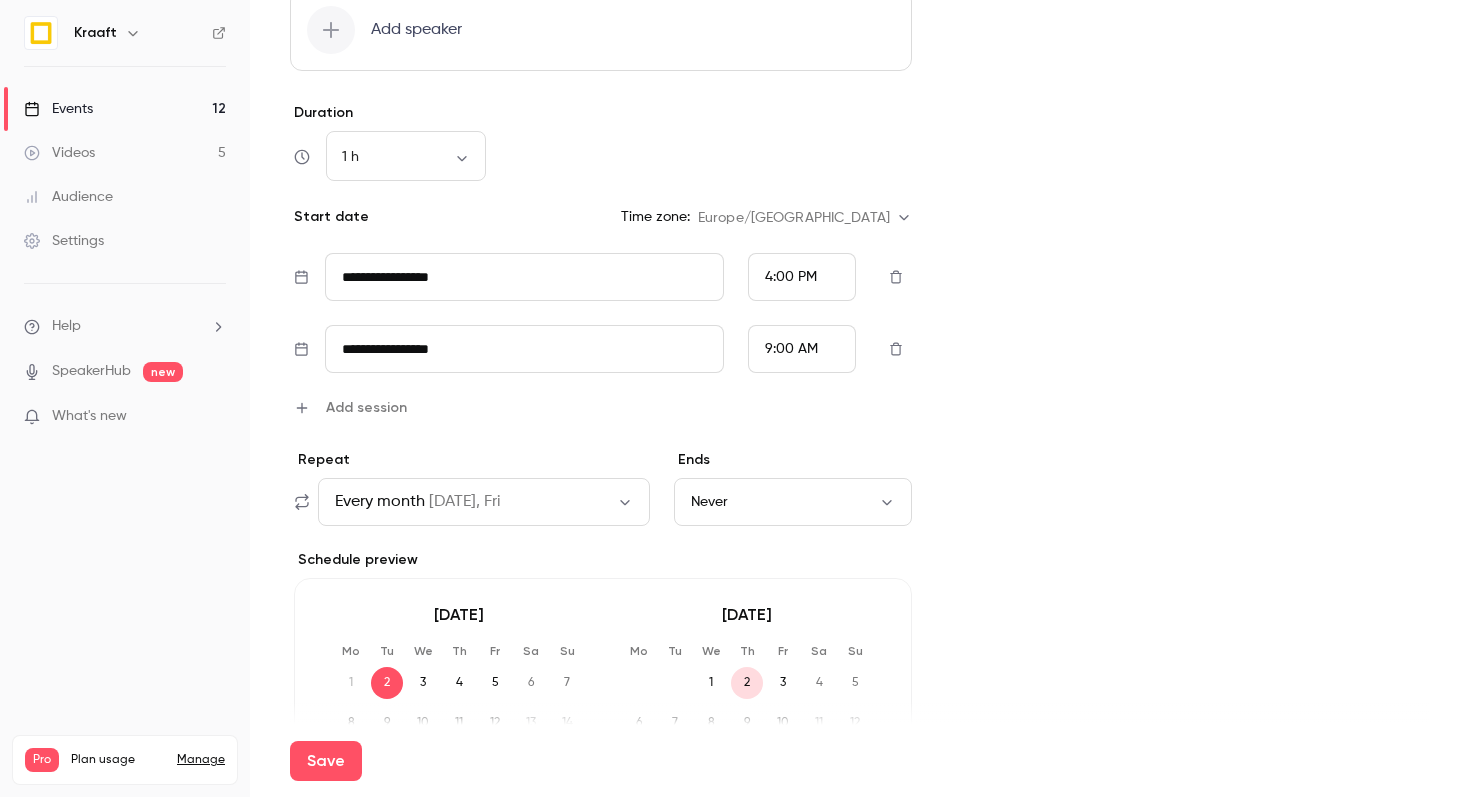 click 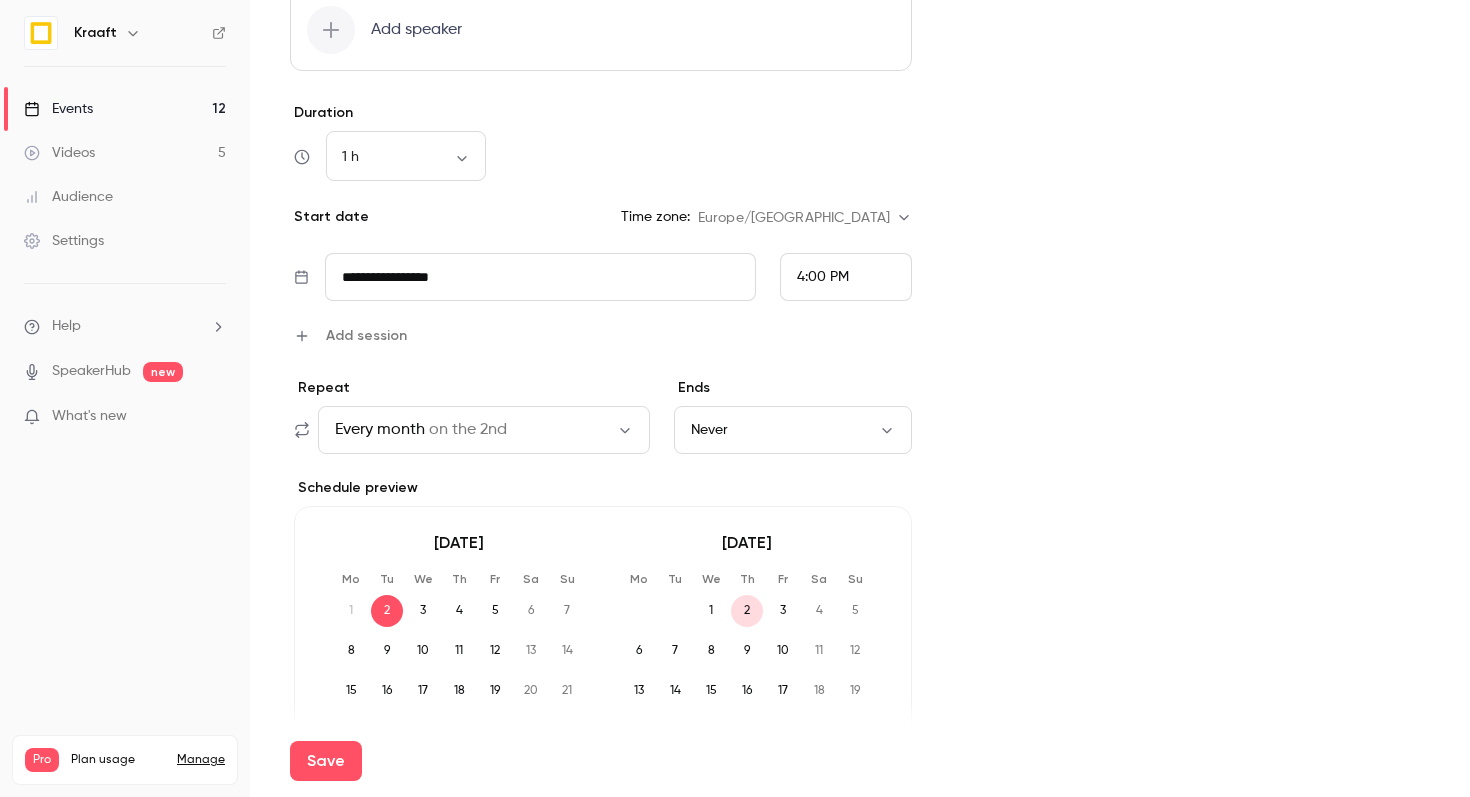 click on "Every month on the 2nd" at bounding box center [484, 430] 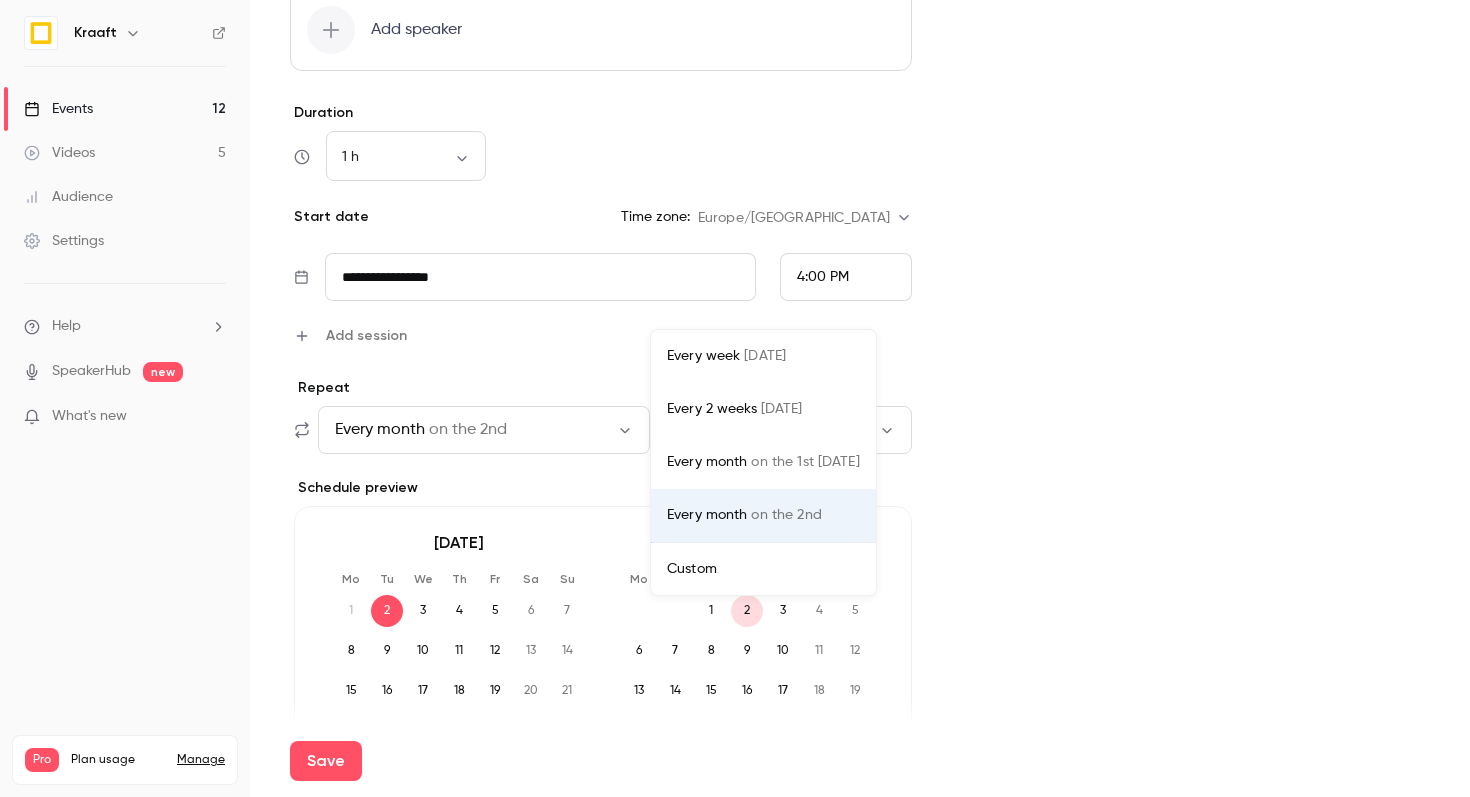 click on "Every month on the 1st [DATE]" at bounding box center (763, 462) 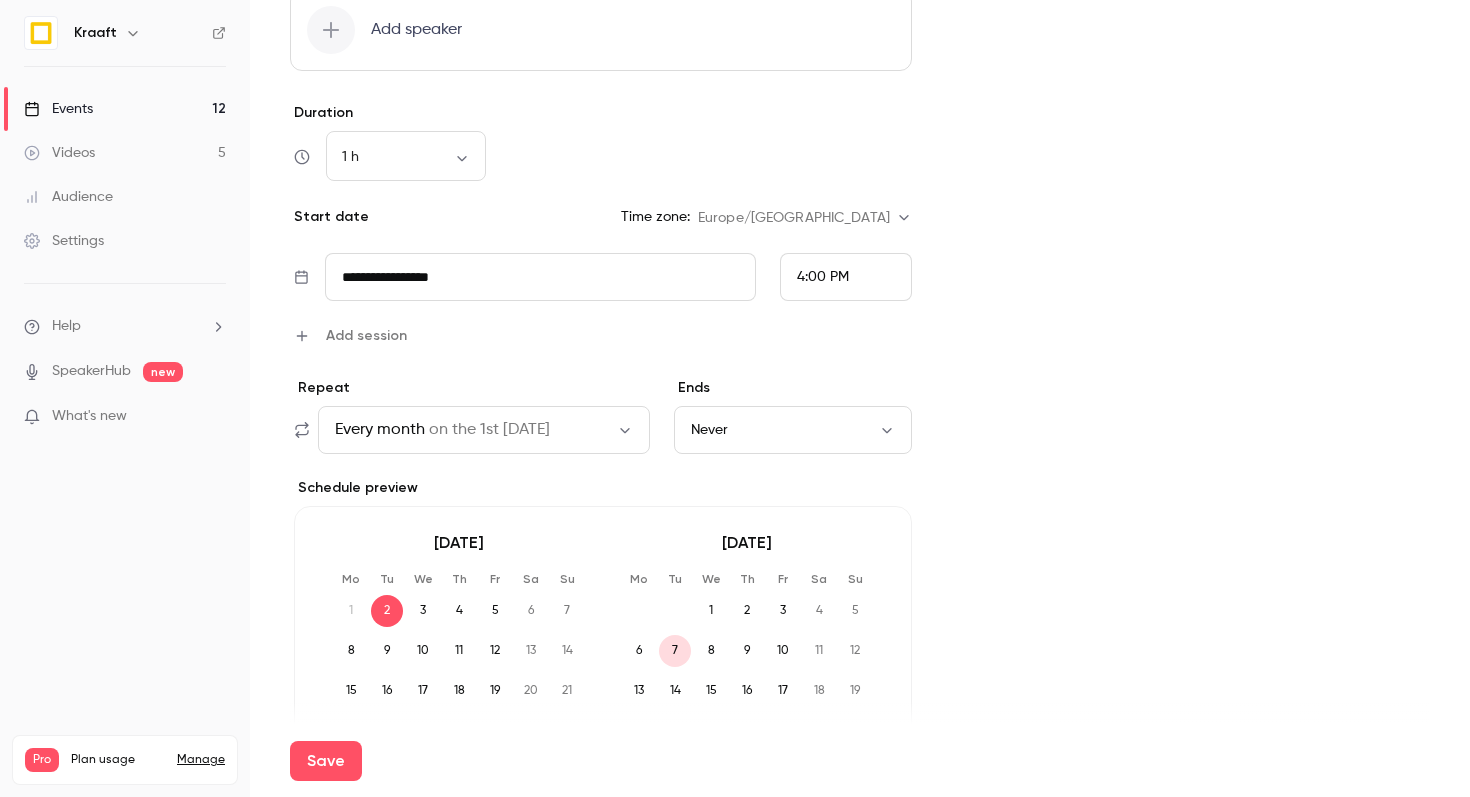 click on "Add session" at bounding box center (366, 335) 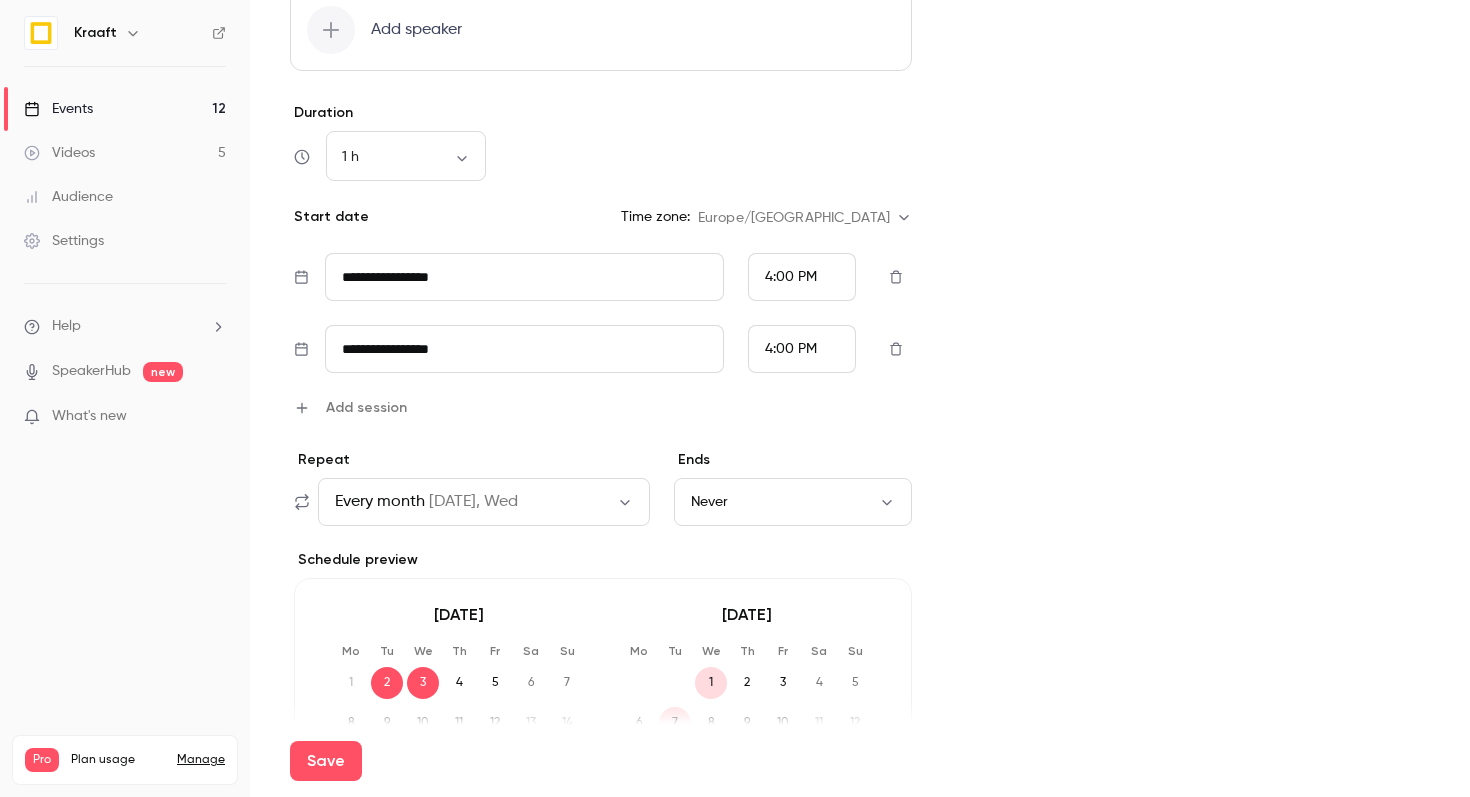 click on "**********" at bounding box center (525, 277) 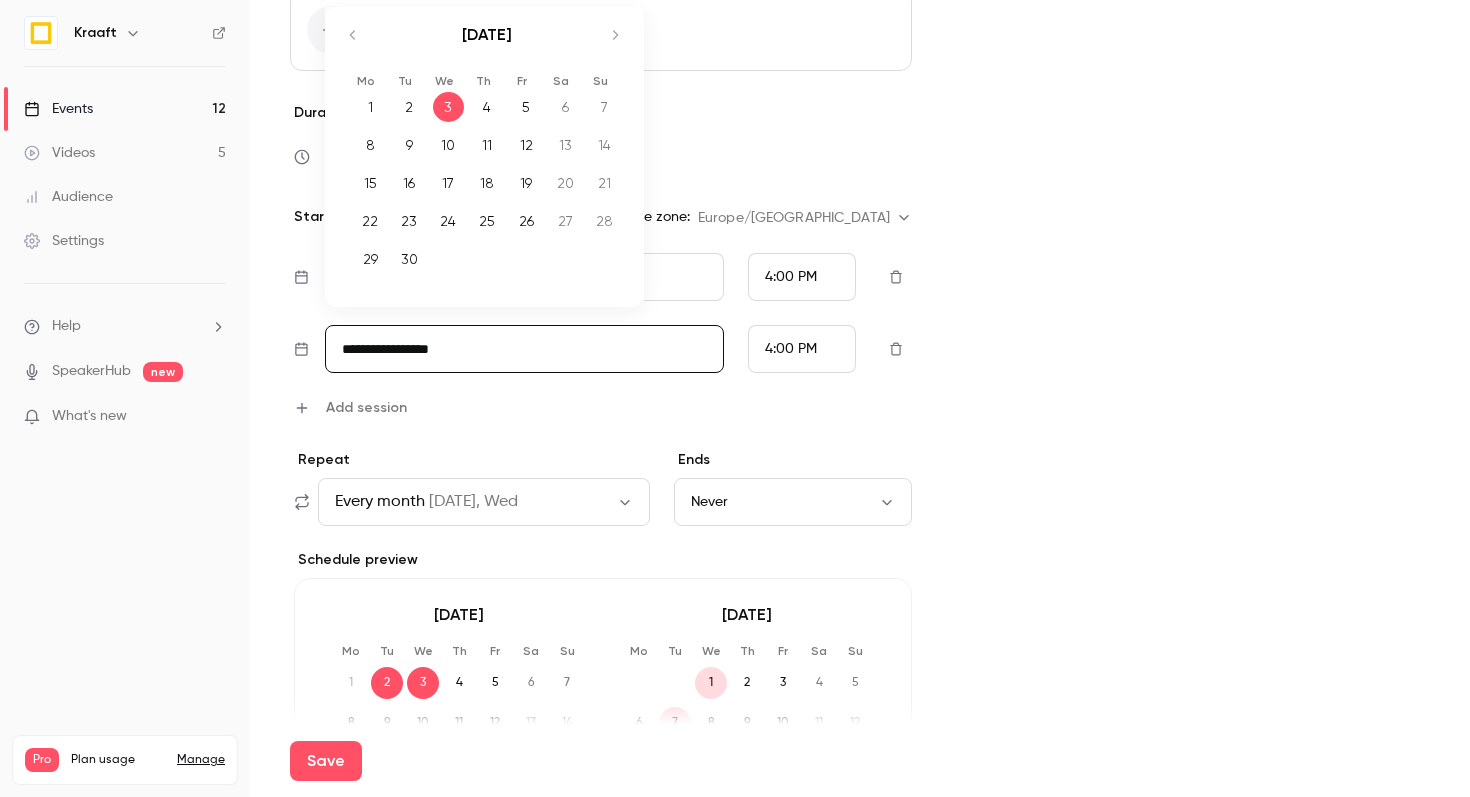 click on "19" at bounding box center (526, 183) 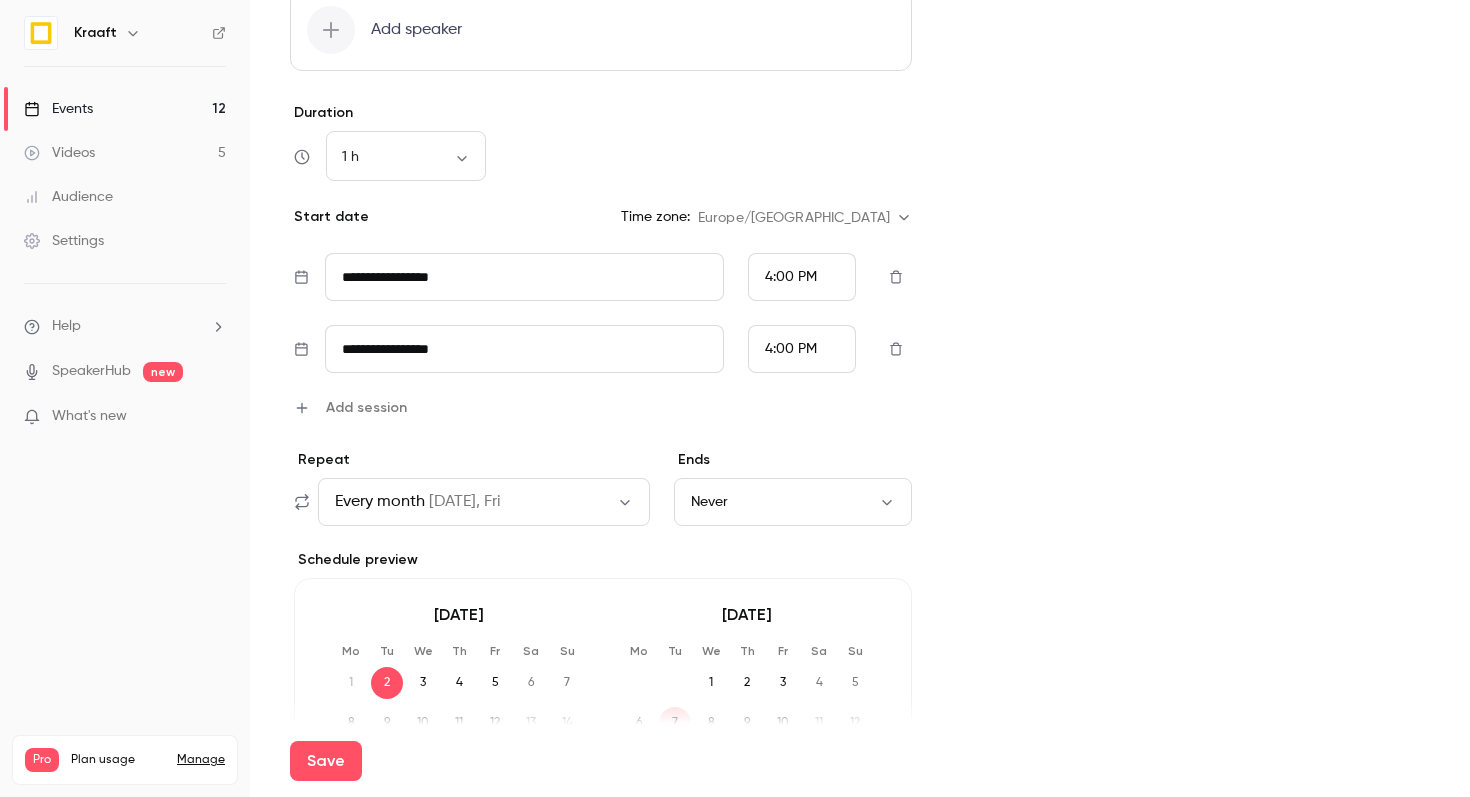 click on "4:00 PM" at bounding box center (791, 277) 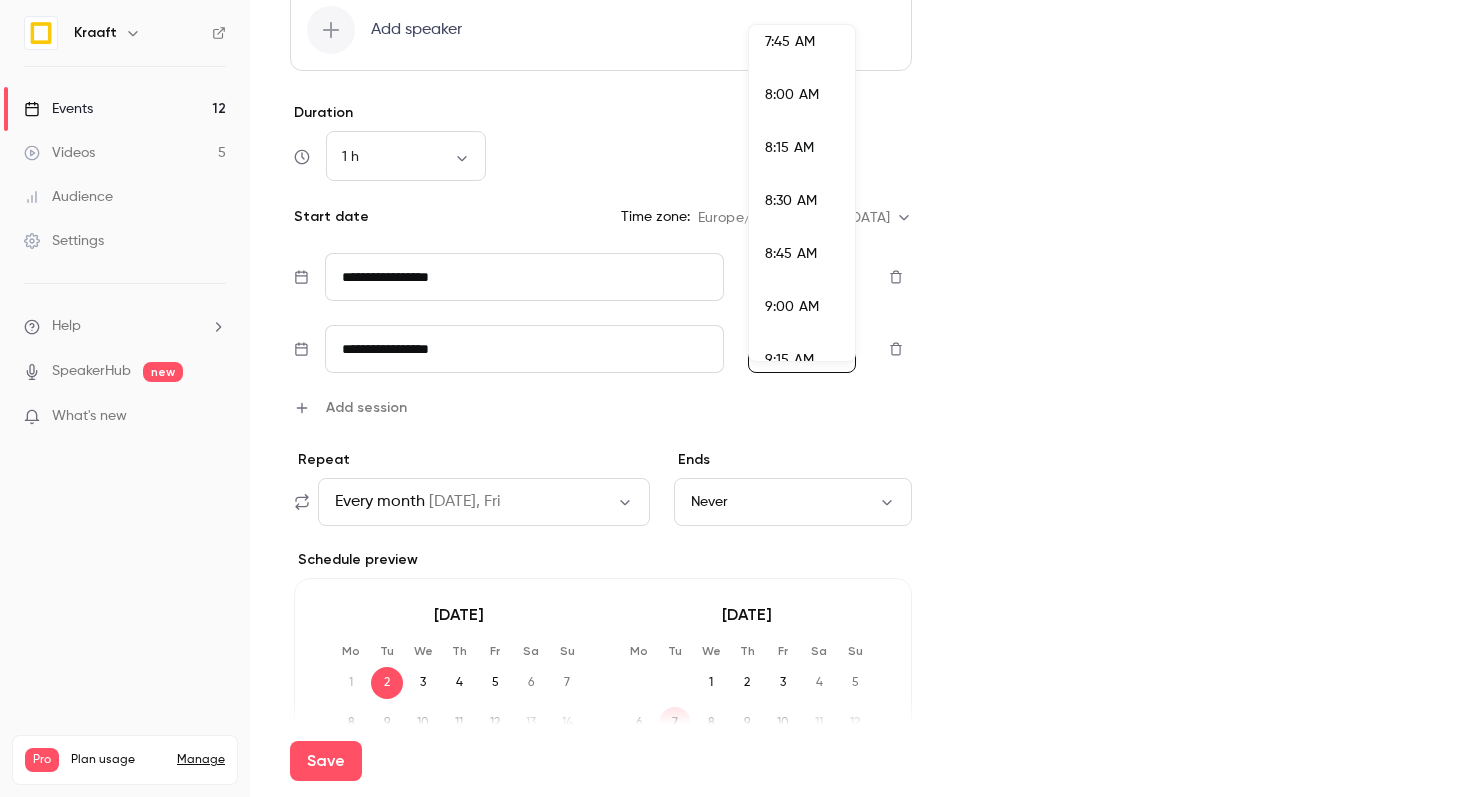 scroll, scrollTop: 1653, scrollLeft: 0, axis: vertical 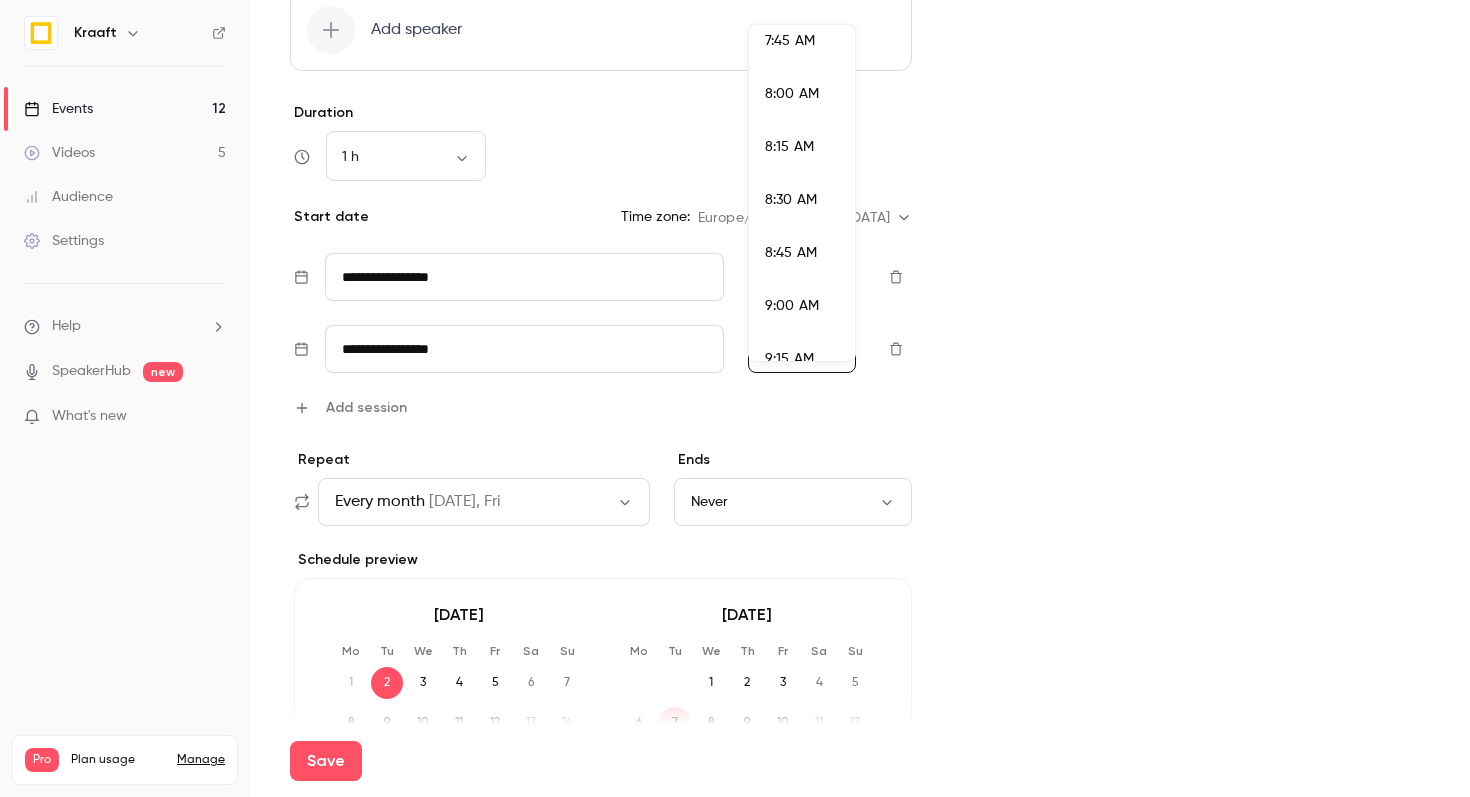click on "8:30 AM" at bounding box center (802, 200) 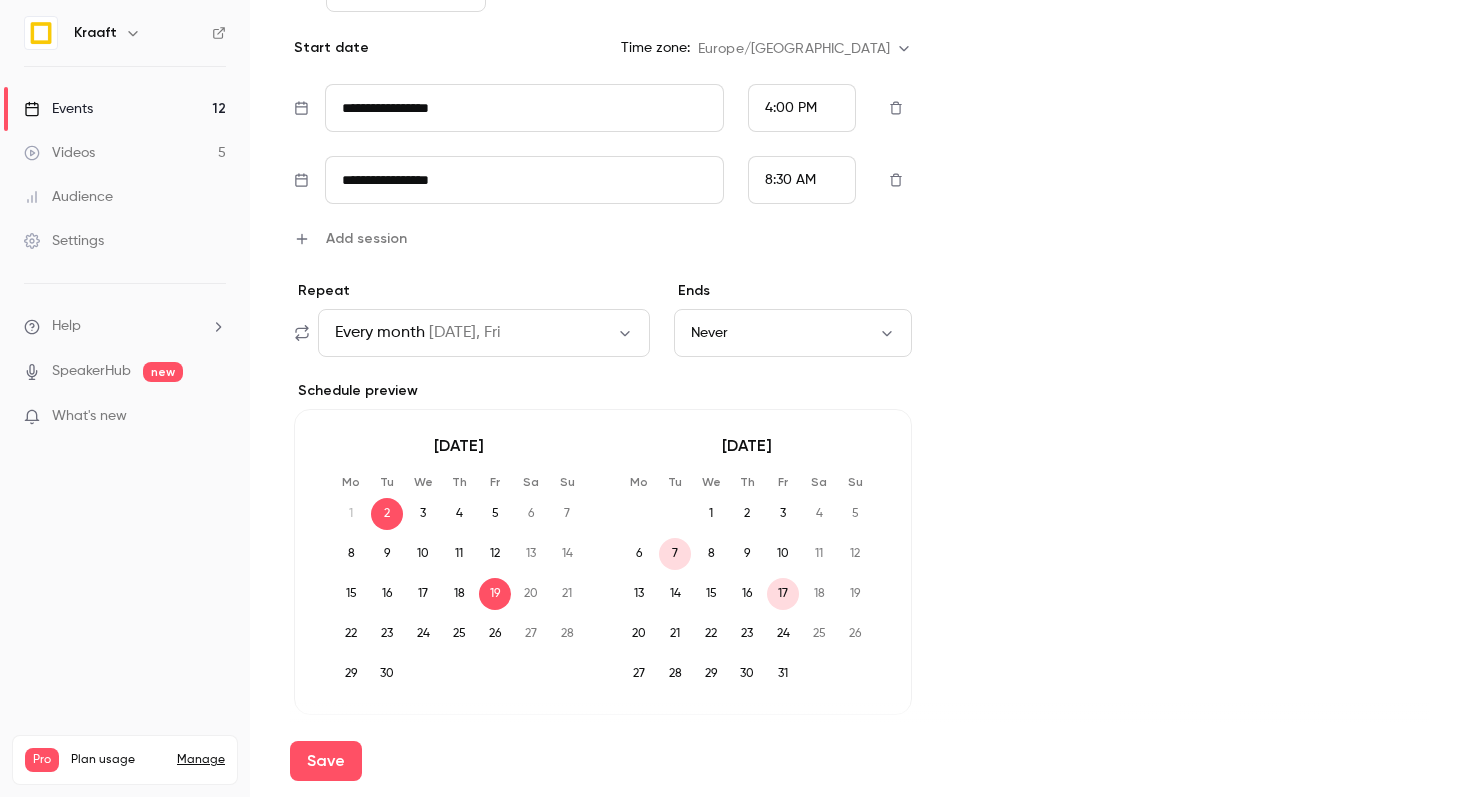 scroll, scrollTop: 1001, scrollLeft: 0, axis: vertical 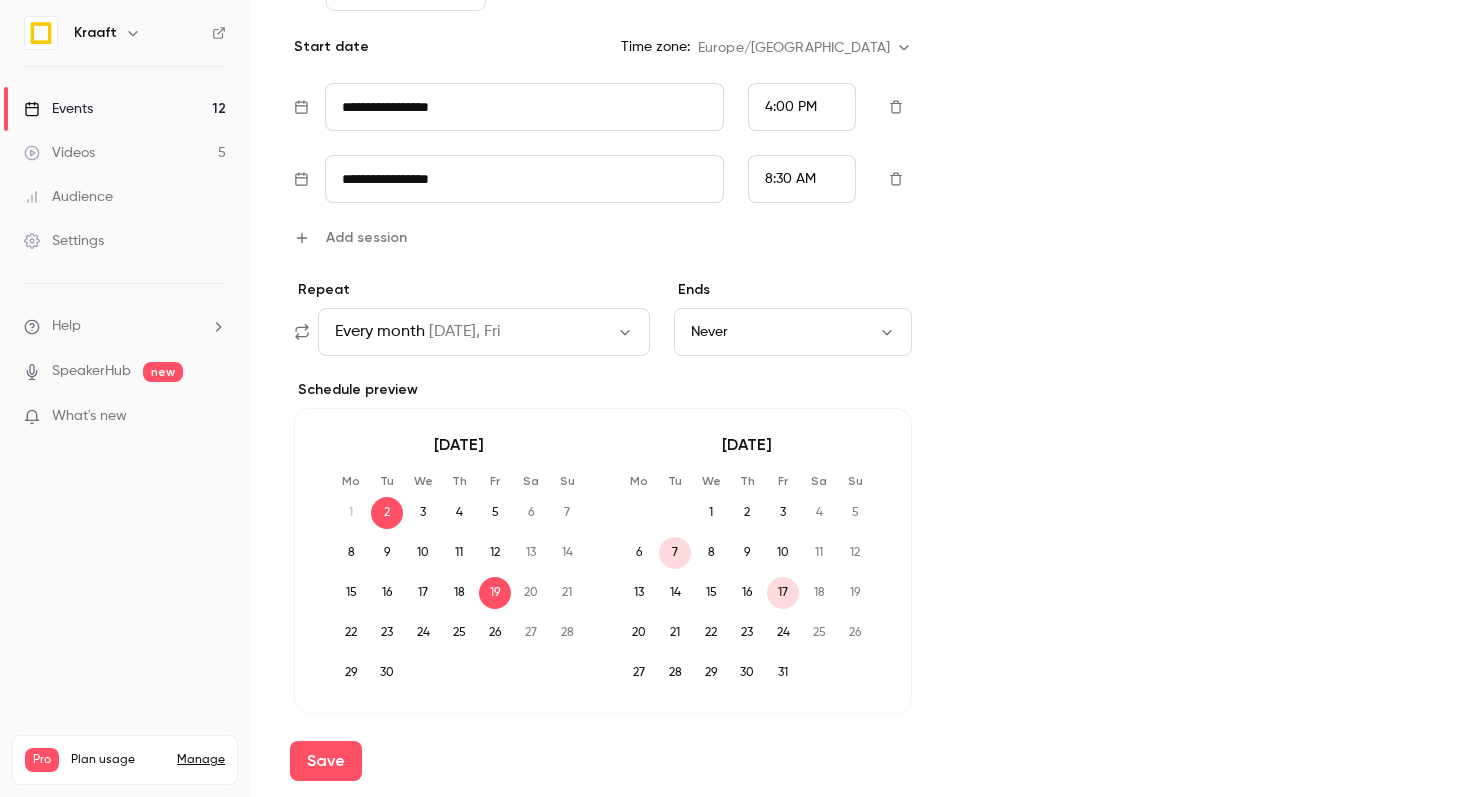 click 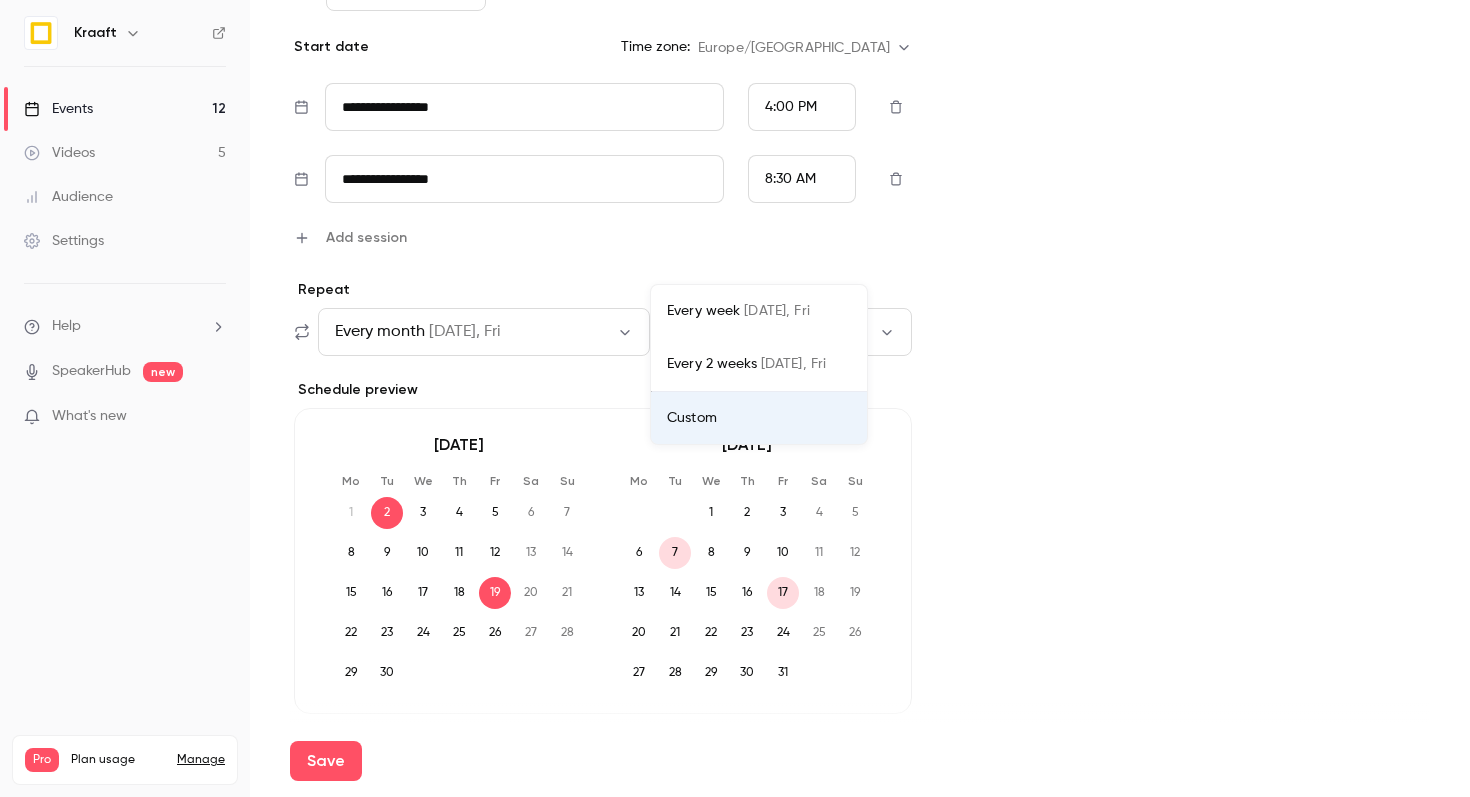 click on "Custom" at bounding box center (759, 418) 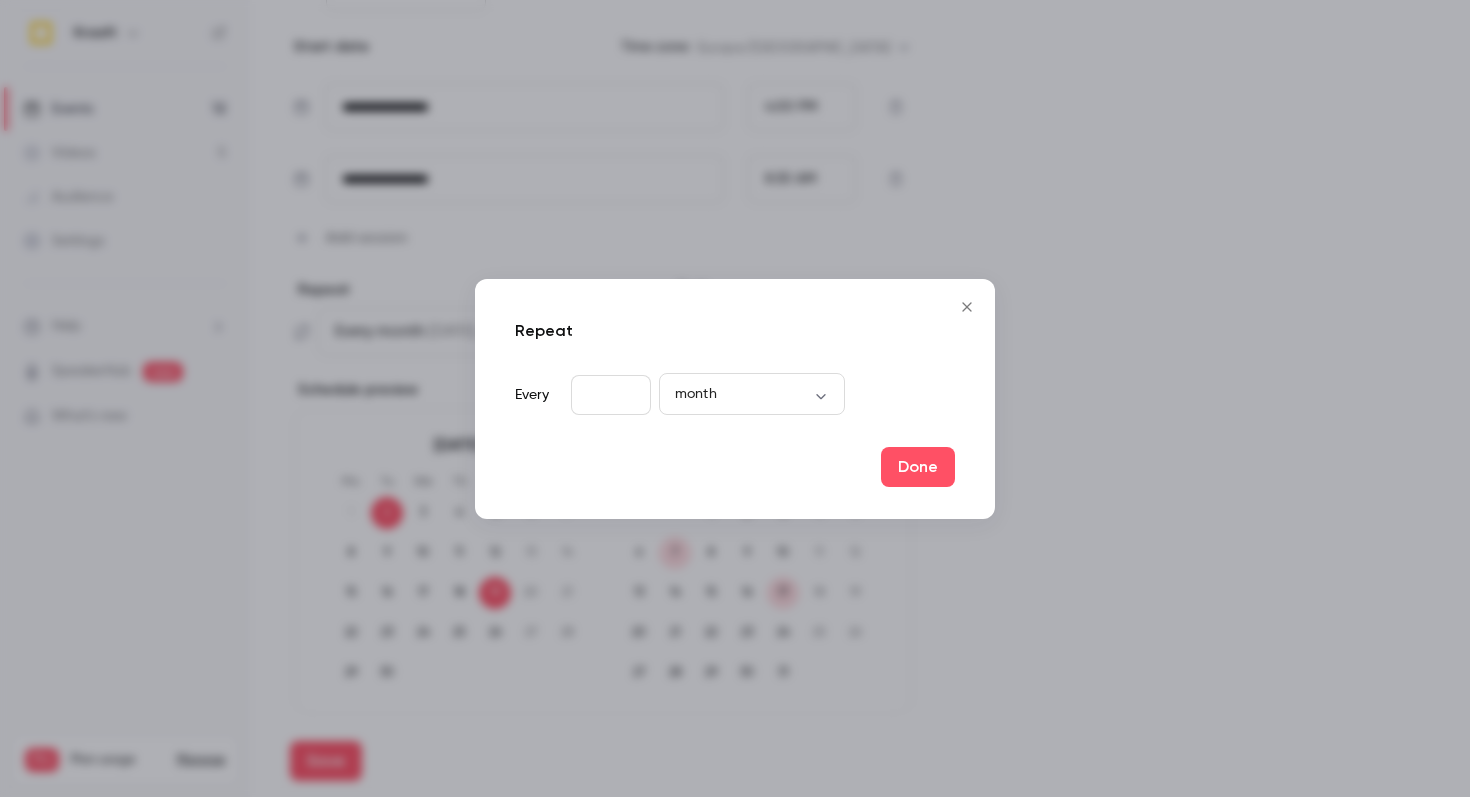 click on "Done" at bounding box center [918, 467] 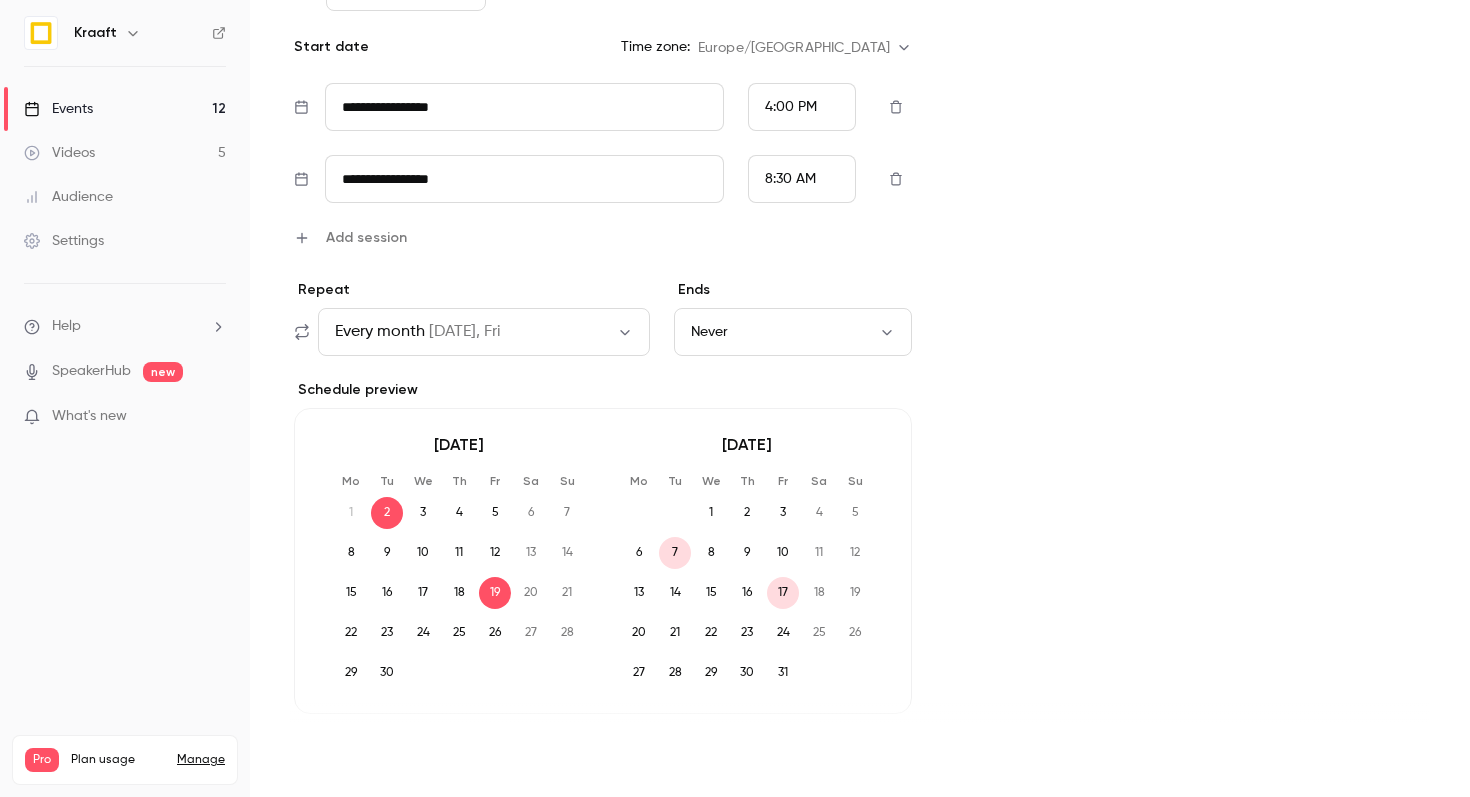 click on "Save" at bounding box center [326, 761] 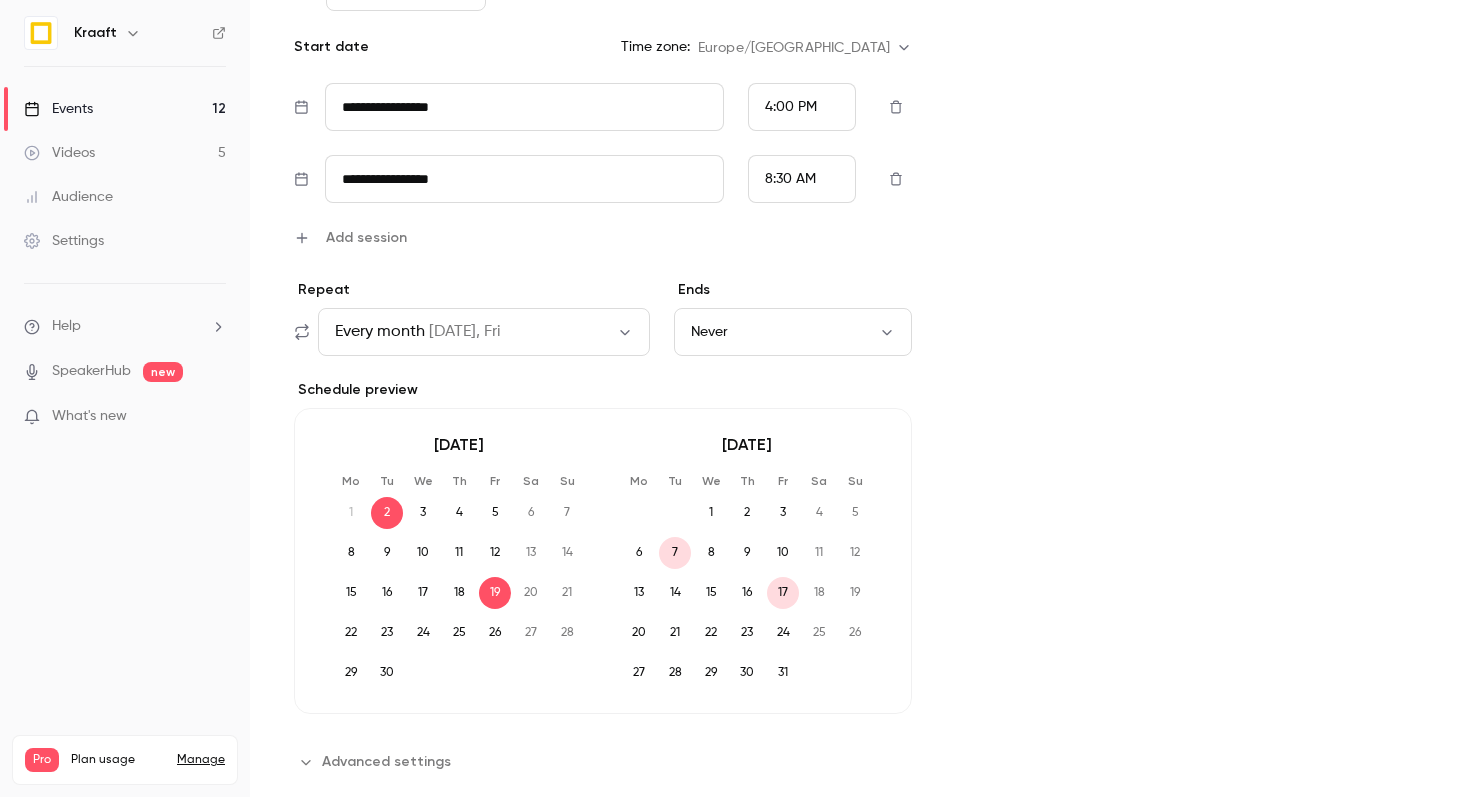 click on "4:00 PM" at bounding box center [802, 107] 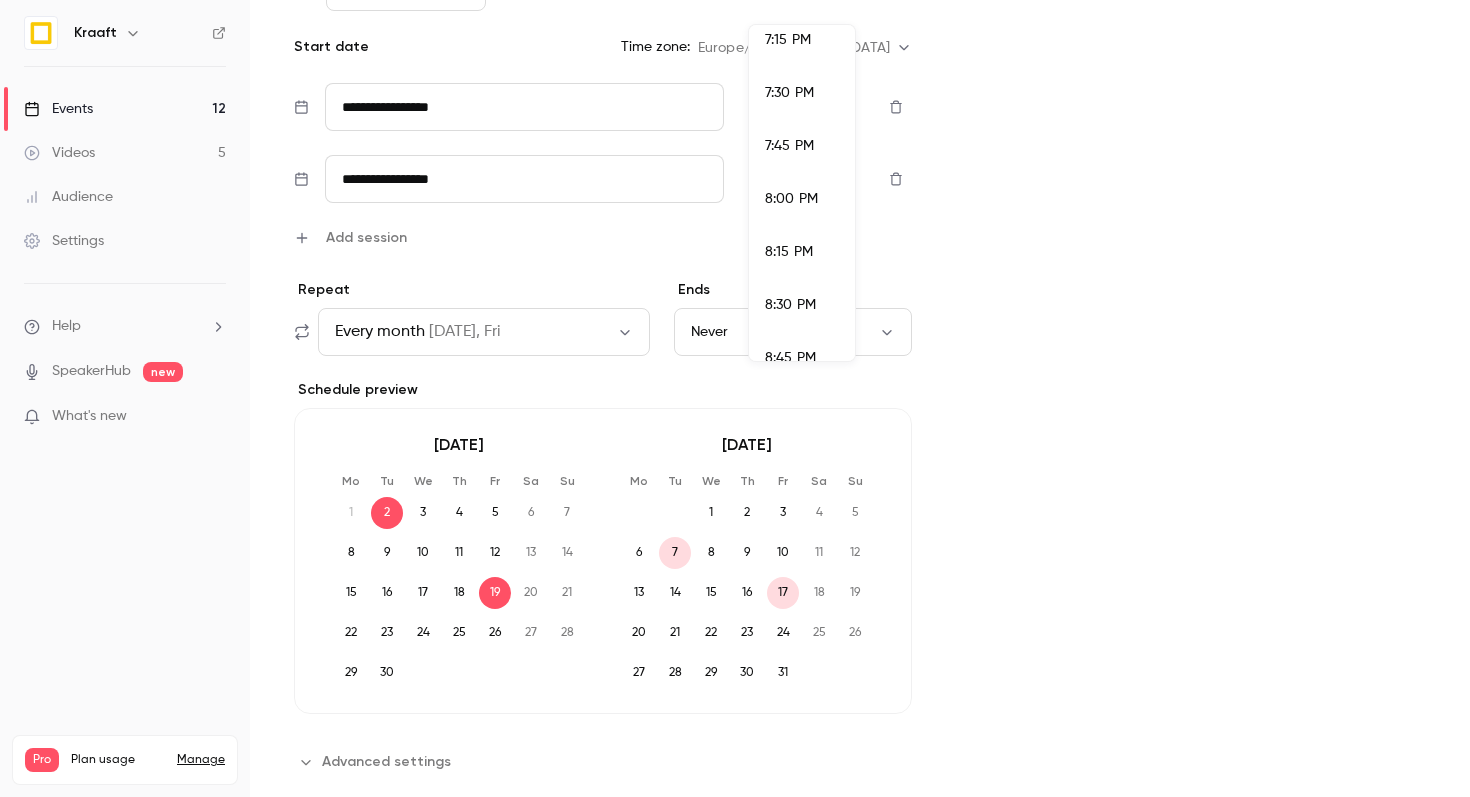 scroll, scrollTop: 4108, scrollLeft: 0, axis: vertical 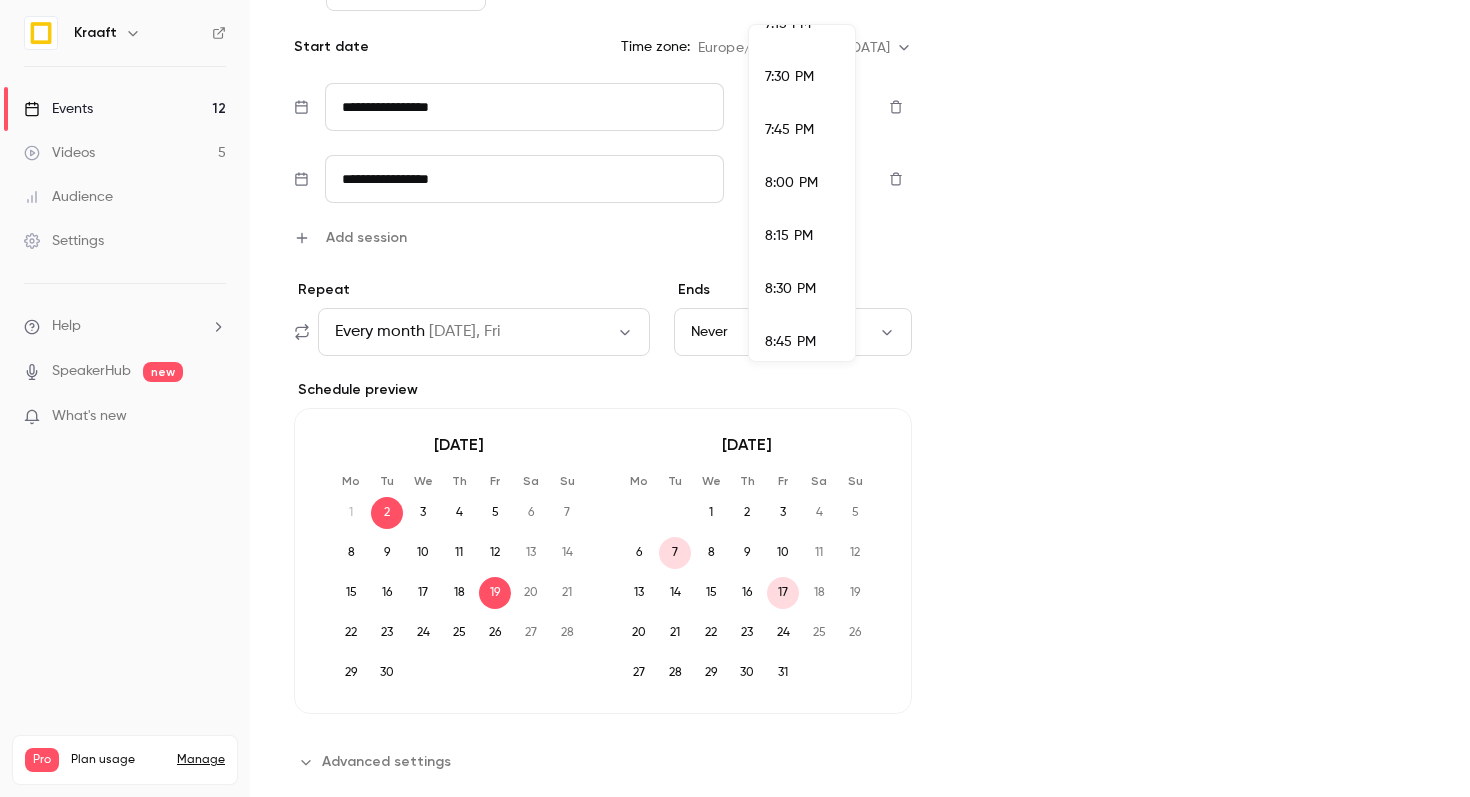 click on "8:30 PM" at bounding box center [790, 289] 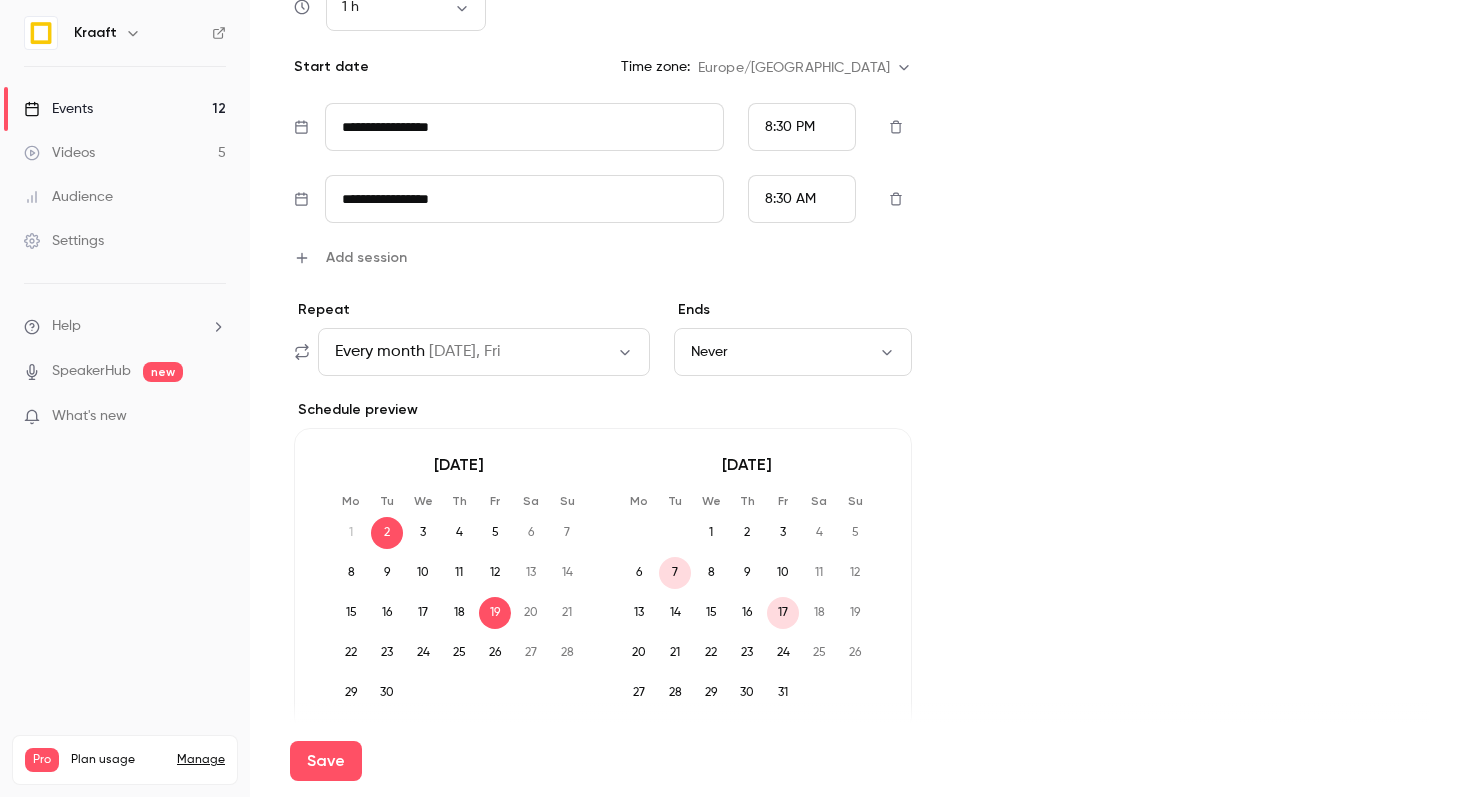 scroll, scrollTop: 968, scrollLeft: 0, axis: vertical 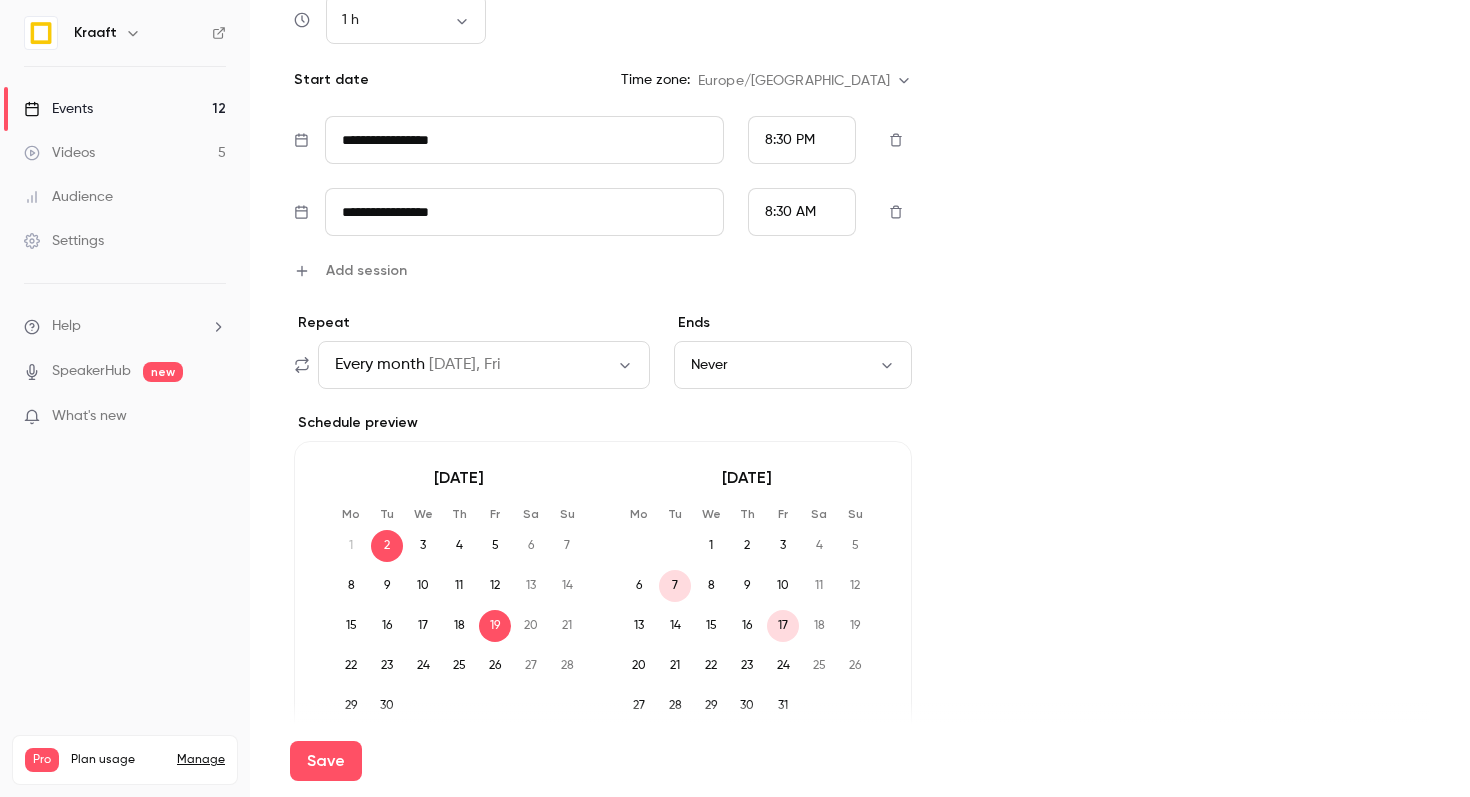 click on "**********" at bounding box center [525, 140] 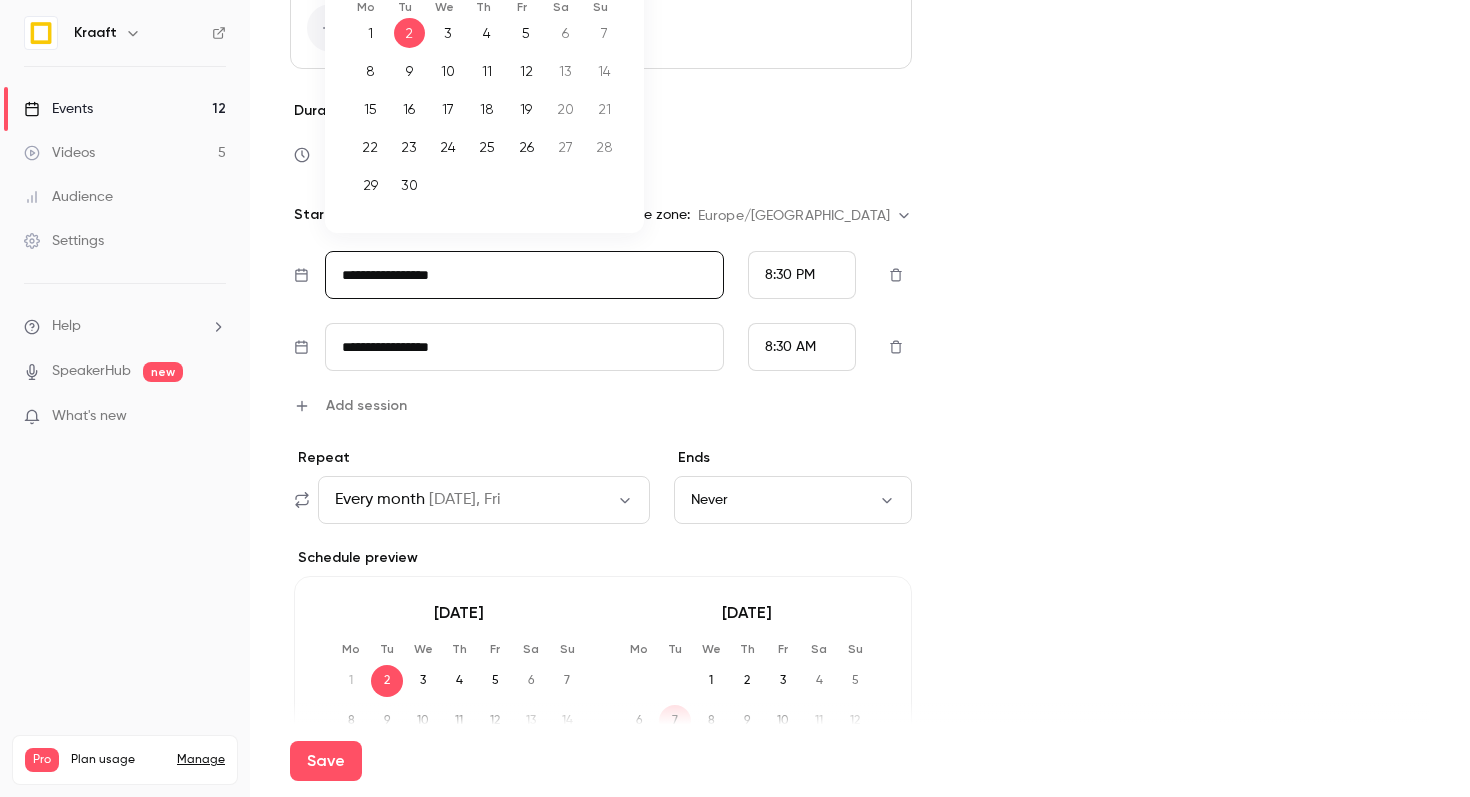 scroll, scrollTop: 832, scrollLeft: 0, axis: vertical 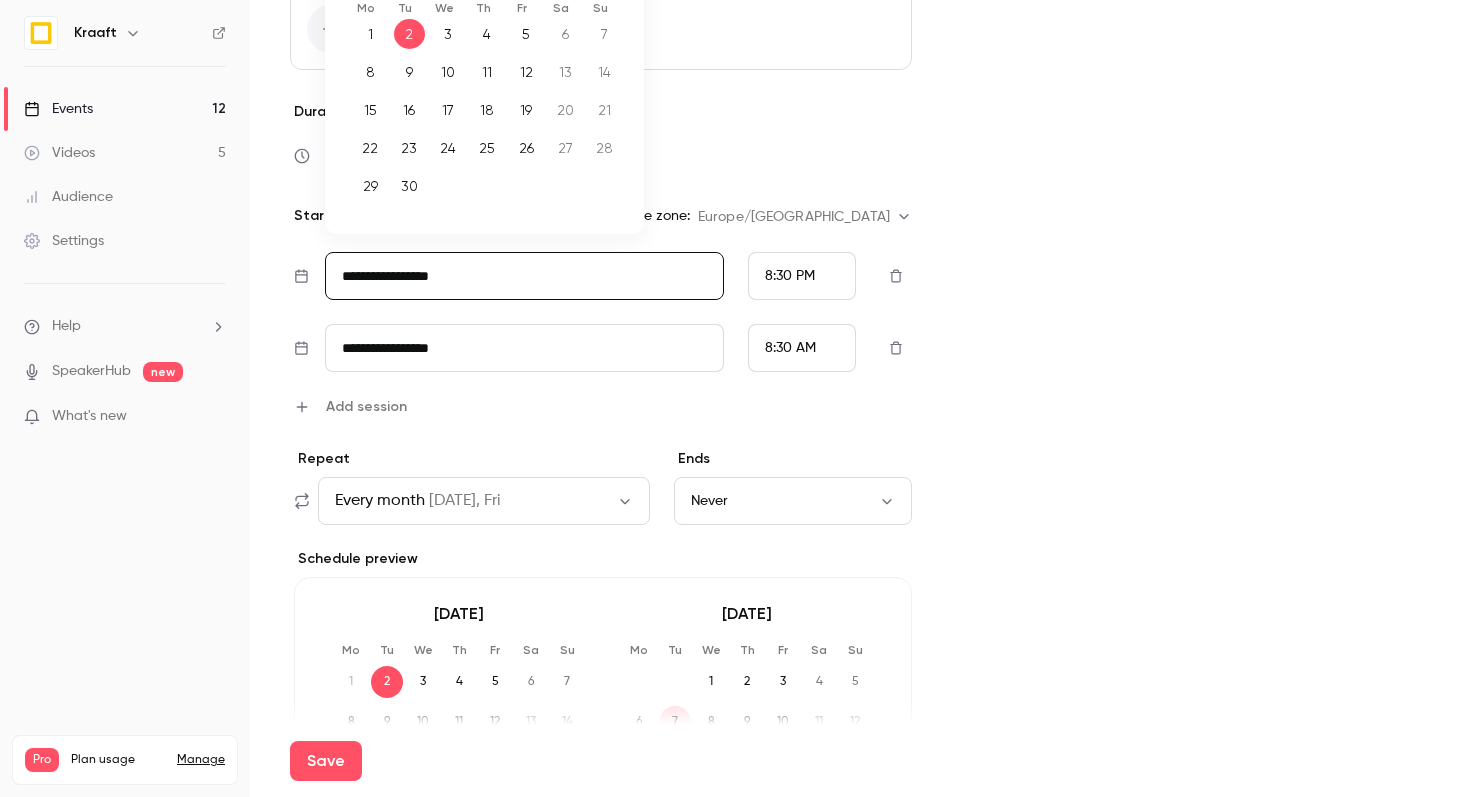 click on "3" at bounding box center [448, 34] 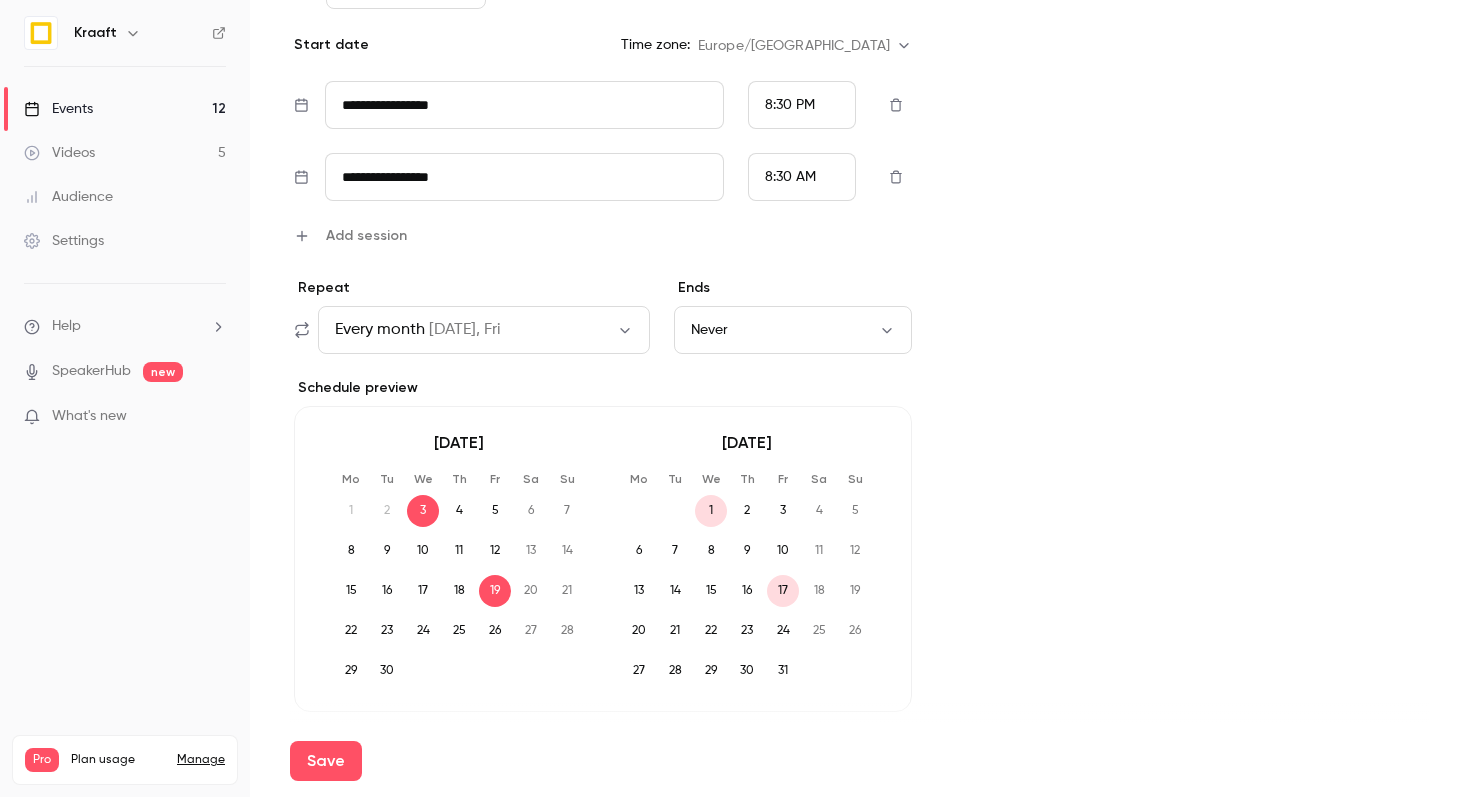 scroll, scrollTop: 1086, scrollLeft: 0, axis: vertical 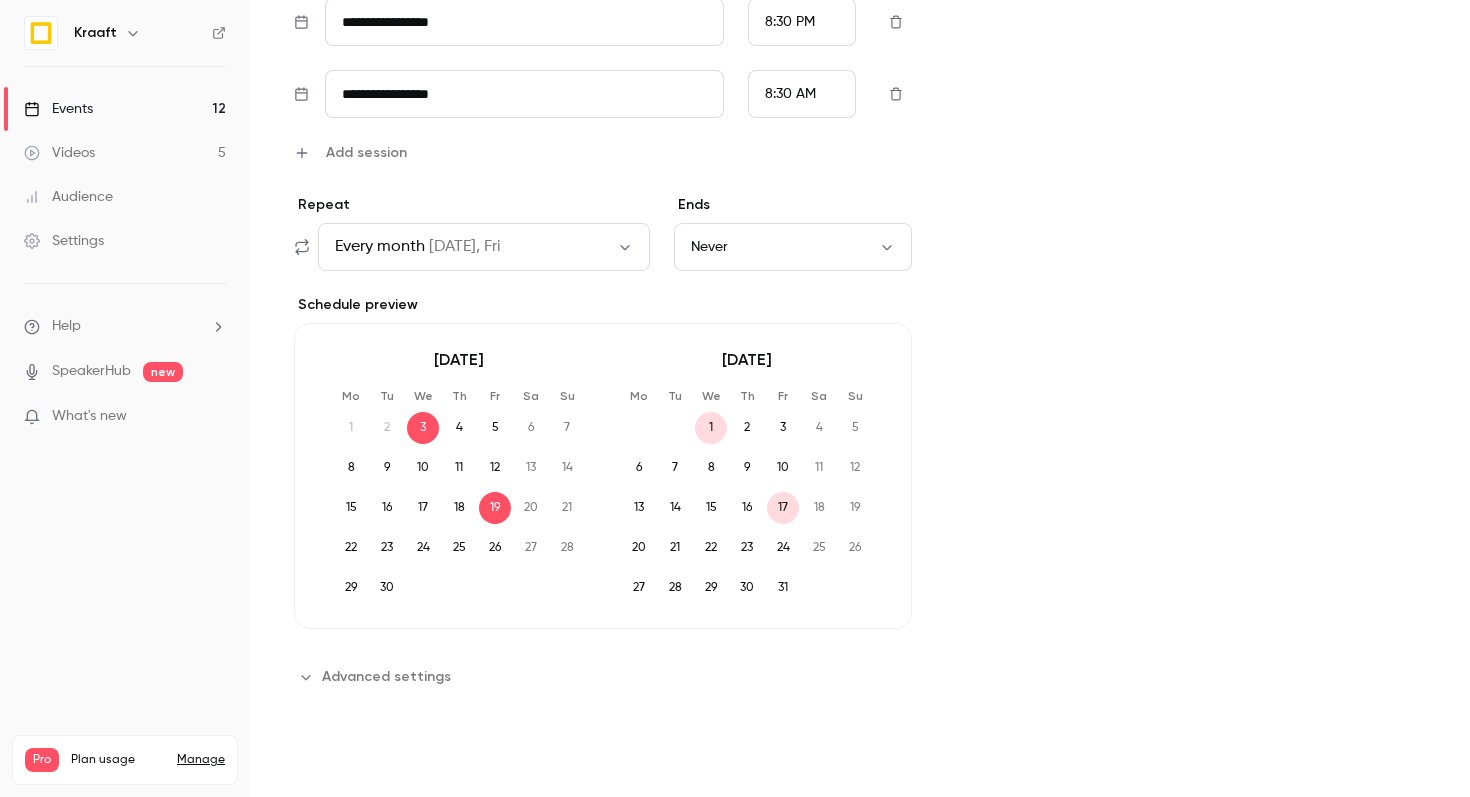 click on "Save" at bounding box center [326, 761] 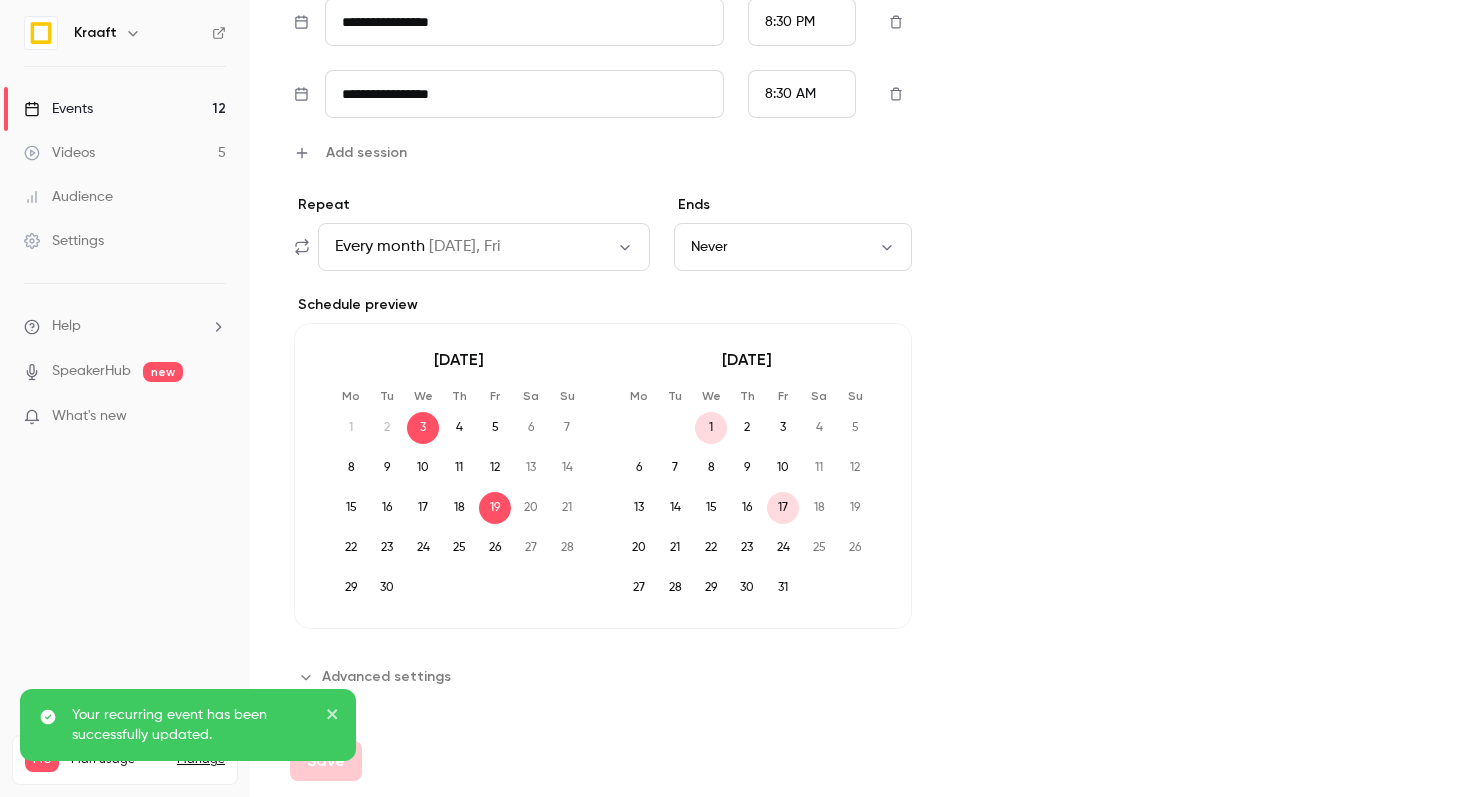 click 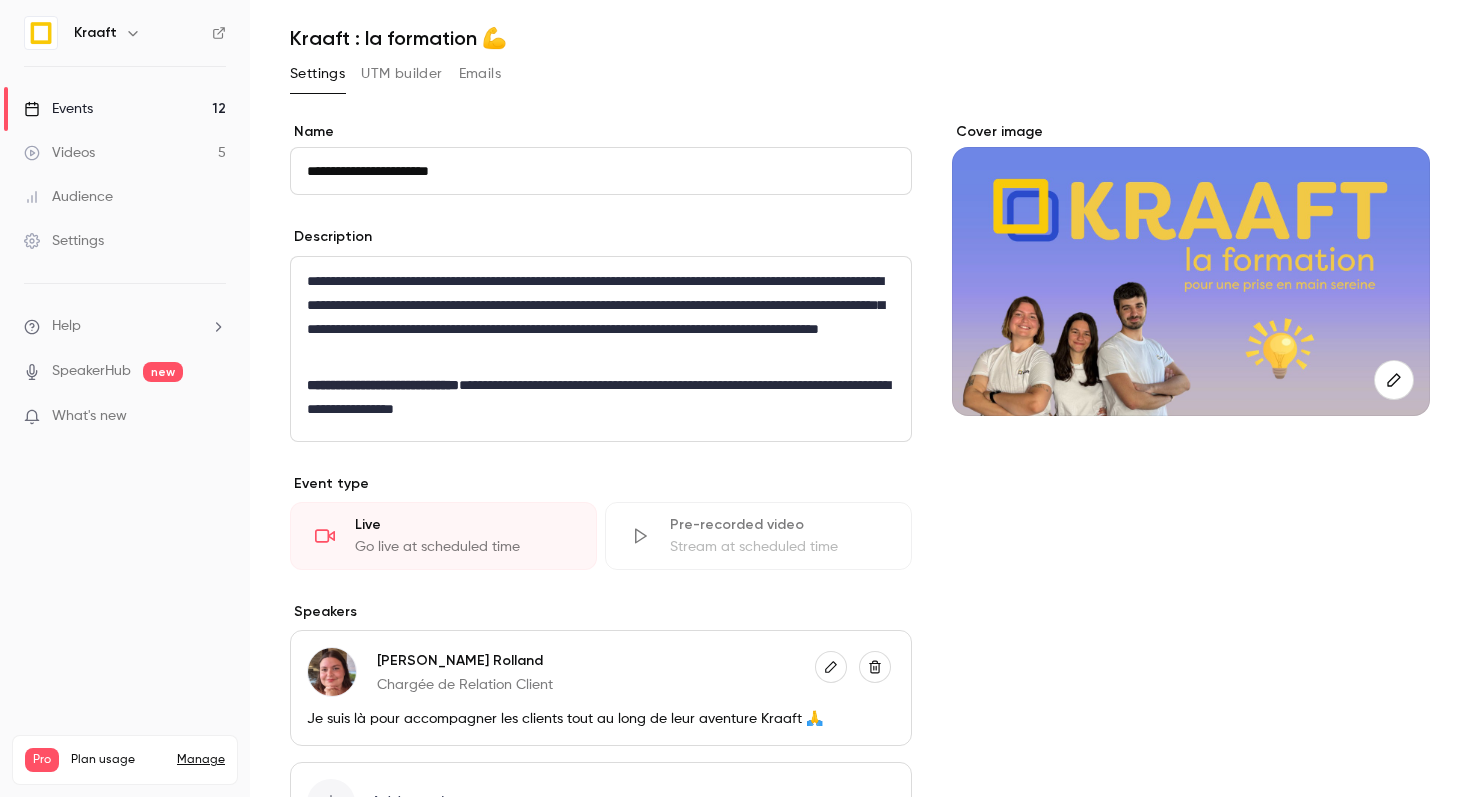 scroll, scrollTop: 0, scrollLeft: 0, axis: both 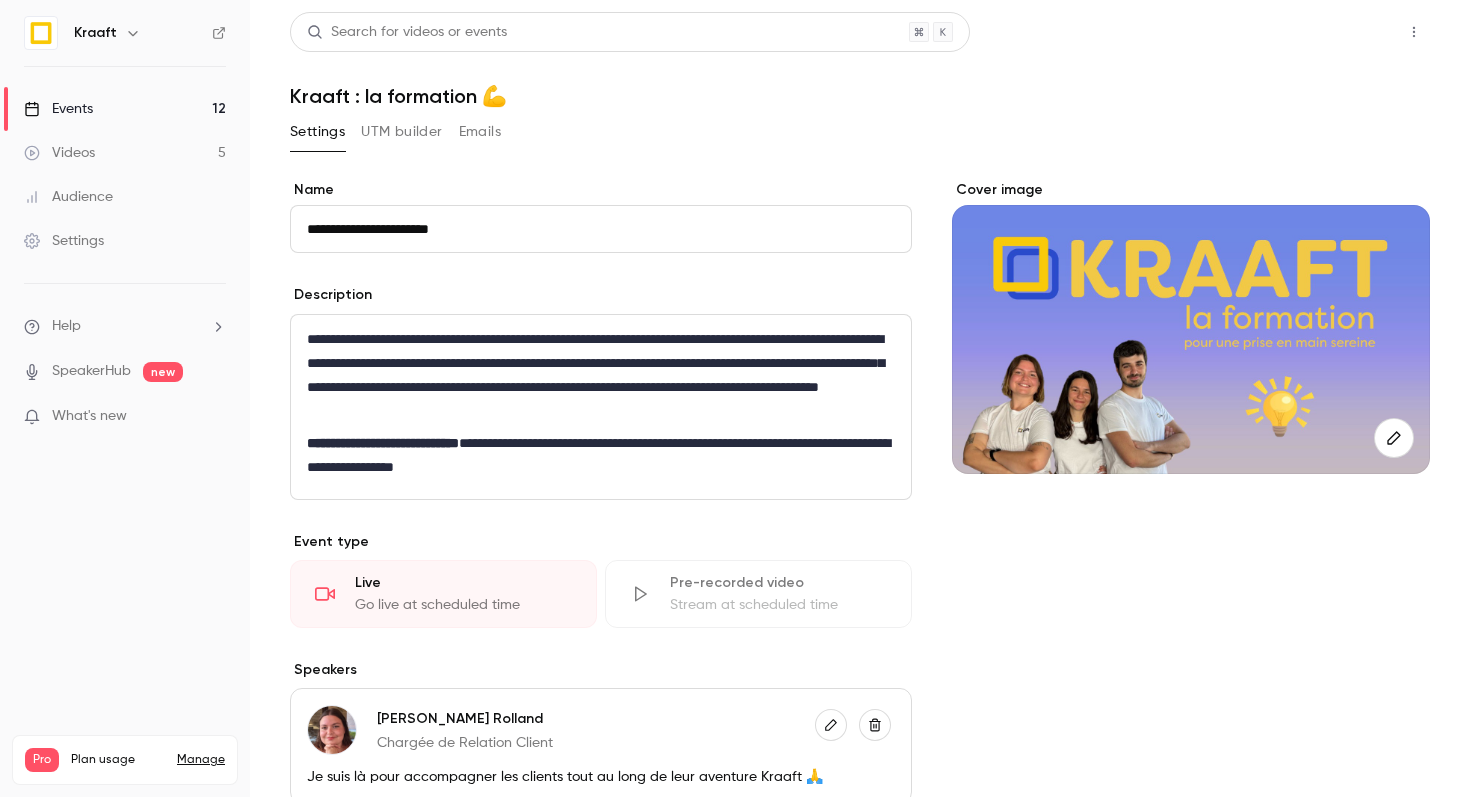 click on "Share" at bounding box center [1342, 32] 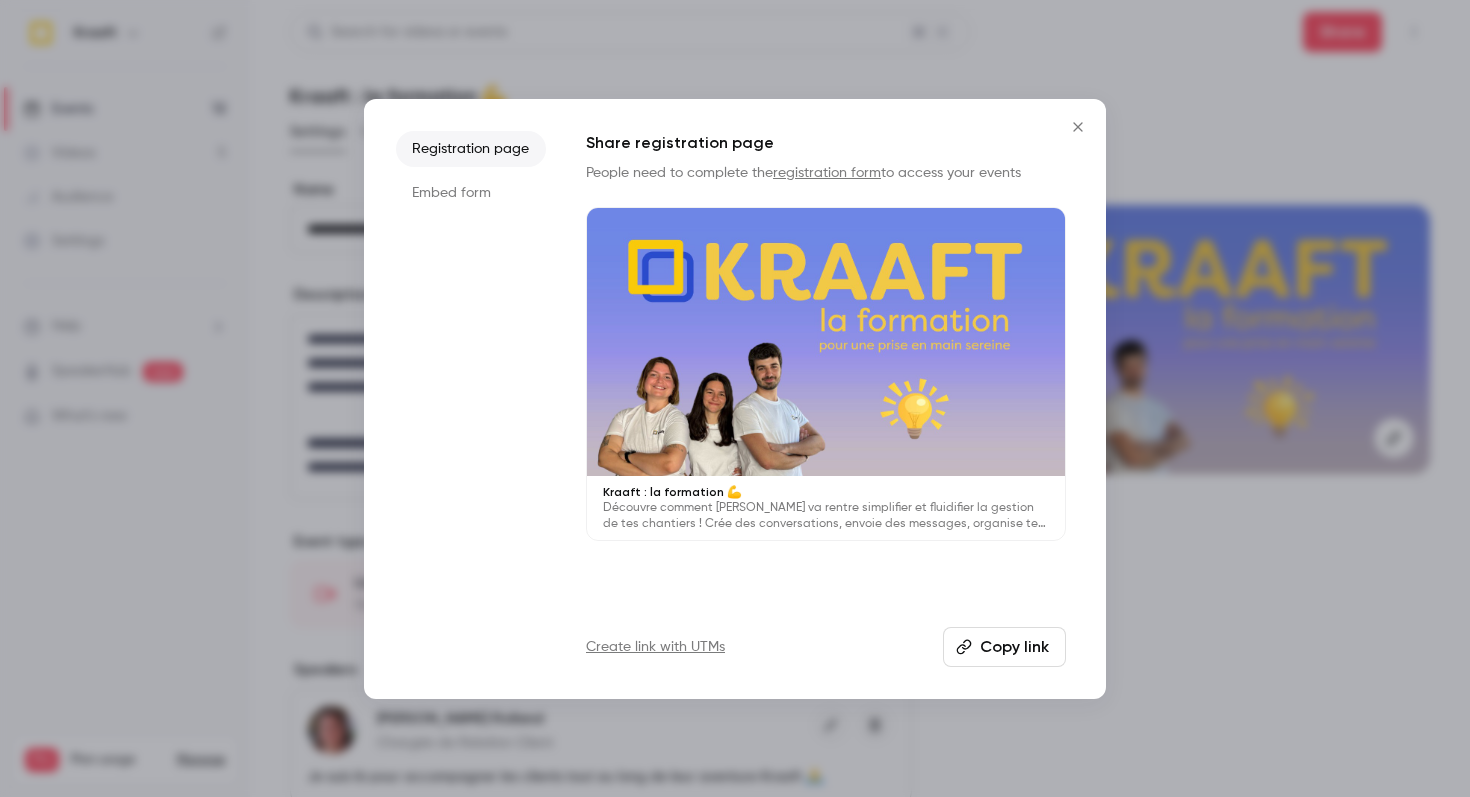 click on "Copy link" at bounding box center [1004, 647] 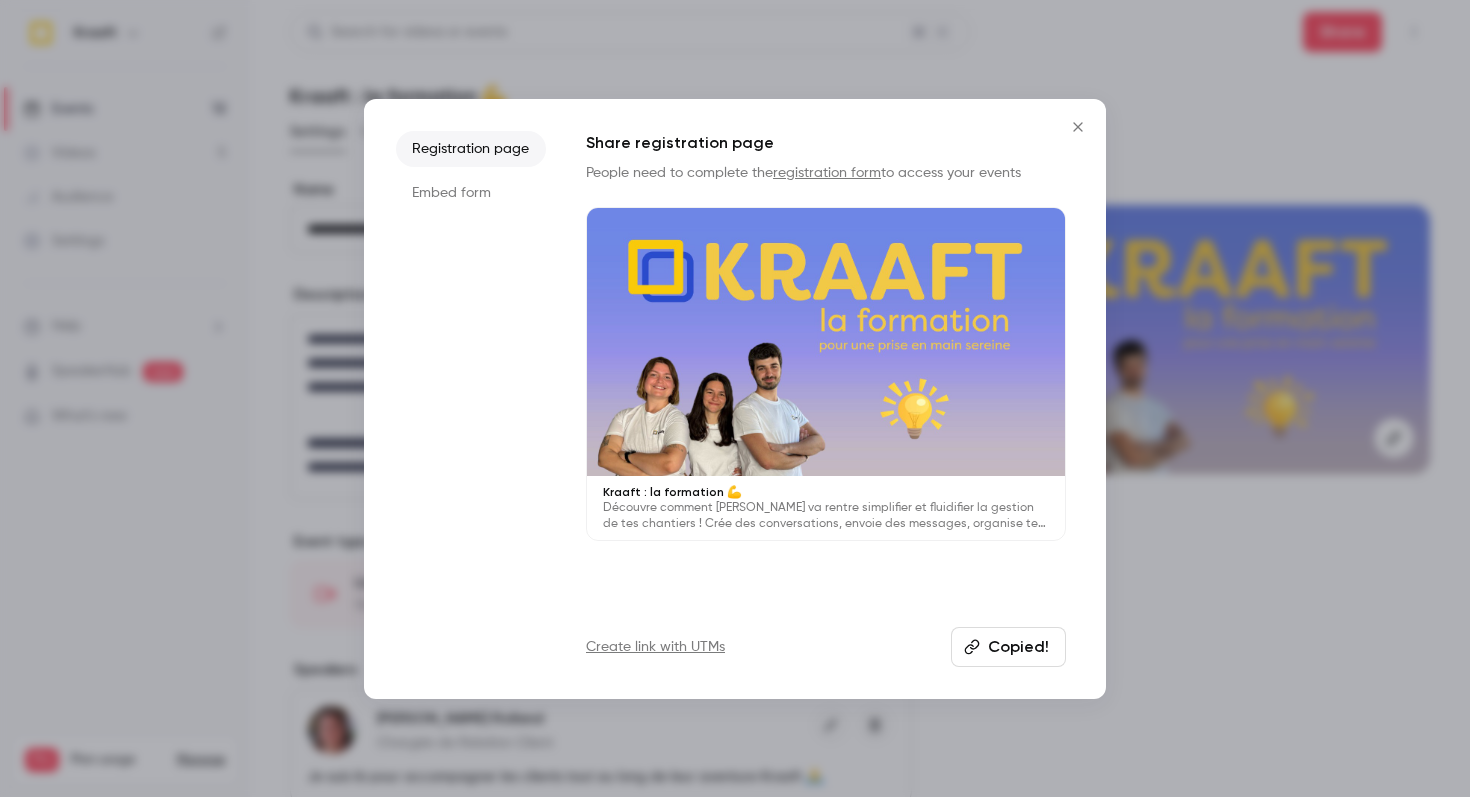 click at bounding box center (735, 398) 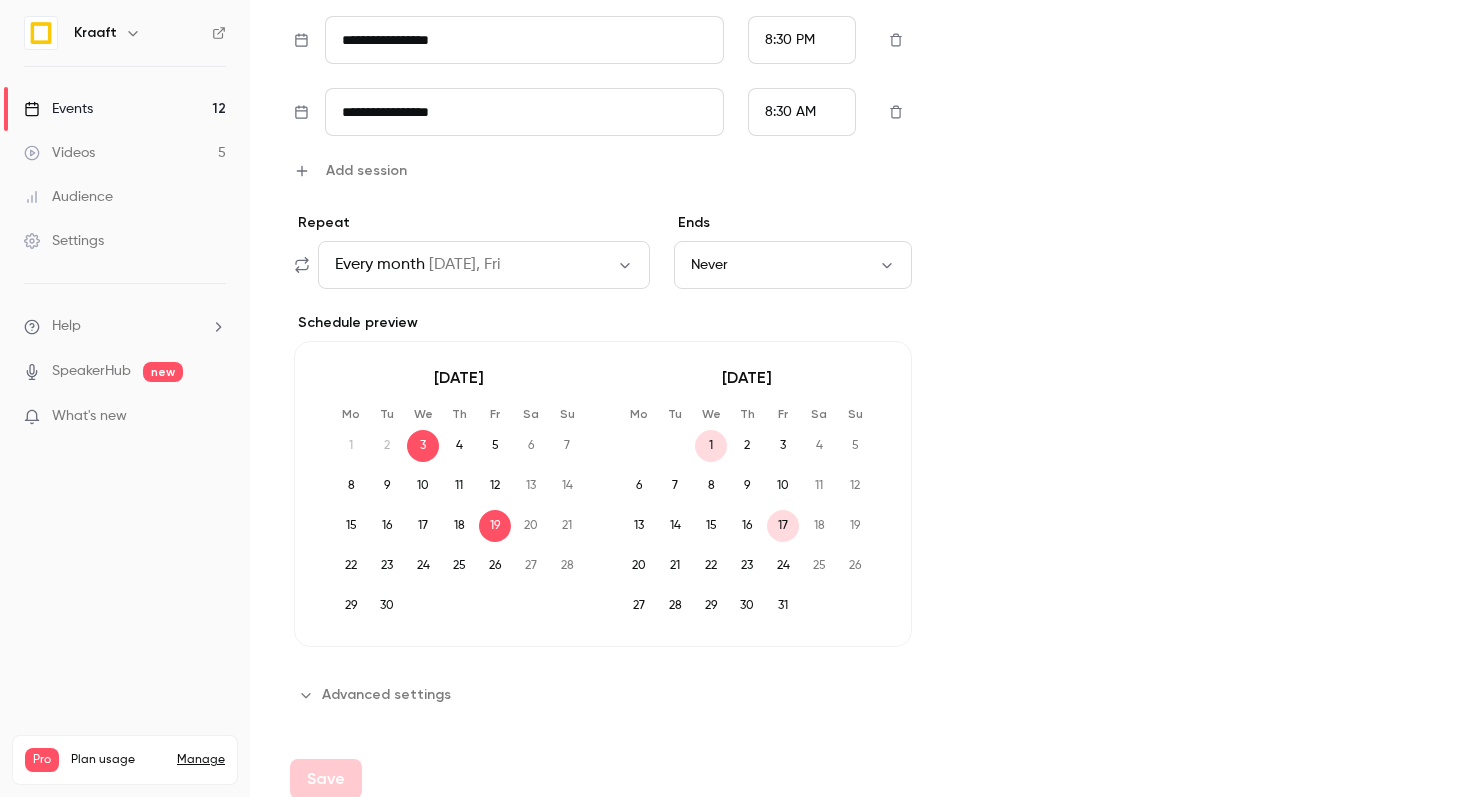 scroll, scrollTop: 1086, scrollLeft: 0, axis: vertical 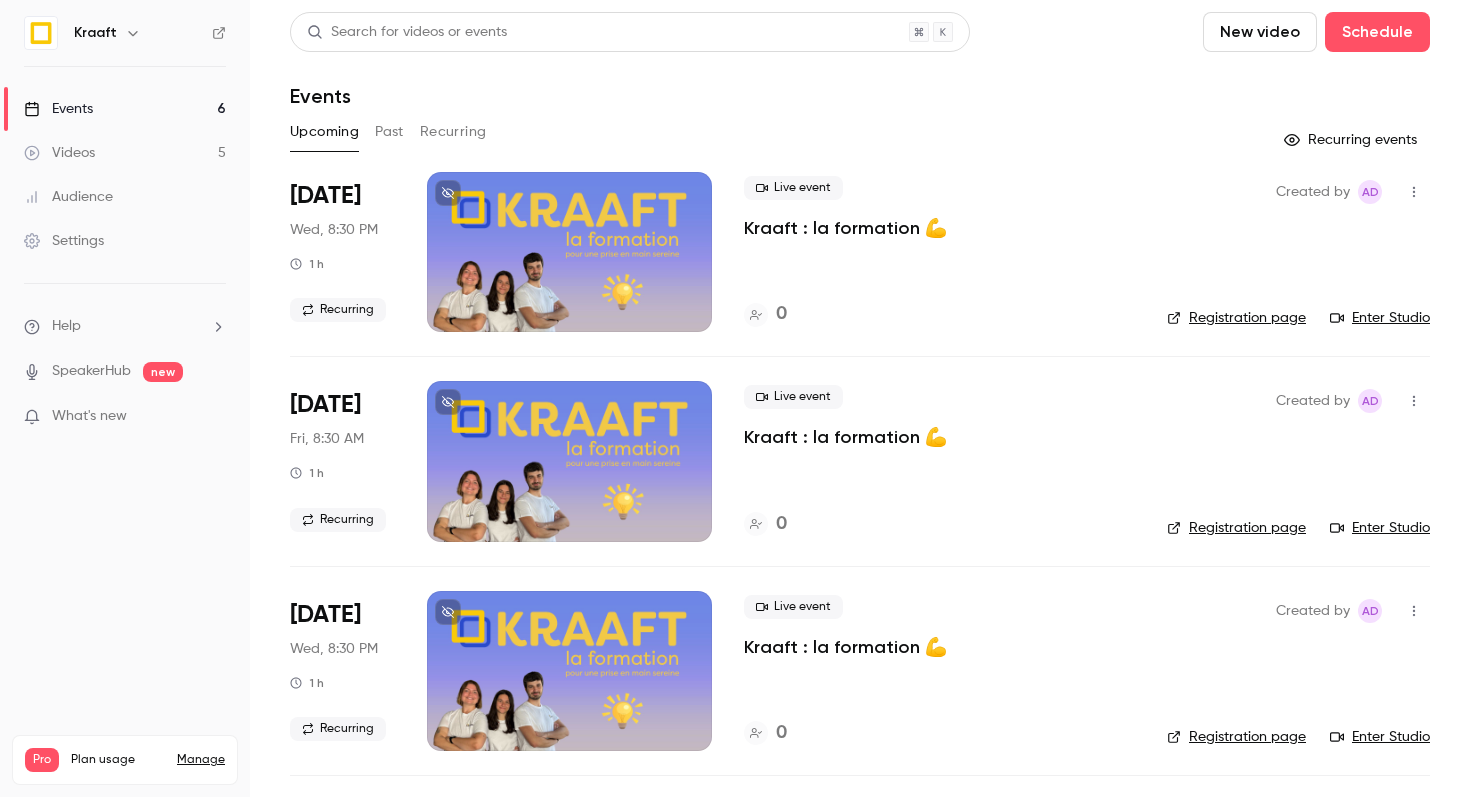 click on "Past" at bounding box center (389, 132) 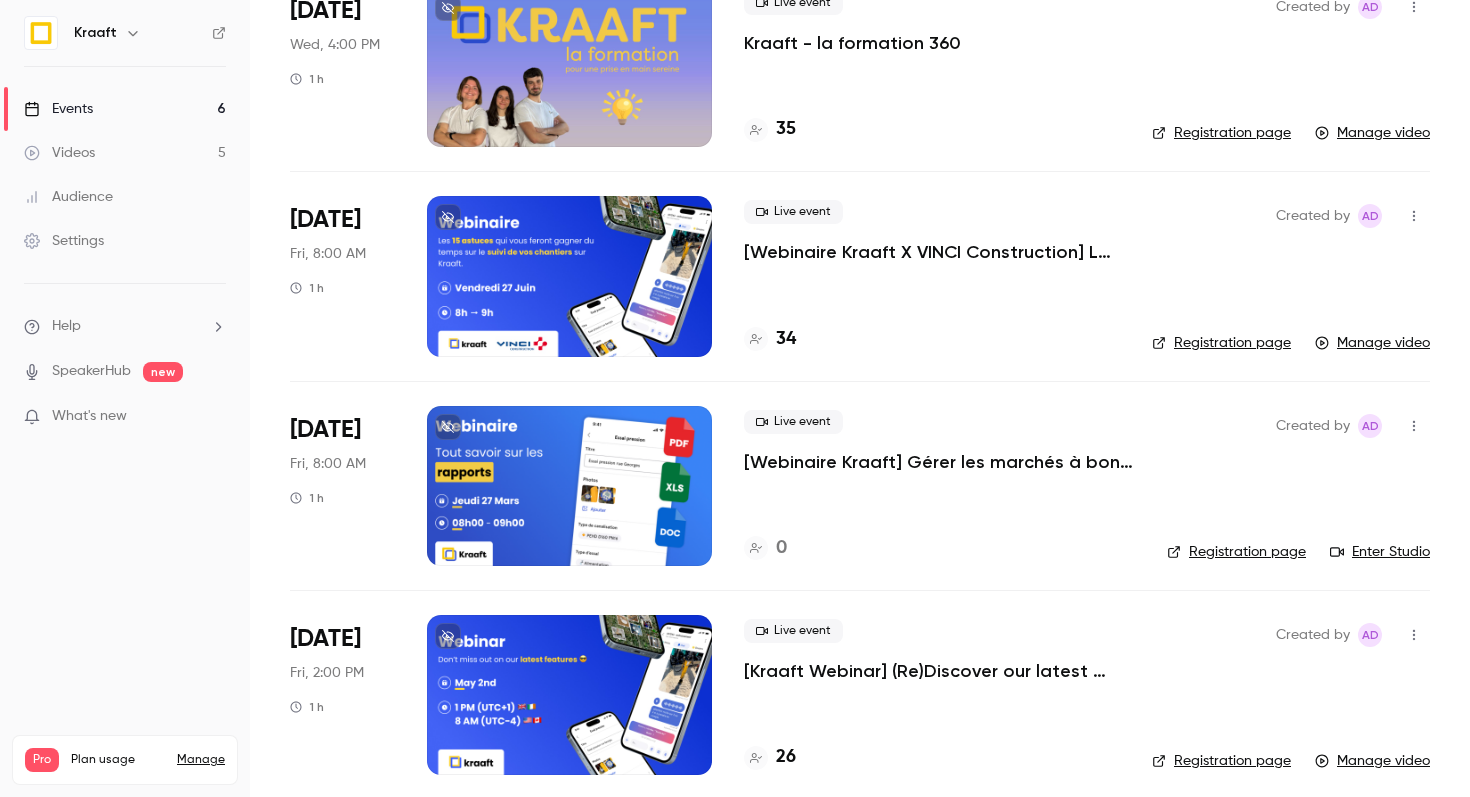 scroll, scrollTop: 183, scrollLeft: 0, axis: vertical 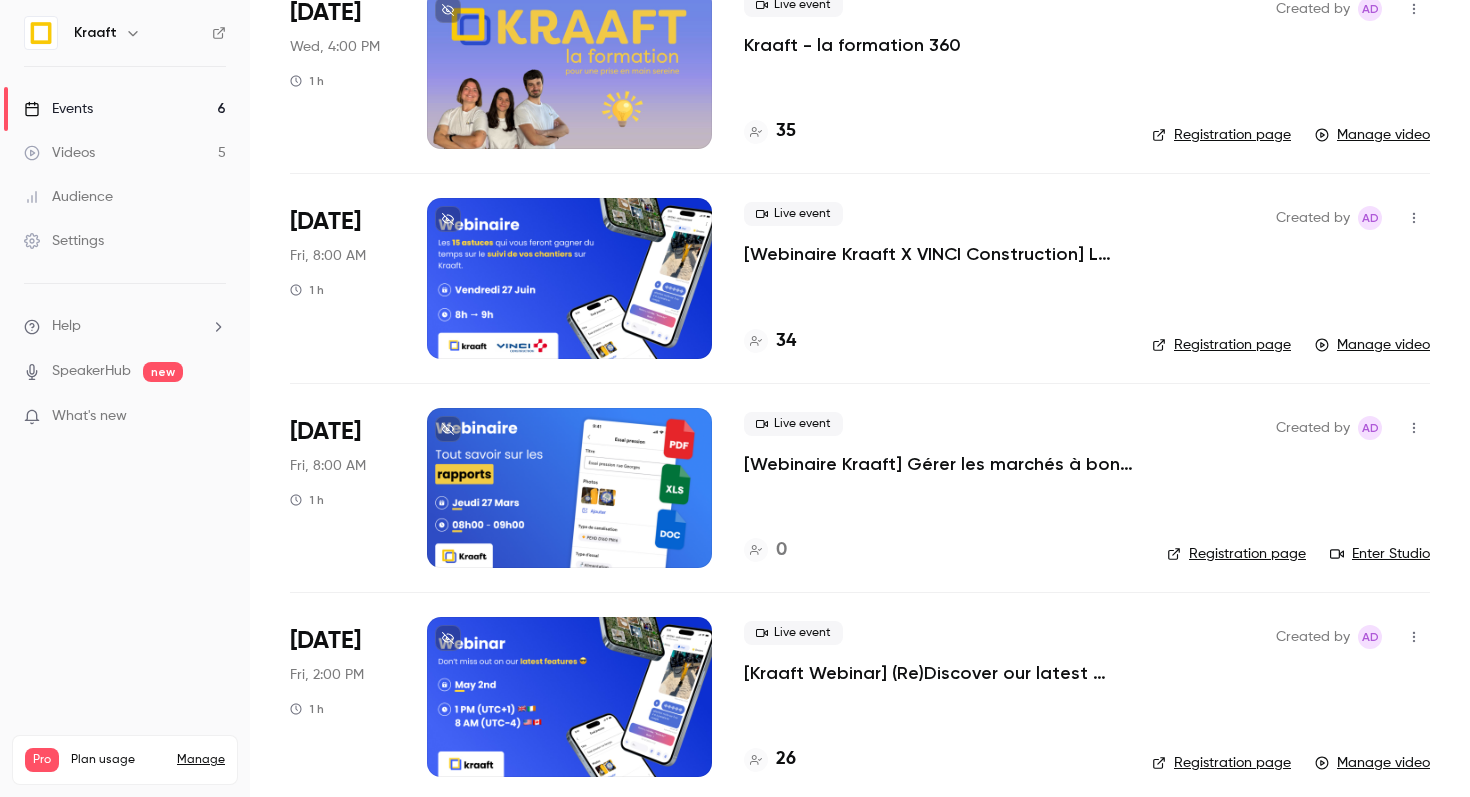 click on "34" at bounding box center [786, 341] 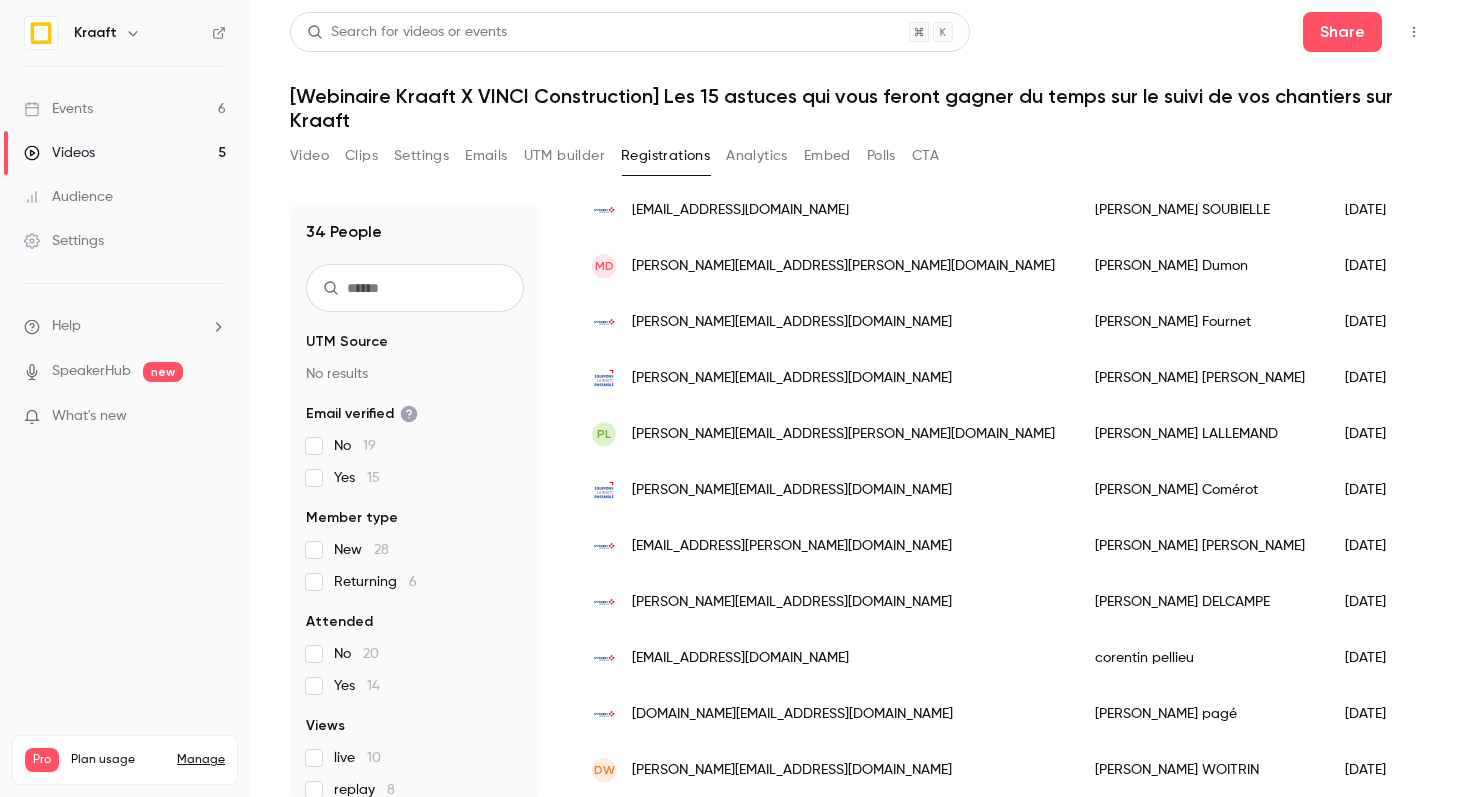 scroll, scrollTop: 1498, scrollLeft: 0, axis: vertical 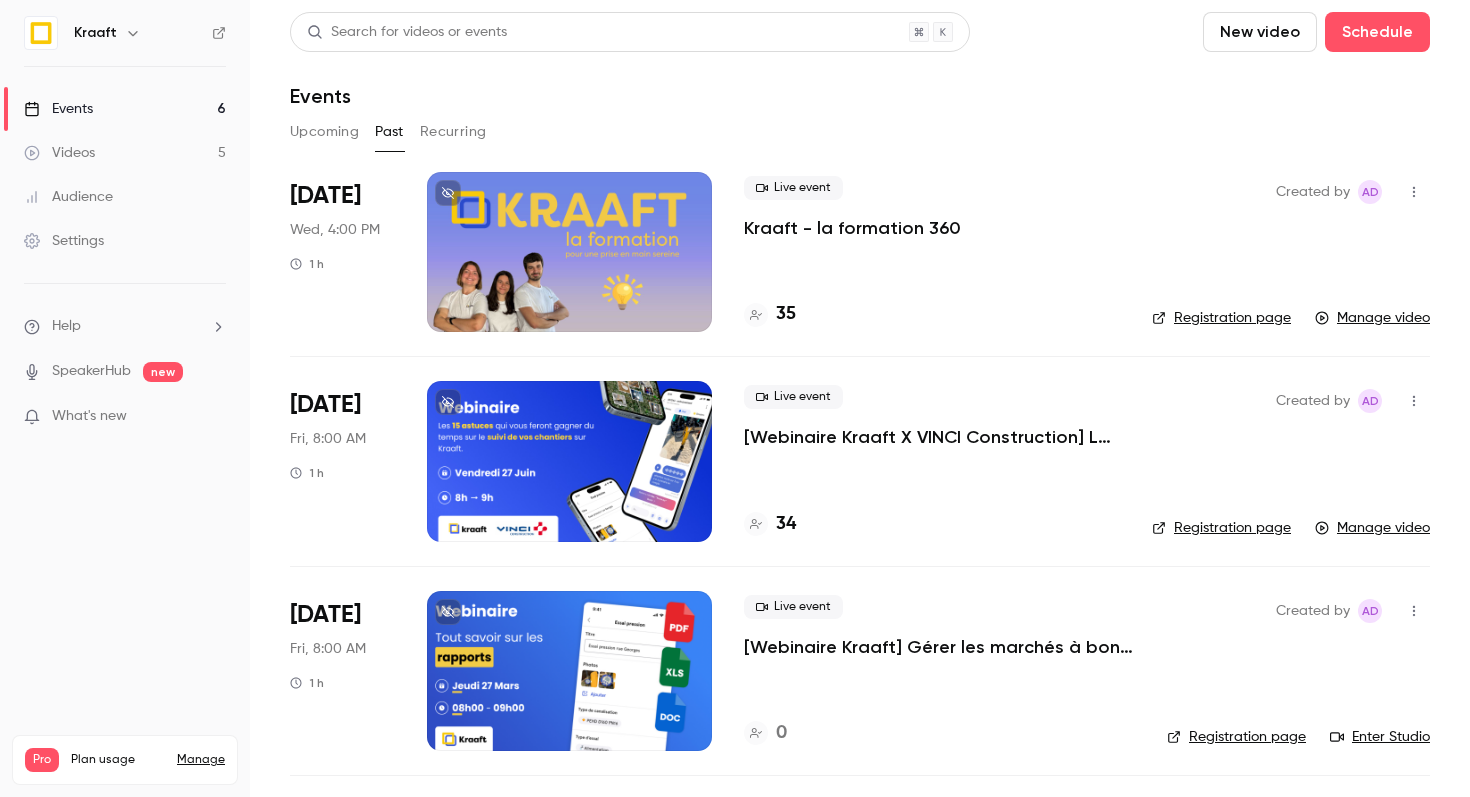 click on "Kraaft - la formation 360" at bounding box center (852, 228) 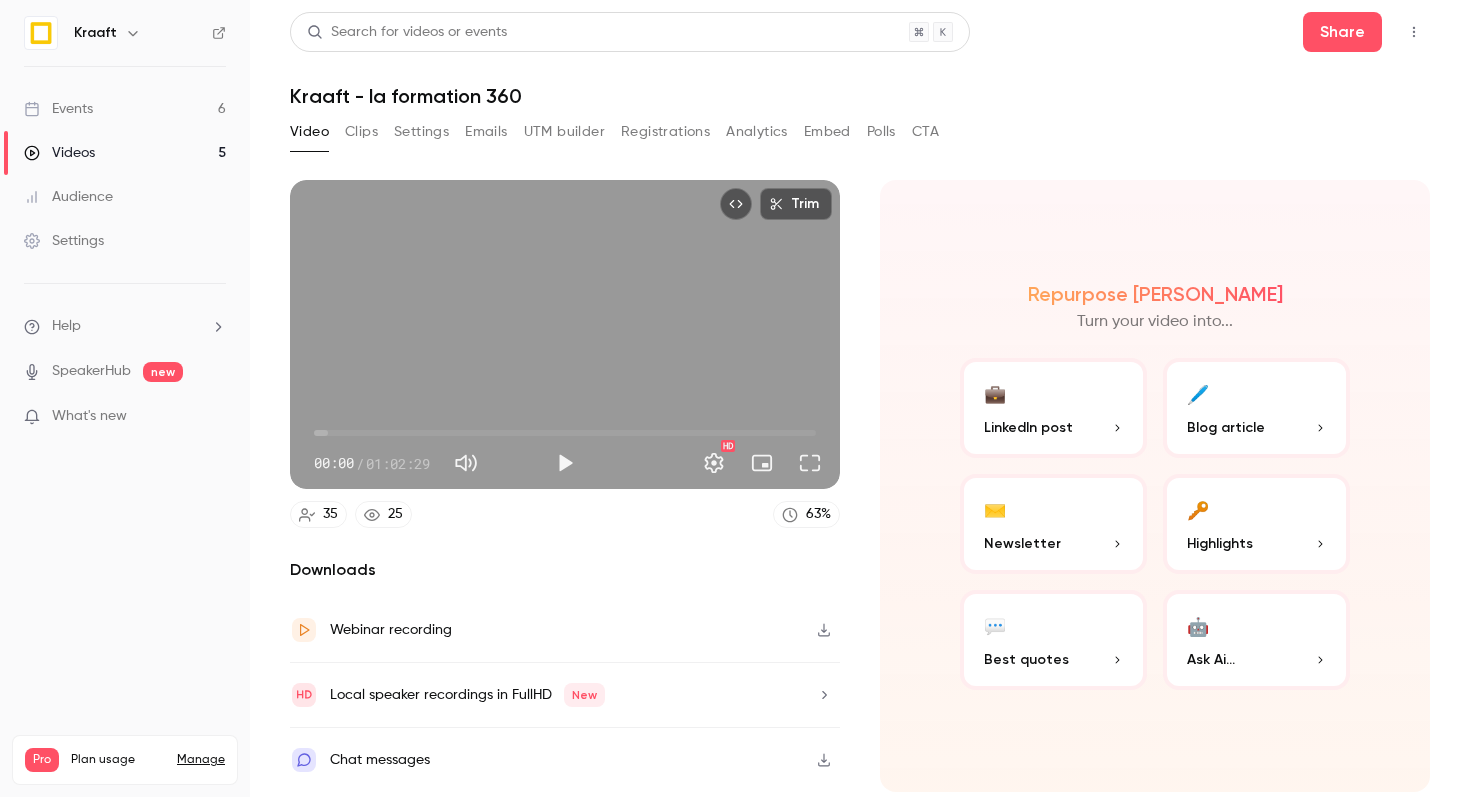 click on "Video Clips Settings Emails UTM builder Registrations Analytics Embed Polls CTA" at bounding box center [614, 136] 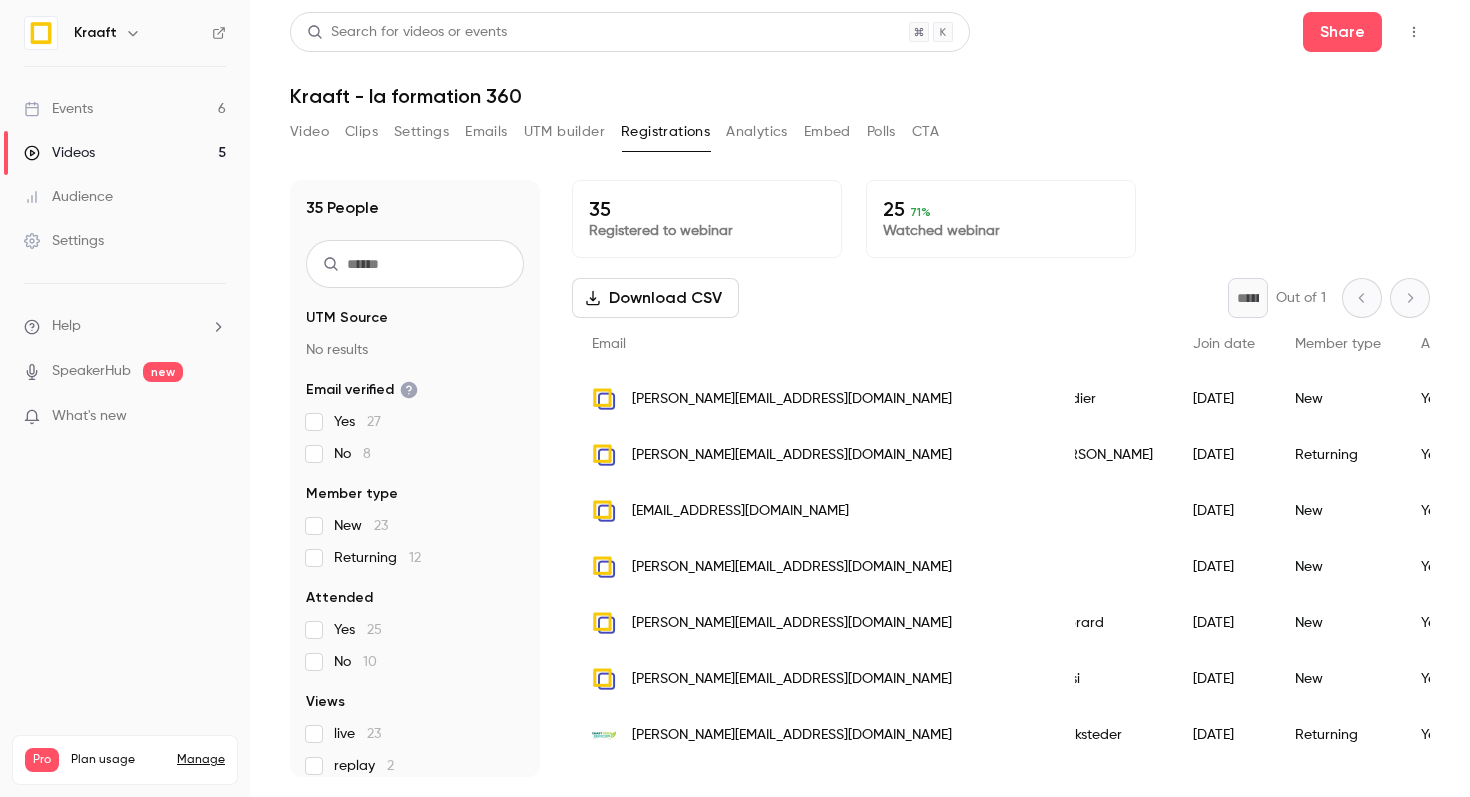 scroll, scrollTop: 0, scrollLeft: 0, axis: both 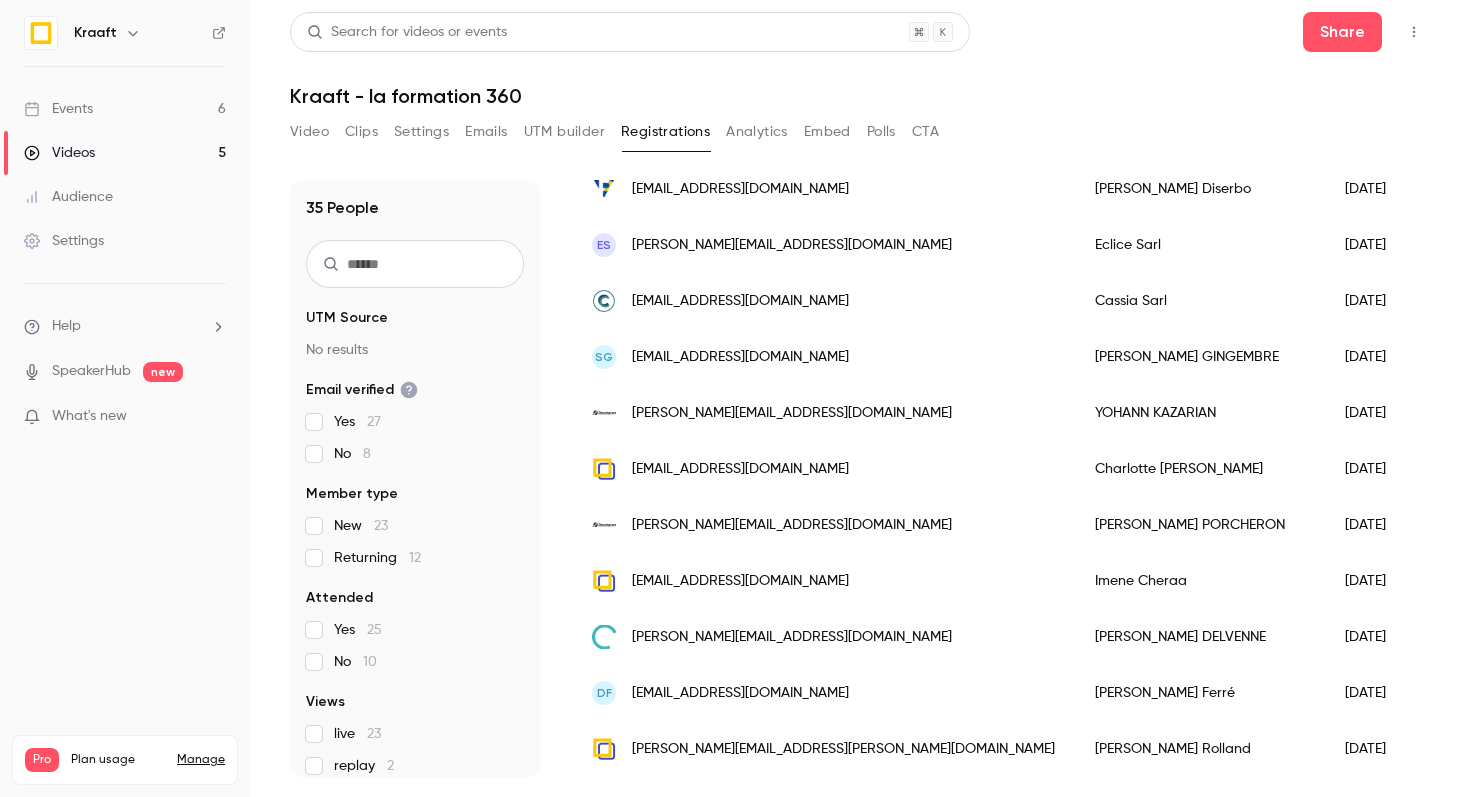 click on "Yes 25" at bounding box center [358, 630] 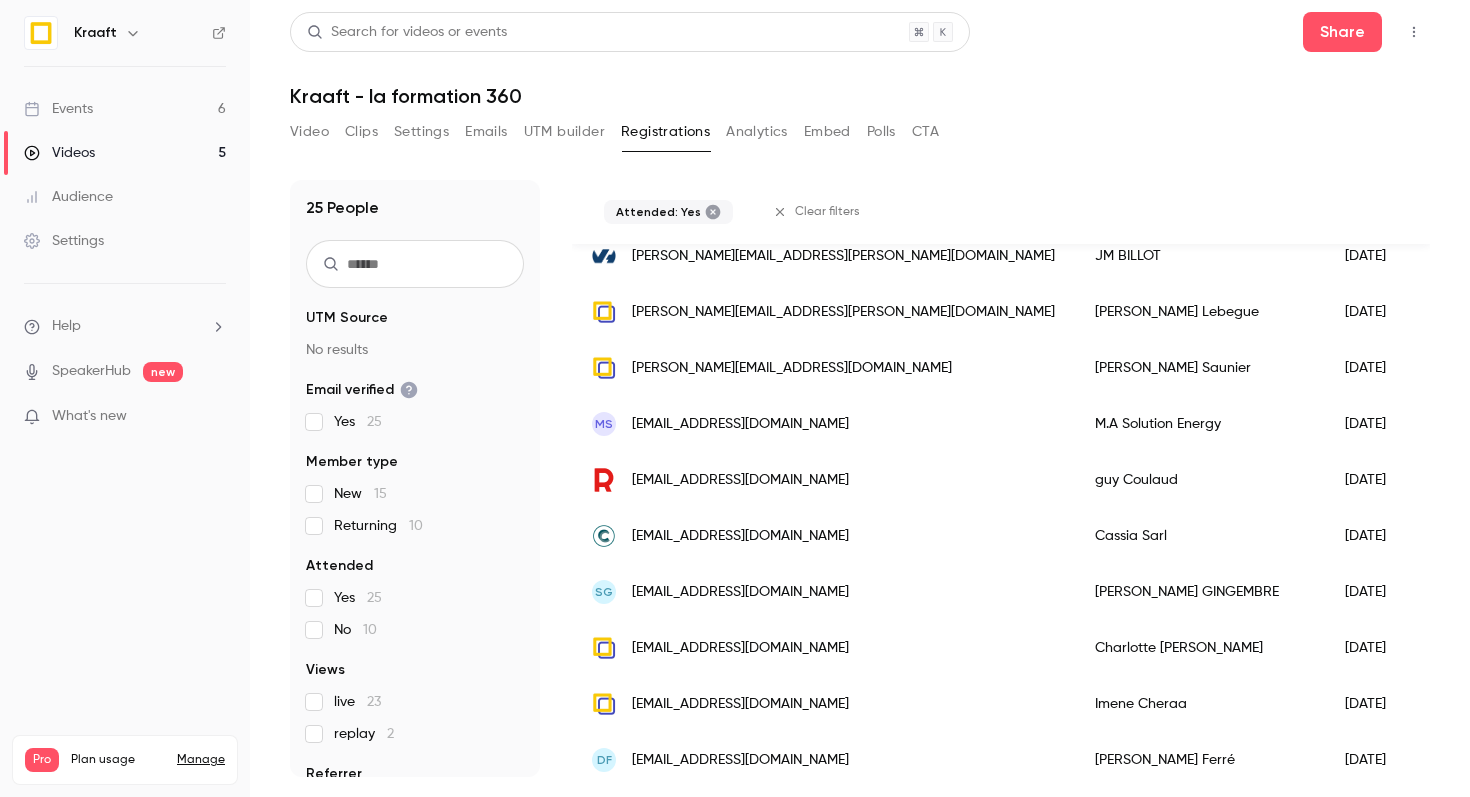 scroll, scrollTop: 1058, scrollLeft: 0, axis: vertical 